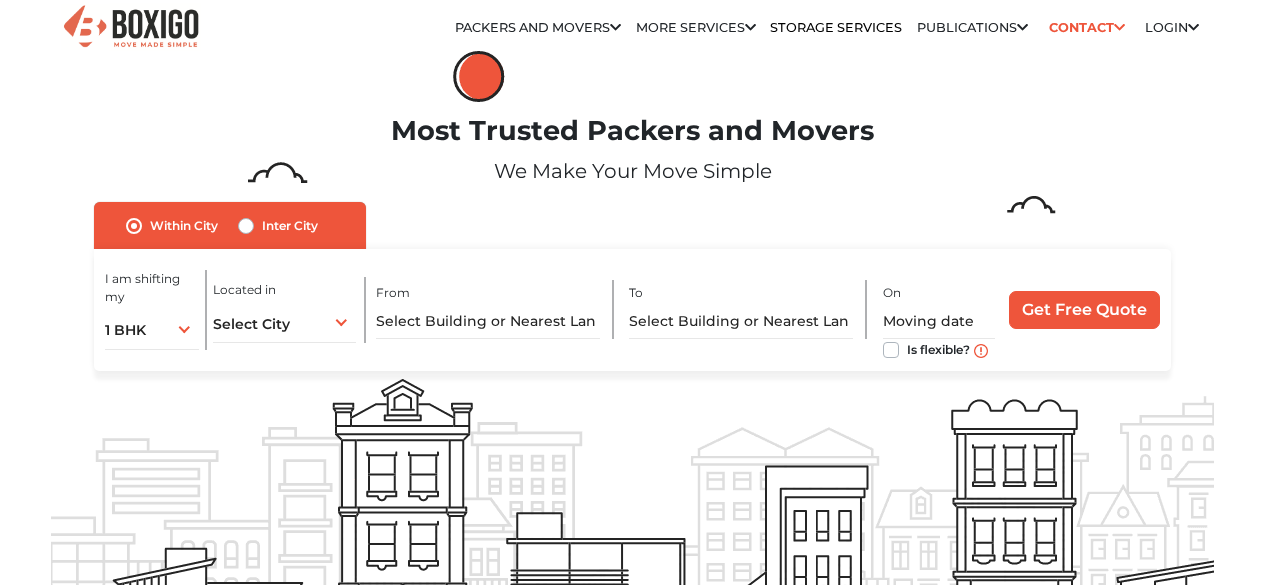 scroll, scrollTop: 0, scrollLeft: 0, axis: both 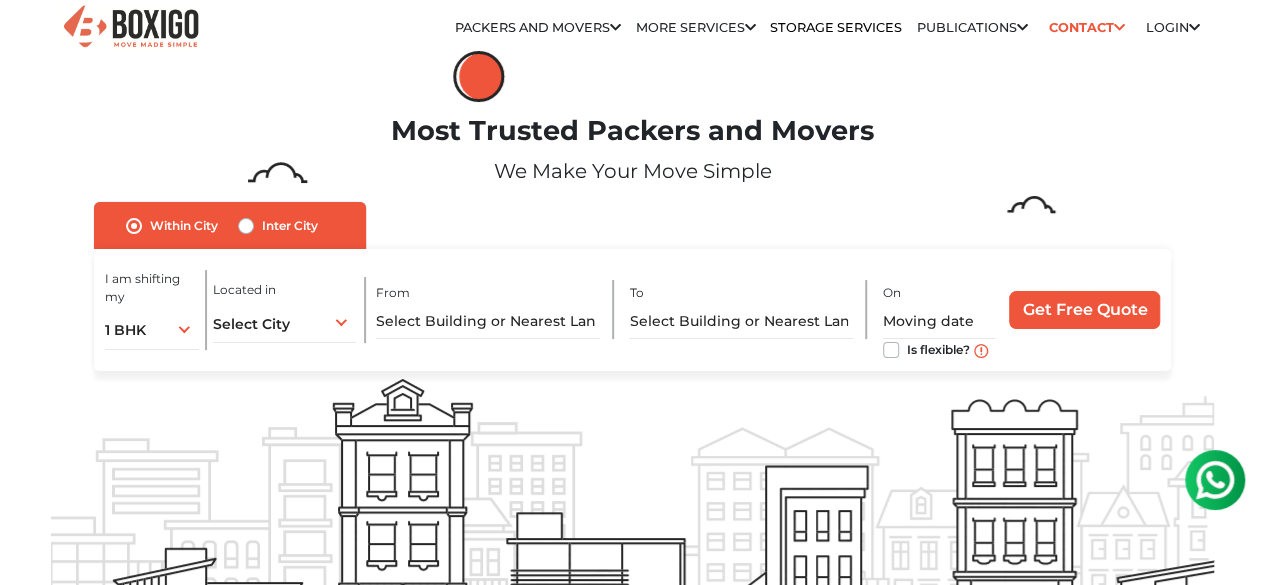 click on "Inter City" at bounding box center (290, 226) 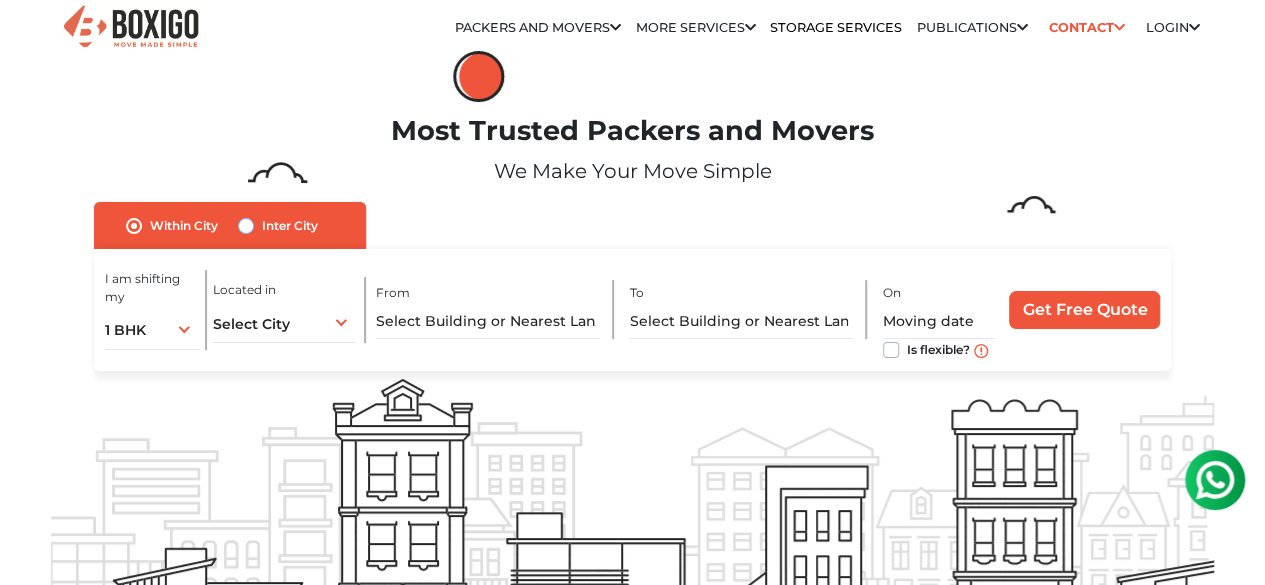 click on "Inter City" at bounding box center [246, 224] 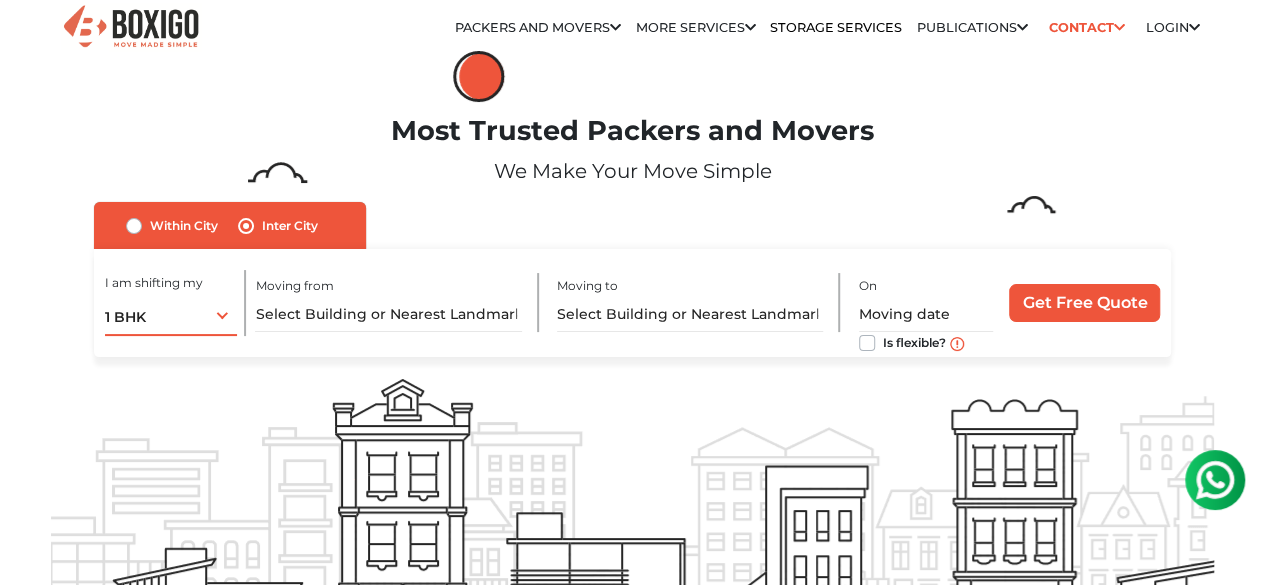 click on "1 BHK  1 BHK  2 BHK  3 BHK  3 + BHK  FEW ITEMS" at bounding box center (171, 315) 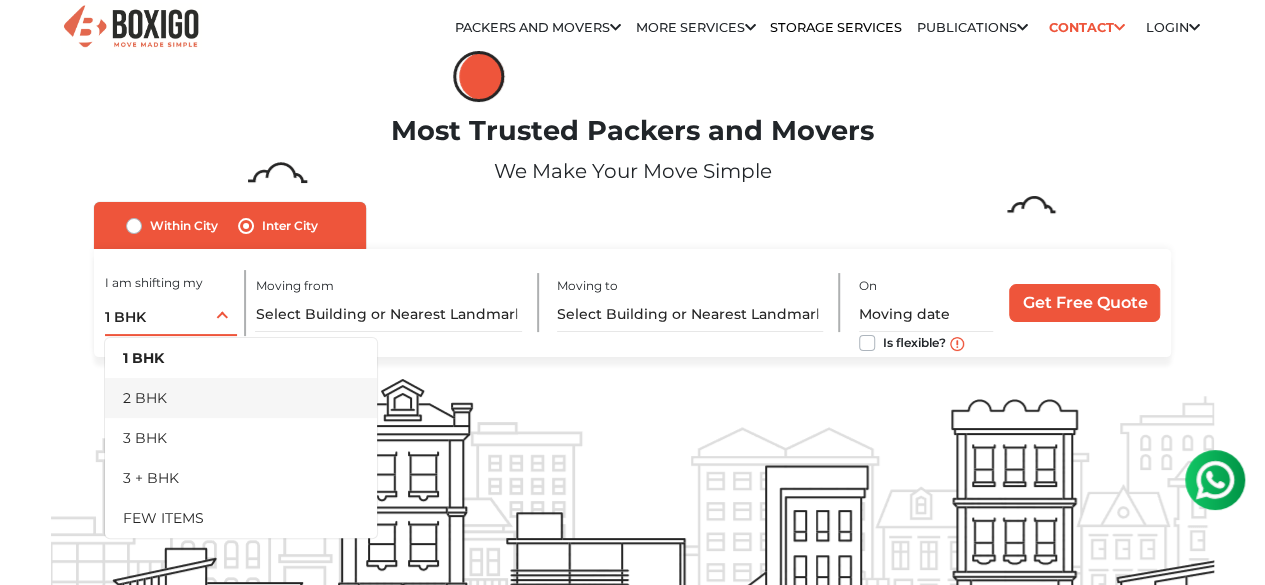 click on "2 BHK" at bounding box center [241, 398] 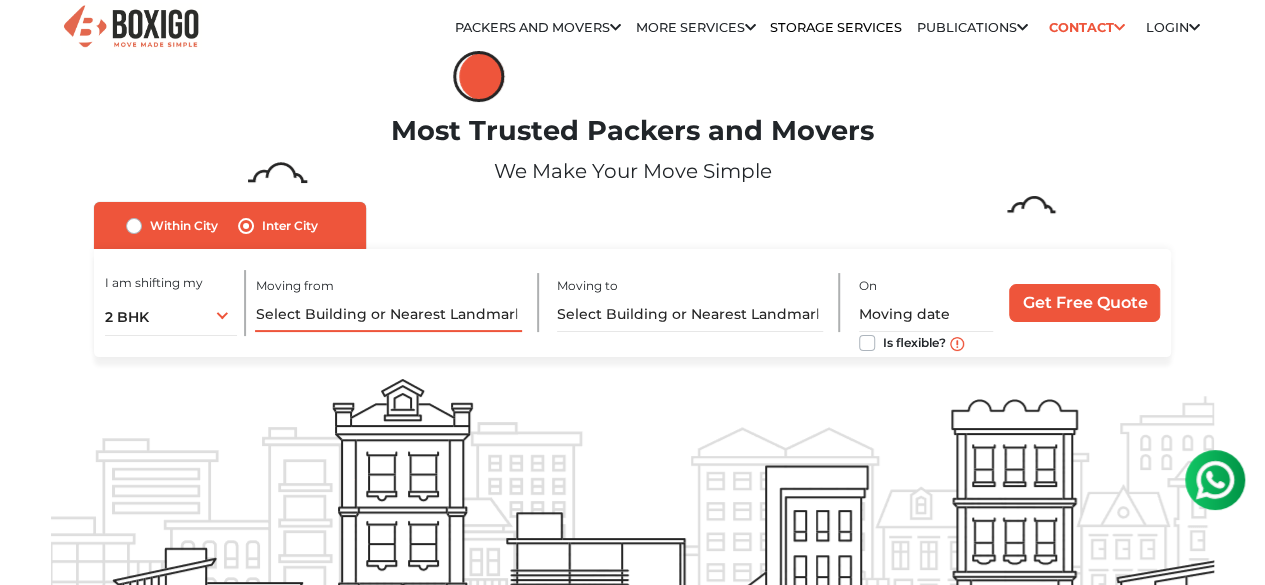 click at bounding box center [388, 314] 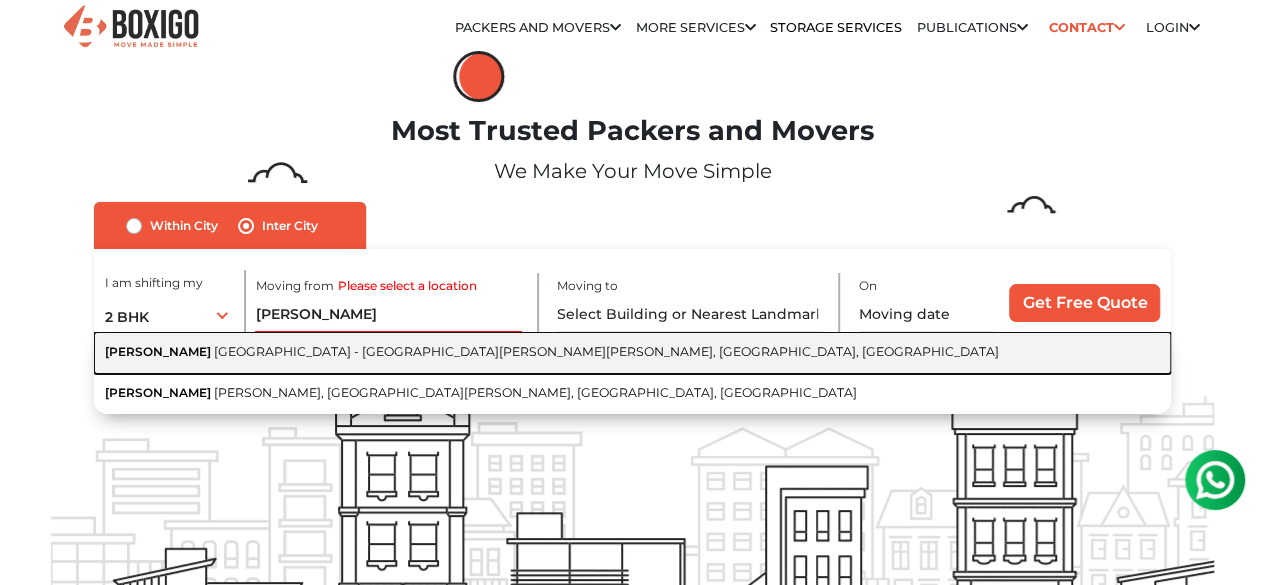 click on "Kalyani Nagar - Wadgaon Sheri Road, Annex, Wadgaon Sheri, Pune, Maharashtra" at bounding box center (606, 351) 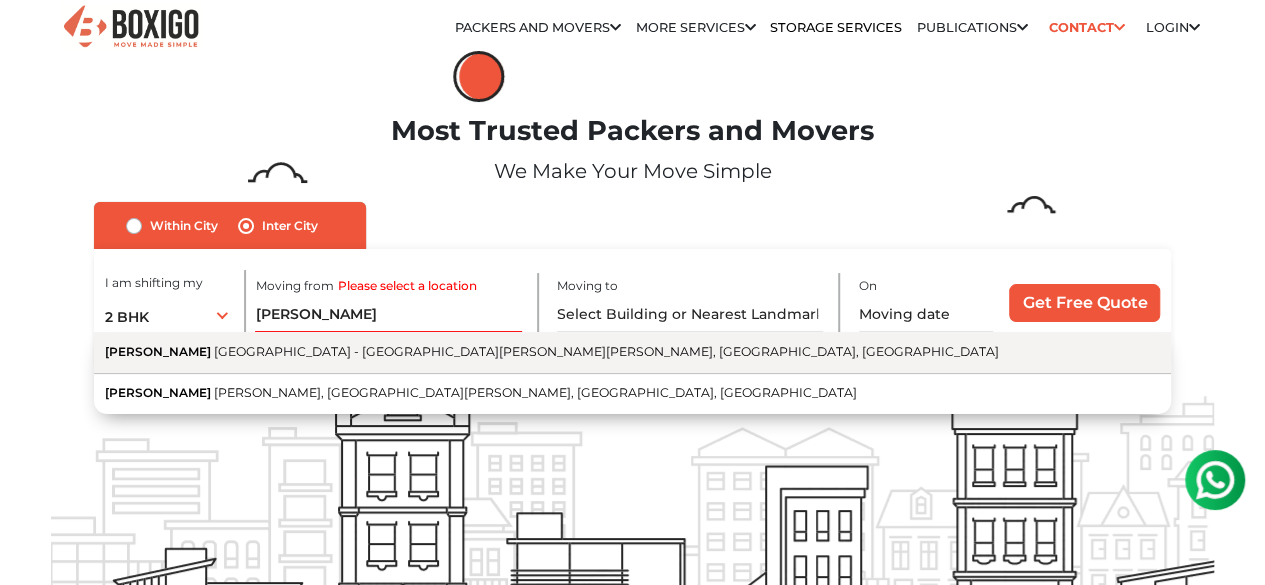 type on "Kumar Palaash, Kalyani Nagar - Wadgaon Sheri Road, Annex, Wadgaon Sheri, Pune, Maharashtra" 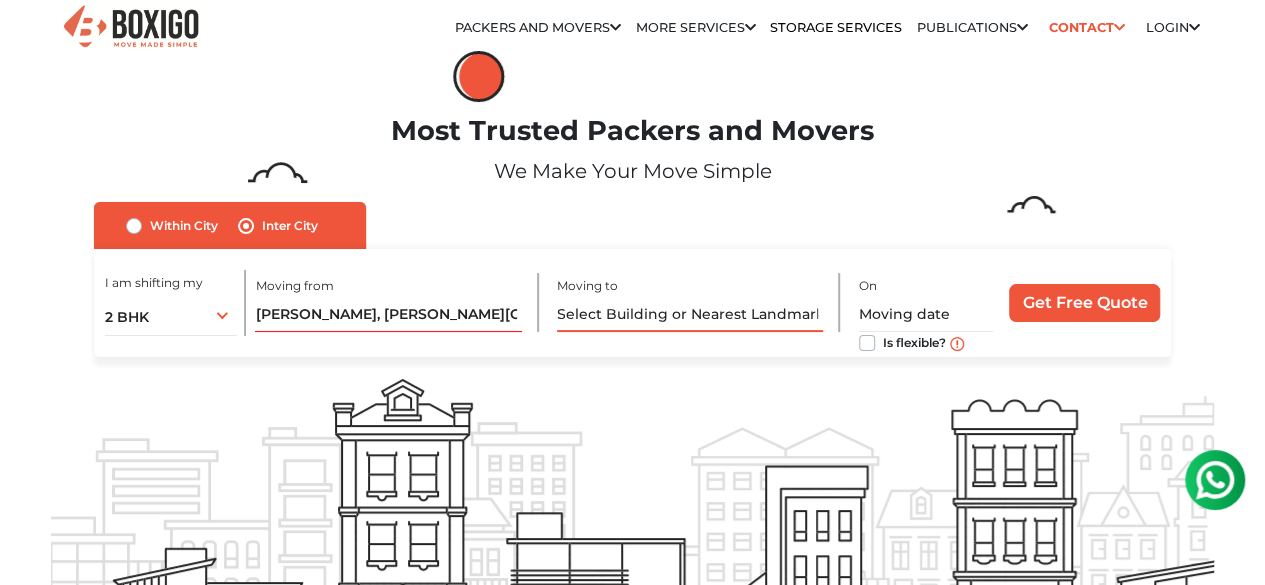 click at bounding box center (690, 314) 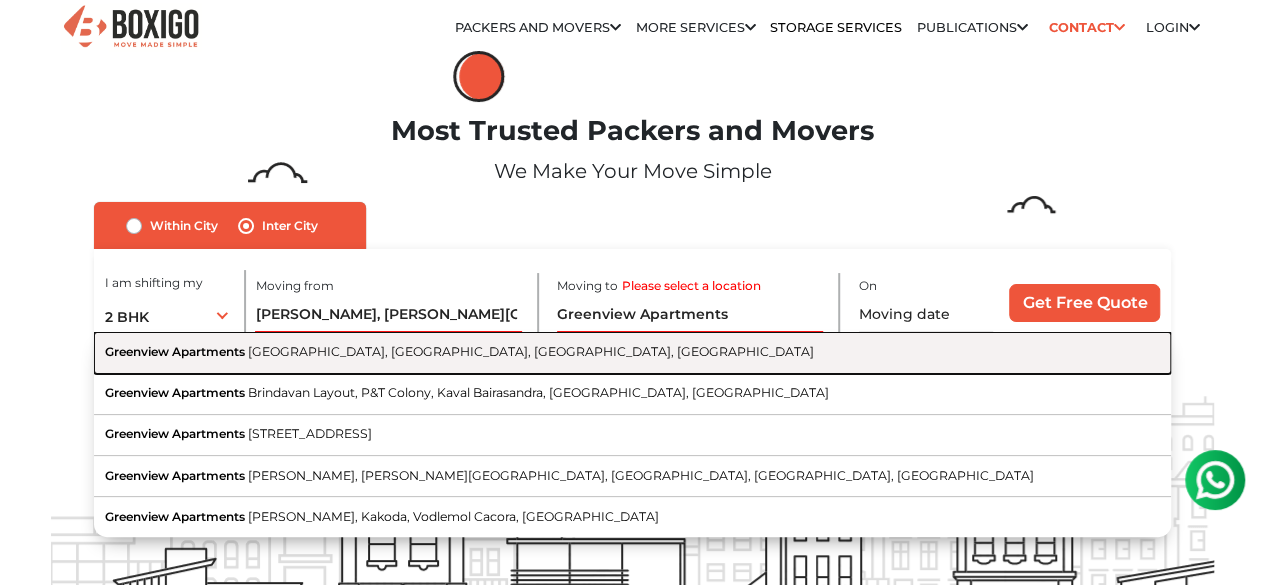 click on "Greenview Apartments
Kempapura Main Road, Kempapura, Bellandur, Bengaluru, Karnataka" at bounding box center [632, 352] 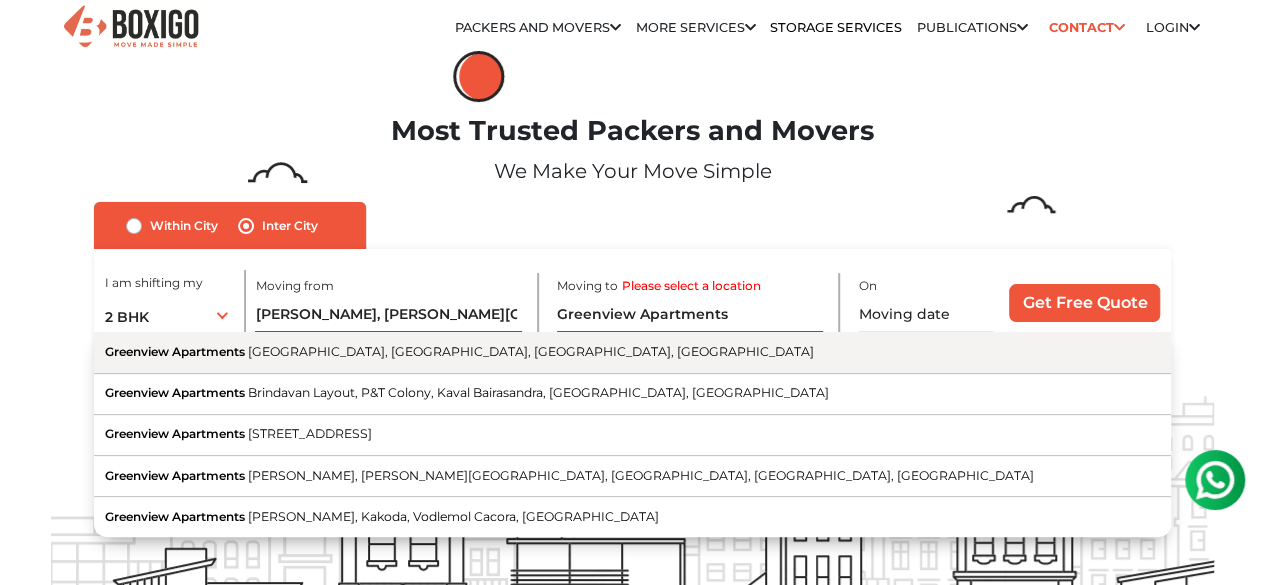 type on "Greenview Apartments, Kempapura Main Road, Kempapura, Bellandur, Bengaluru, Karnataka" 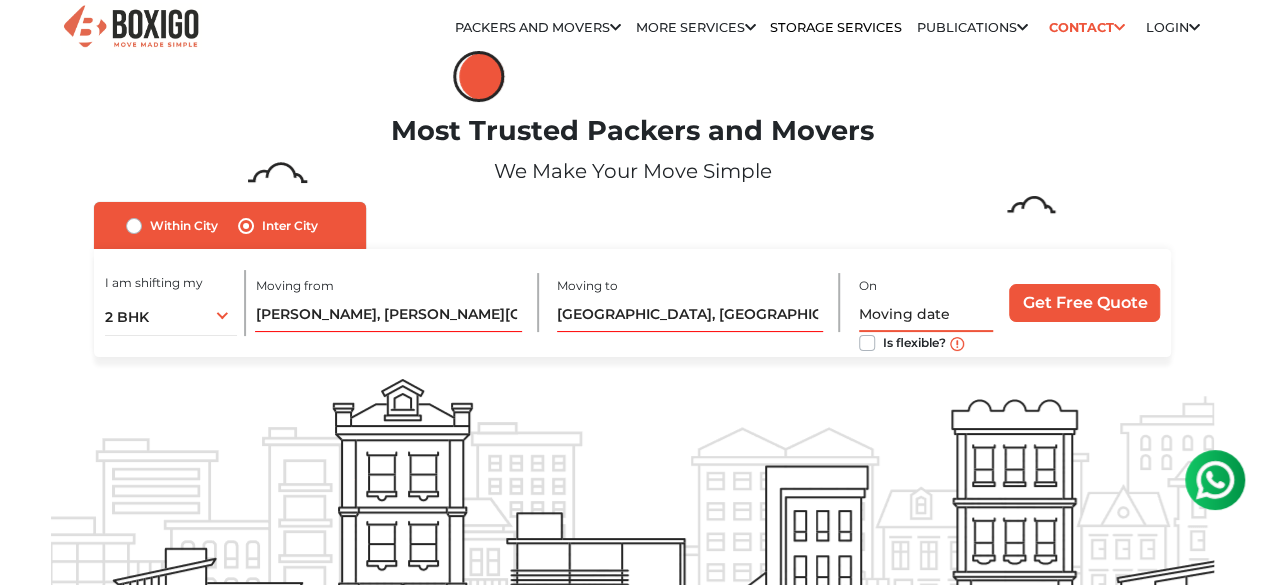 click at bounding box center (926, 314) 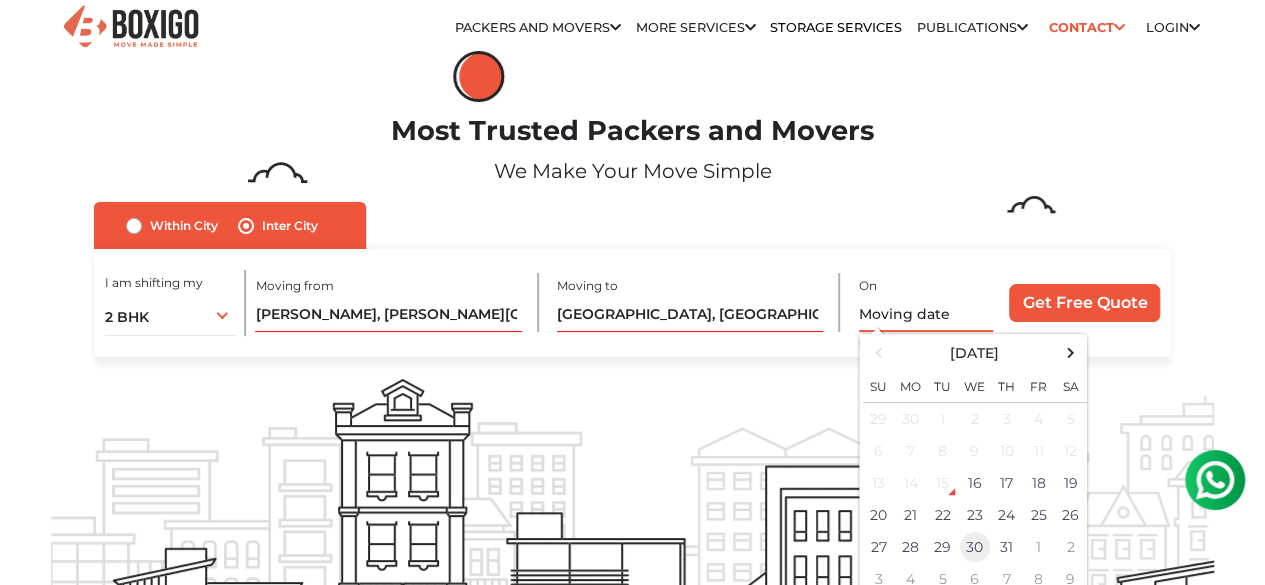 click on "30" at bounding box center (975, 547) 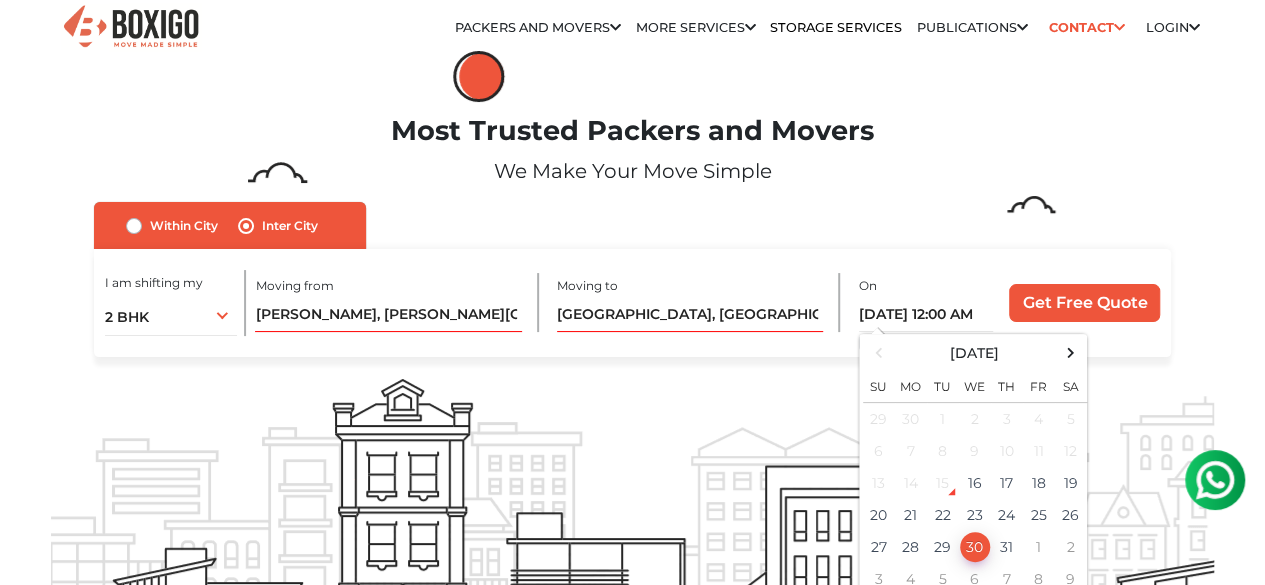 click at bounding box center (2574, 532) 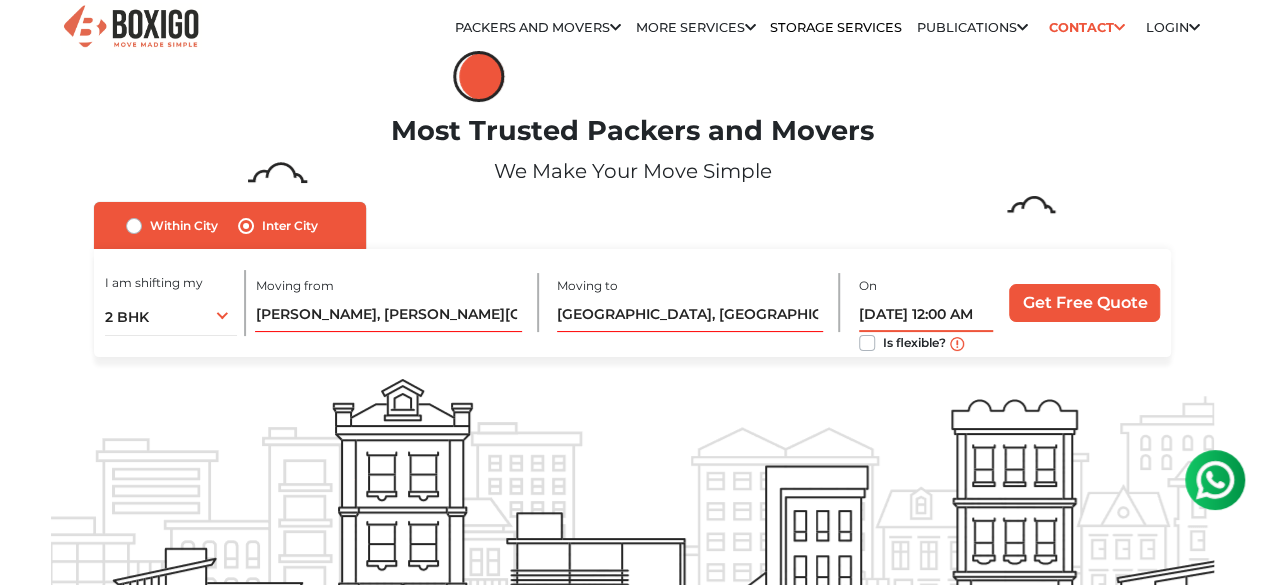 click on "07/30/2025 12:00 AM" at bounding box center (926, 314) 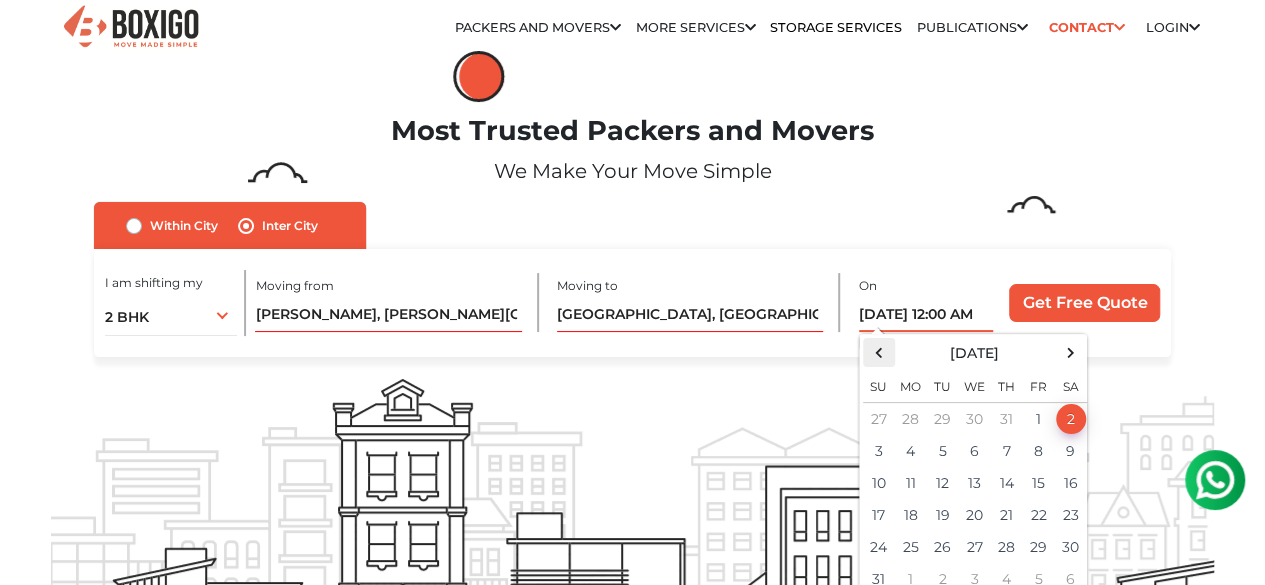 click at bounding box center (878, 352) 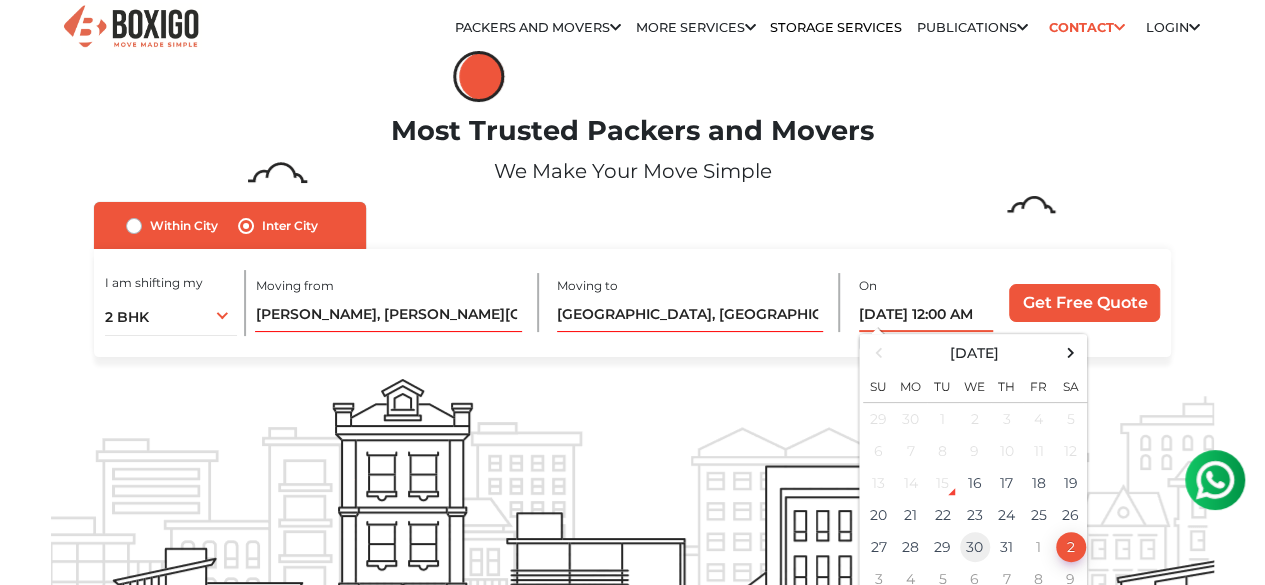 click on "30" at bounding box center [975, 547] 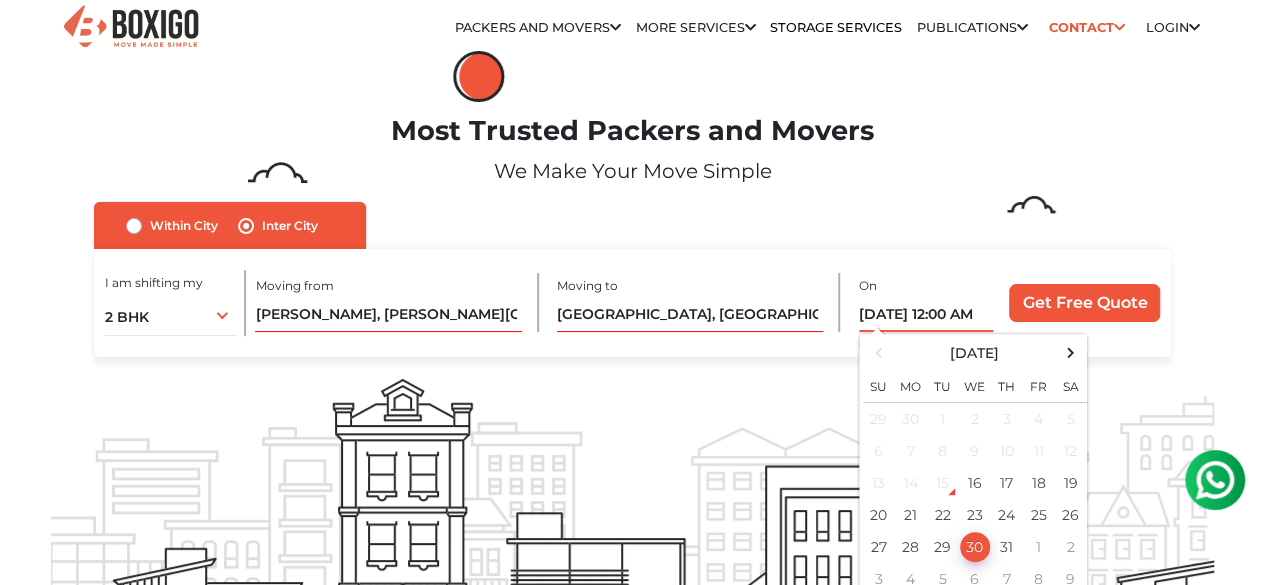 click on "07/30/2025 12:00 AM" at bounding box center (926, 314) 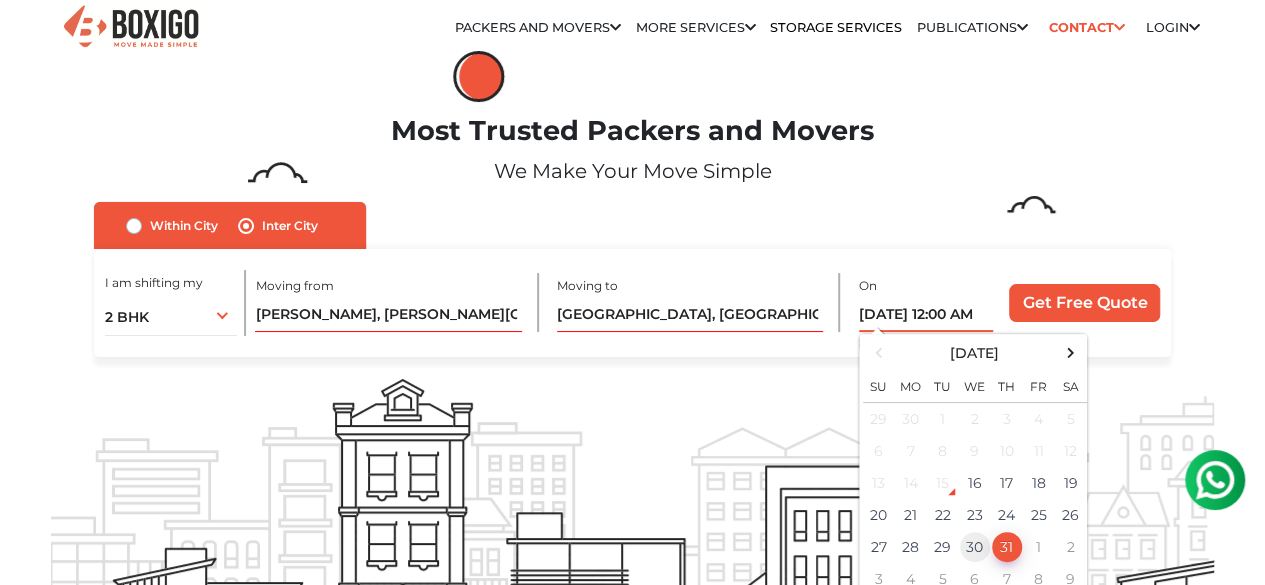 click on "30" at bounding box center (975, 547) 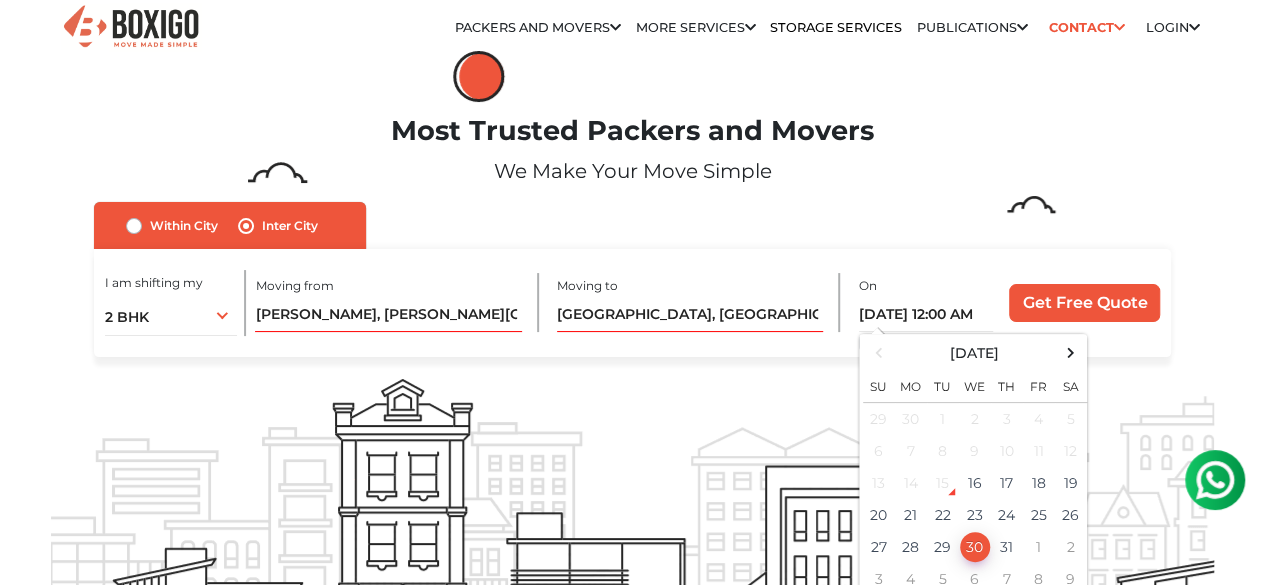 click at bounding box center [2571, 532] 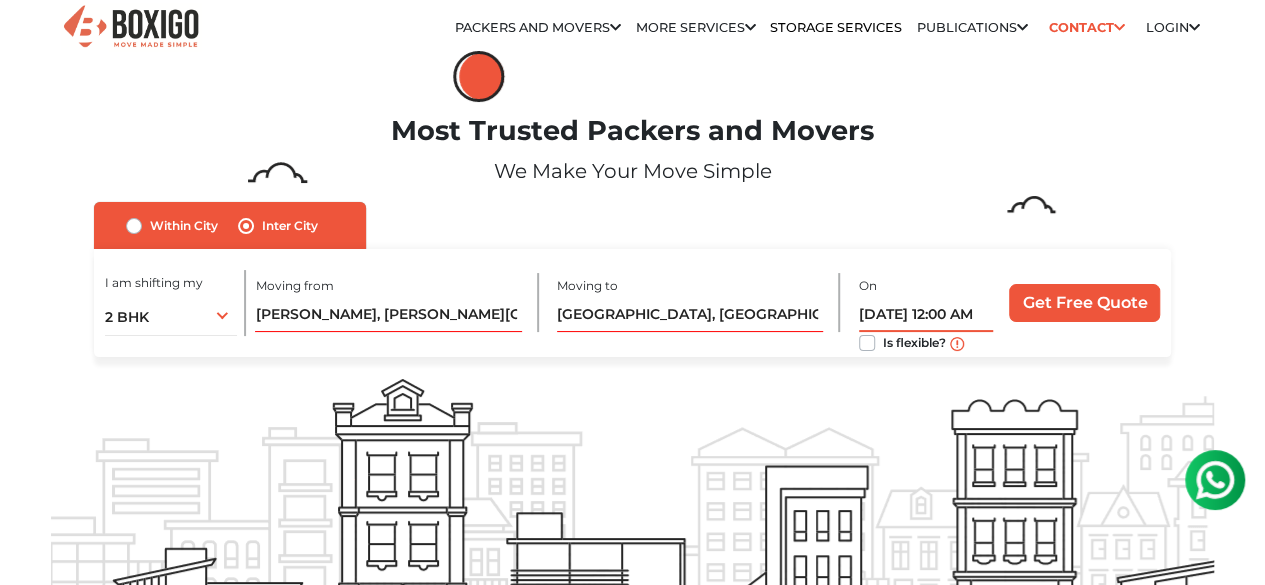 click on "07/30/2025 12:00 AM" at bounding box center [926, 314] 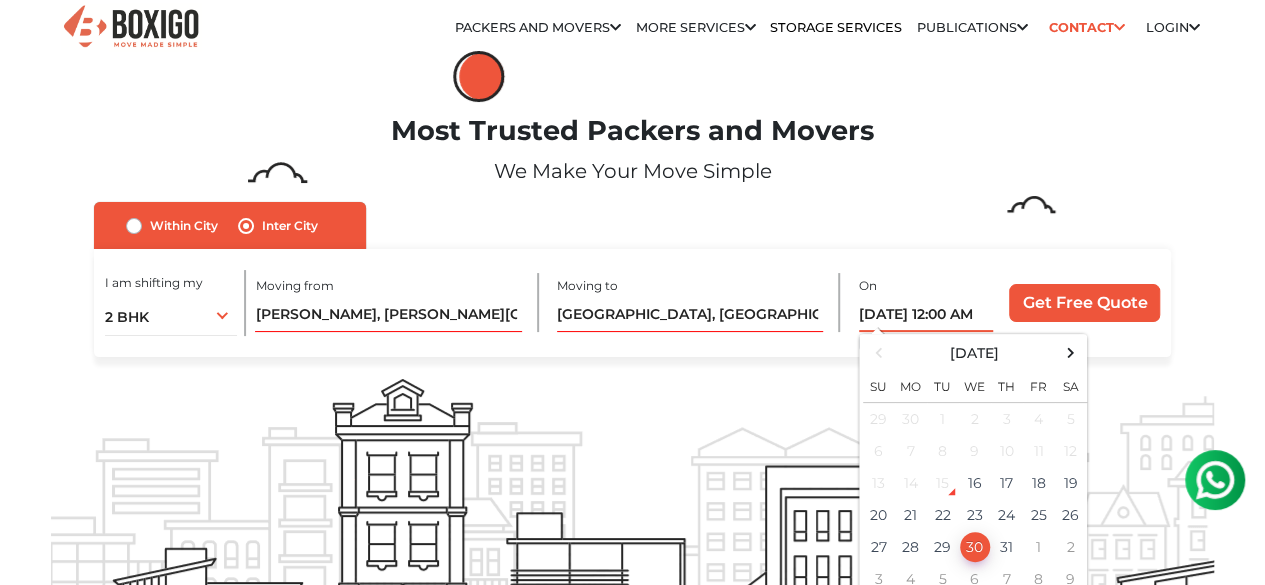 click on "07/30/2025 12:00 AM" at bounding box center (926, 314) 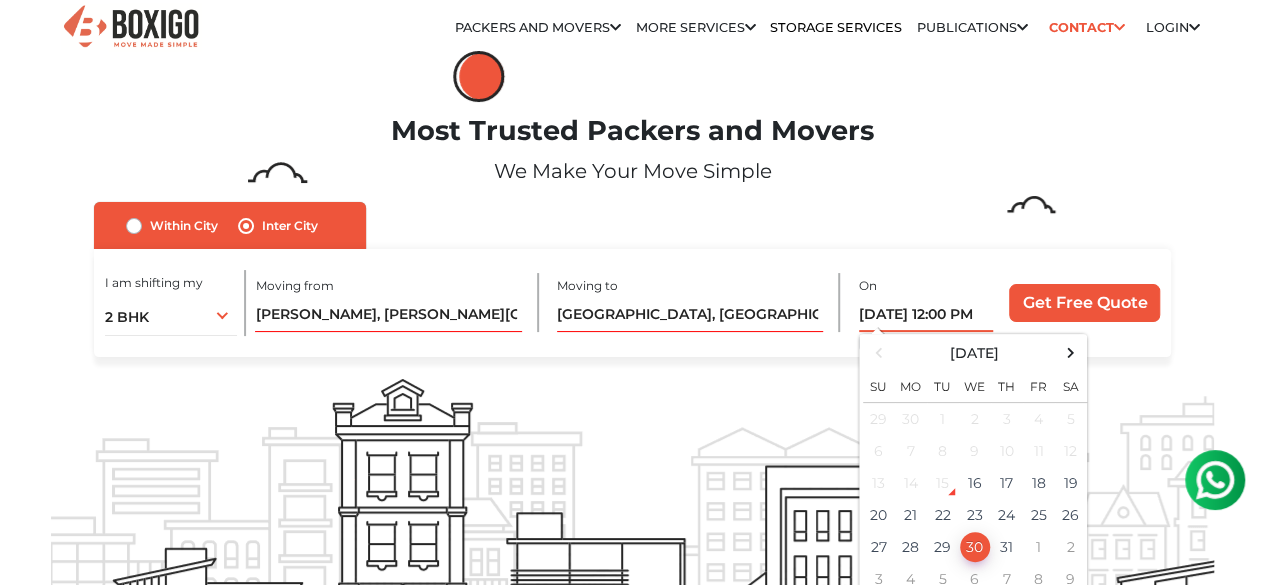 scroll, scrollTop: 0, scrollLeft: 2, axis: horizontal 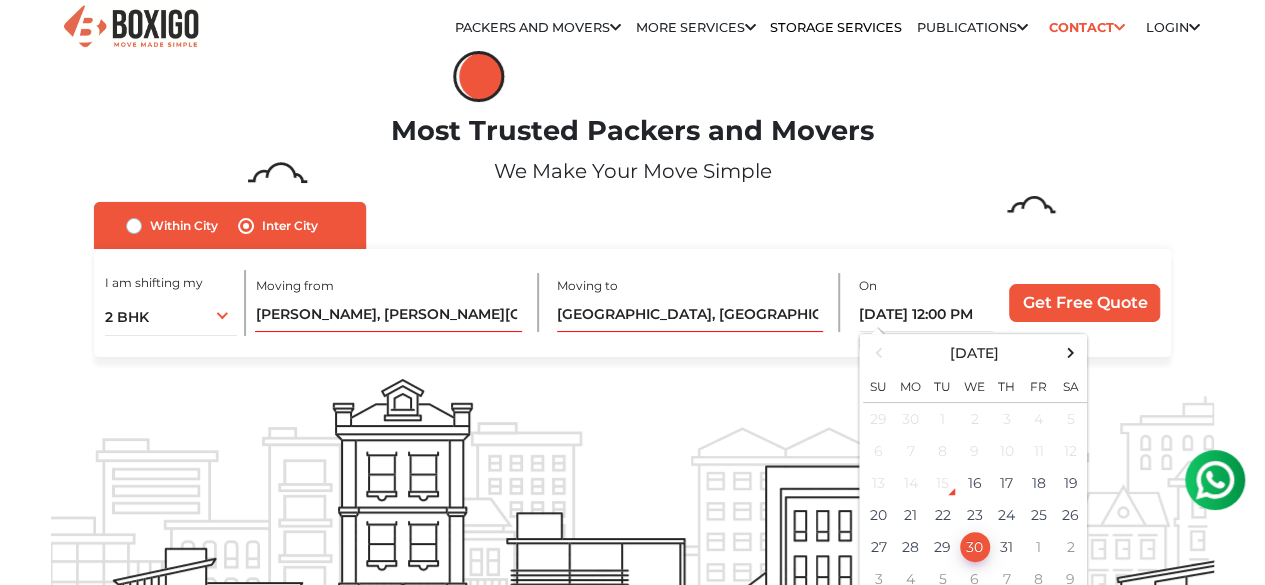 click on "no_url_set
Within City
Inter City
I am shifting my
1 BHK
2 BHK
3 BHK
3 + BHK
FEW ITEMS  1 BHK  1 BHK  2 BHK  3 BHK Pune" at bounding box center (633, 279) 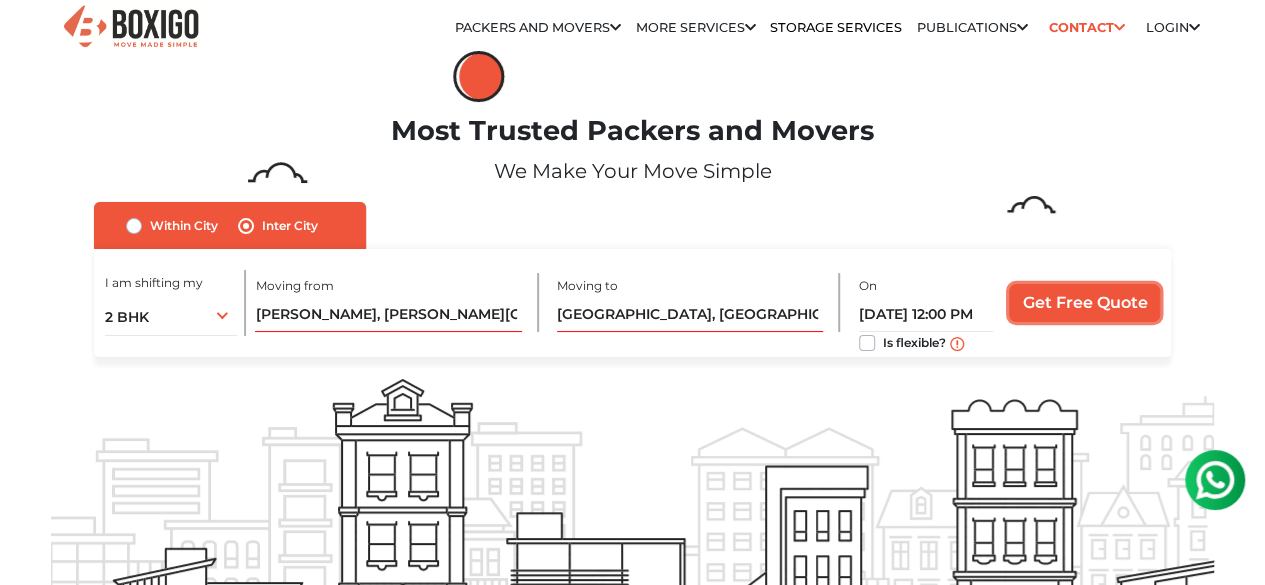 click on "Get Free Quote" at bounding box center [1084, 303] 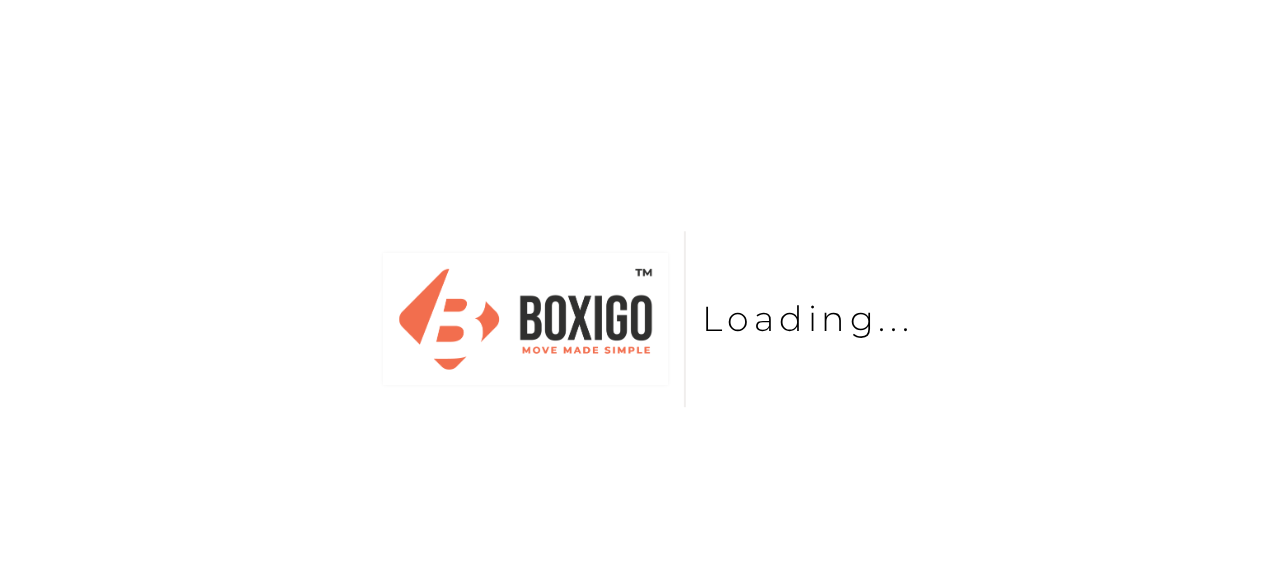 scroll, scrollTop: 0, scrollLeft: 0, axis: both 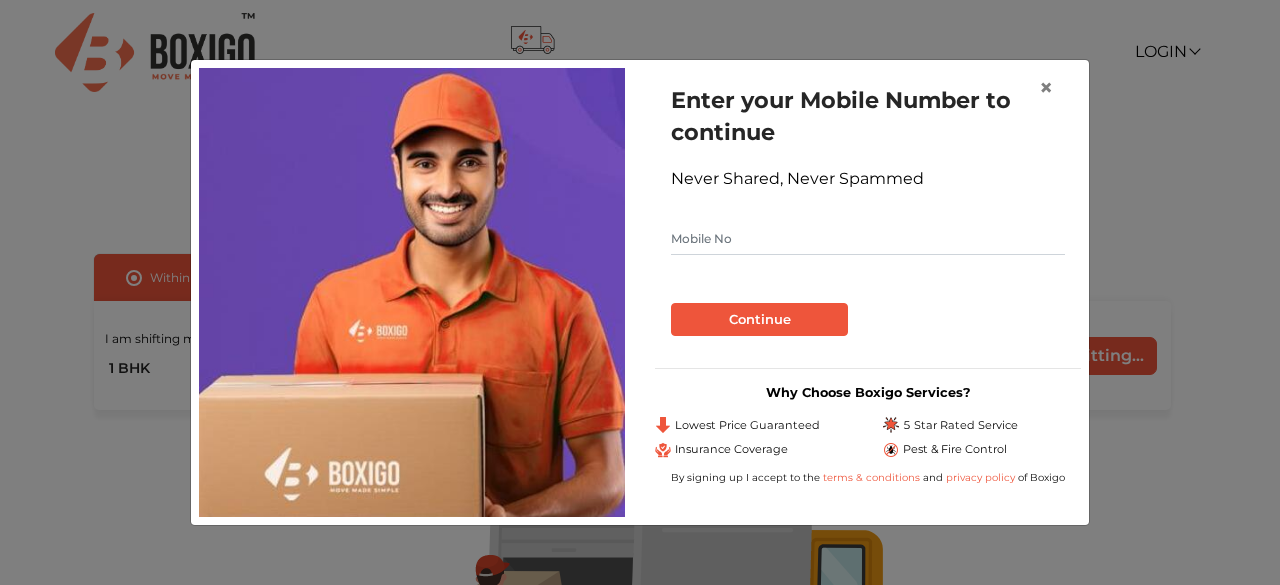 click at bounding box center [868, 239] 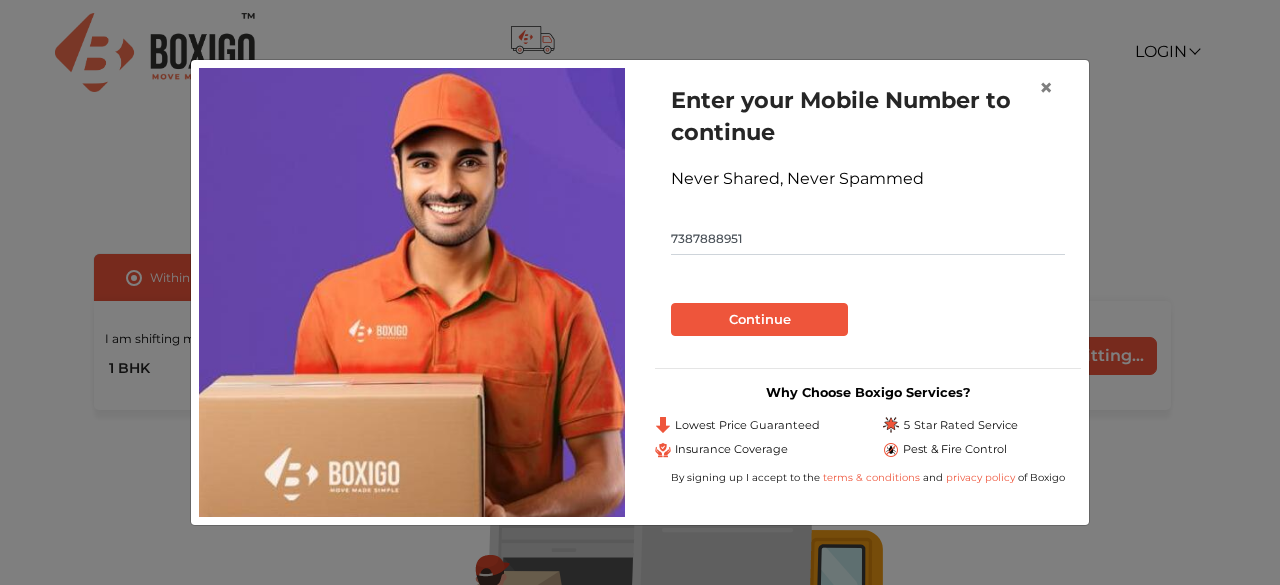 type on "7387888951" 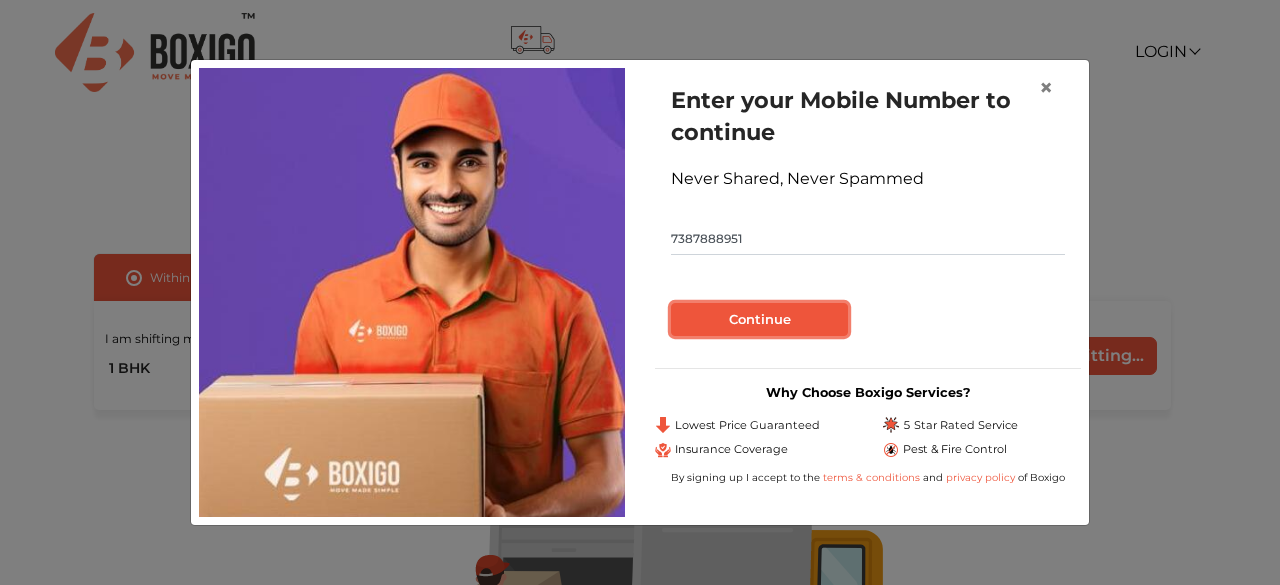click on "Continue" at bounding box center (759, 320) 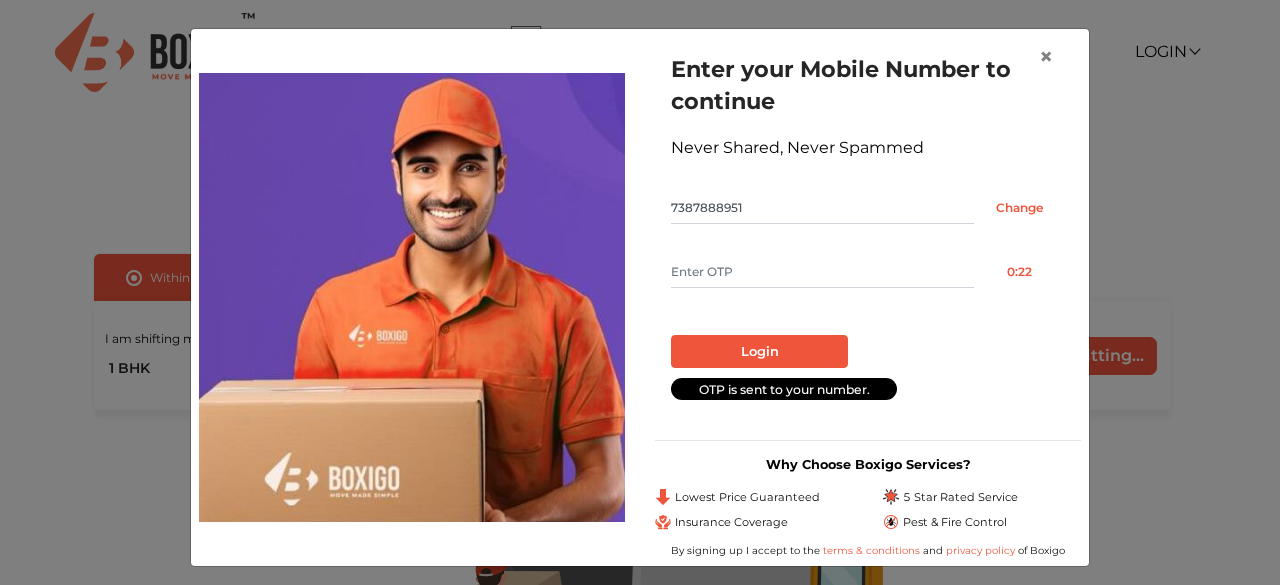 click at bounding box center (822, 272) 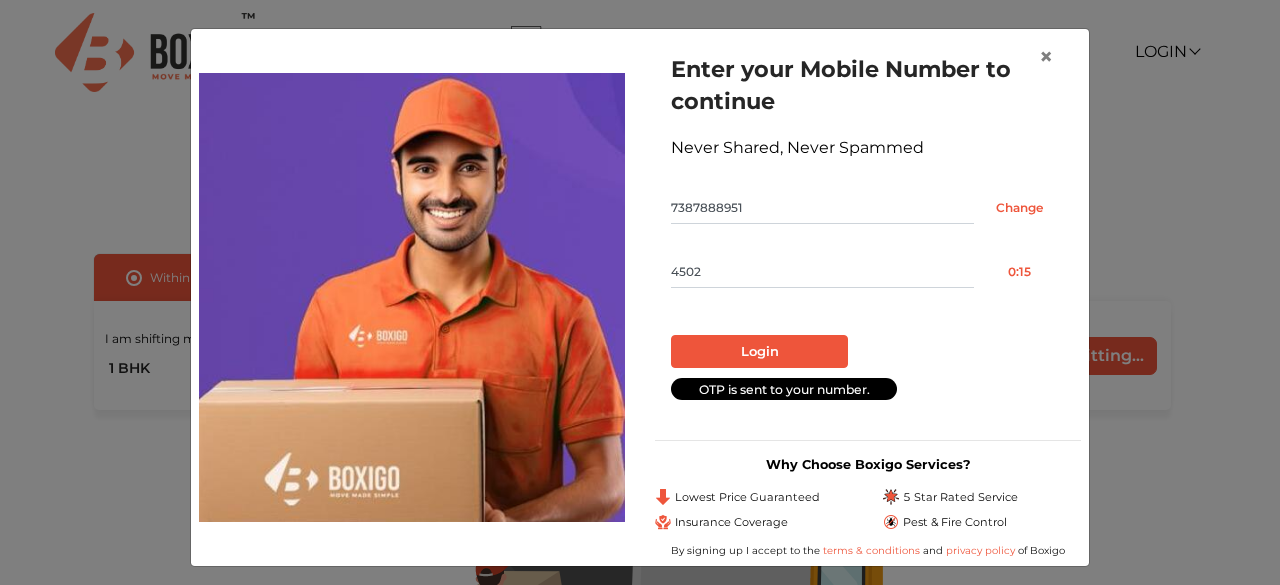 type on "4502" 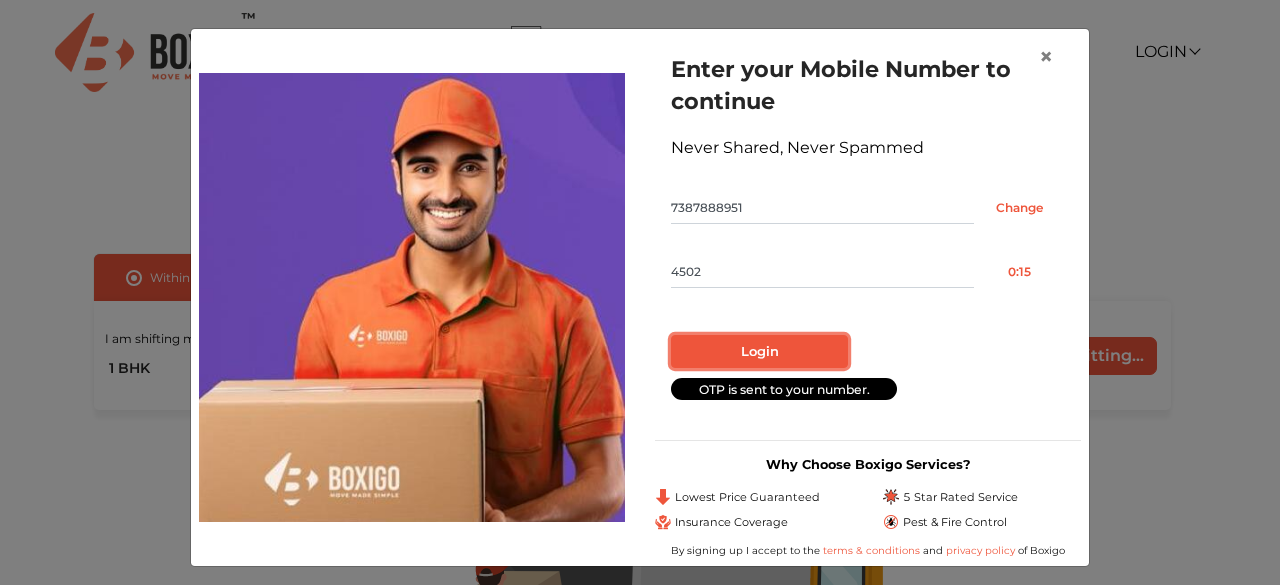 click on "Login" at bounding box center [759, 352] 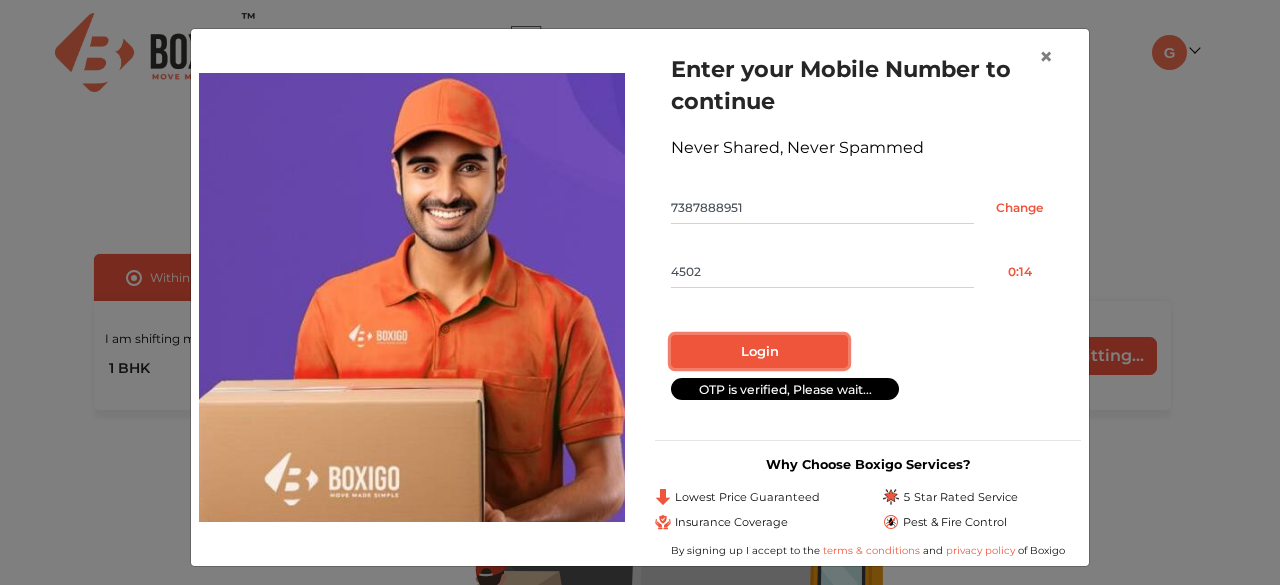 radio on "false" 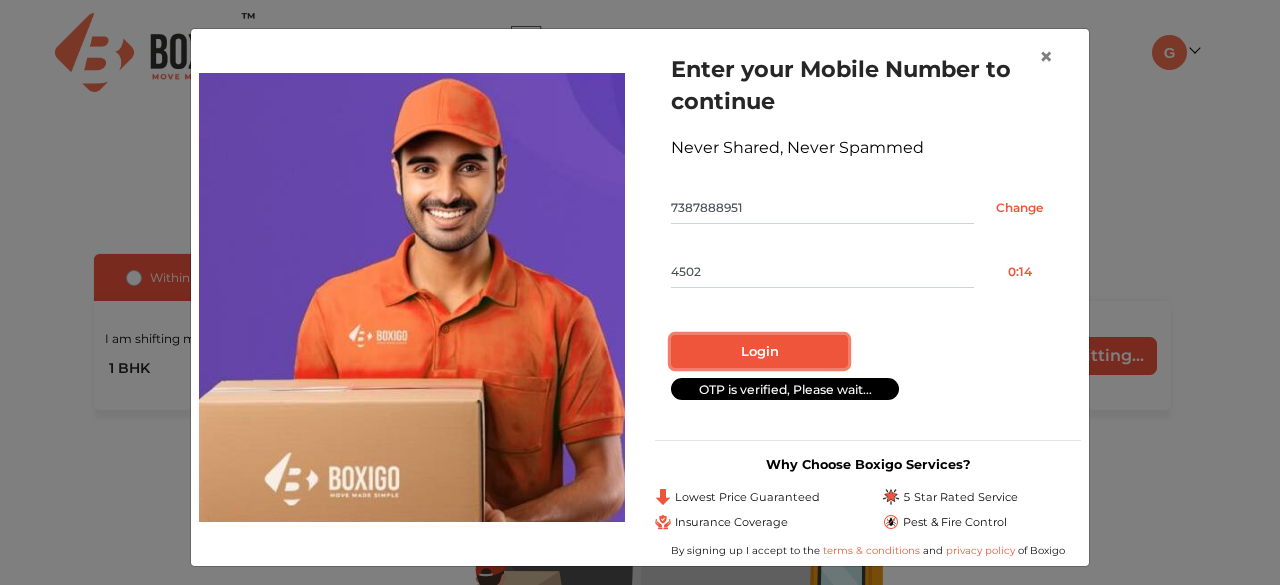 radio on "true" 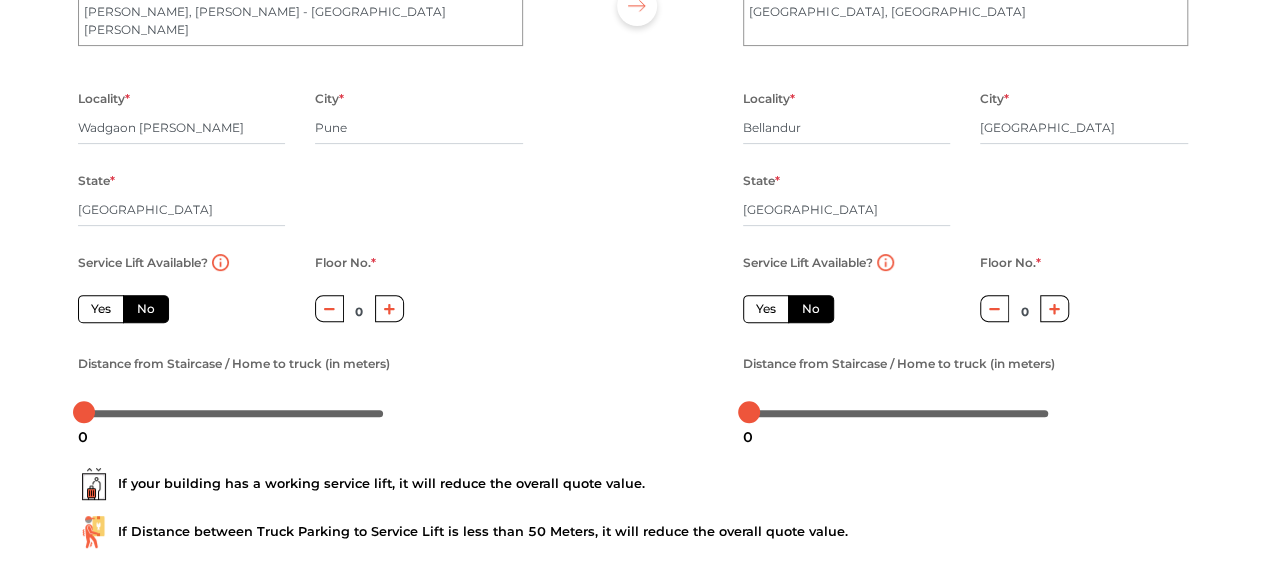scroll, scrollTop: 268, scrollLeft: 0, axis: vertical 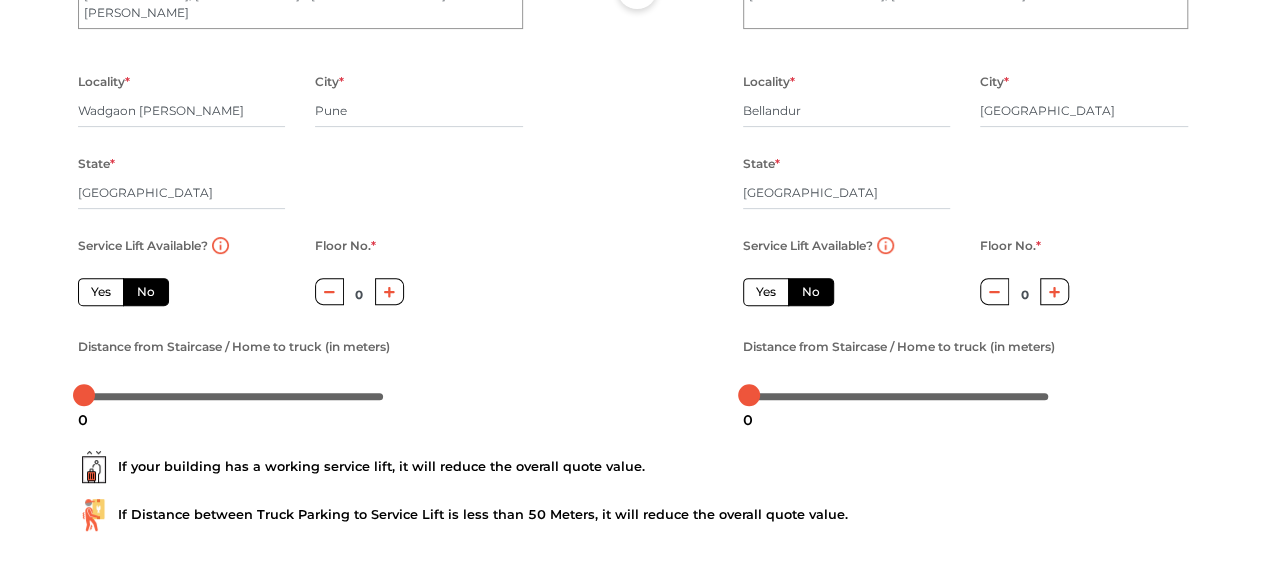 click on "Yes" at bounding box center [101, 292] 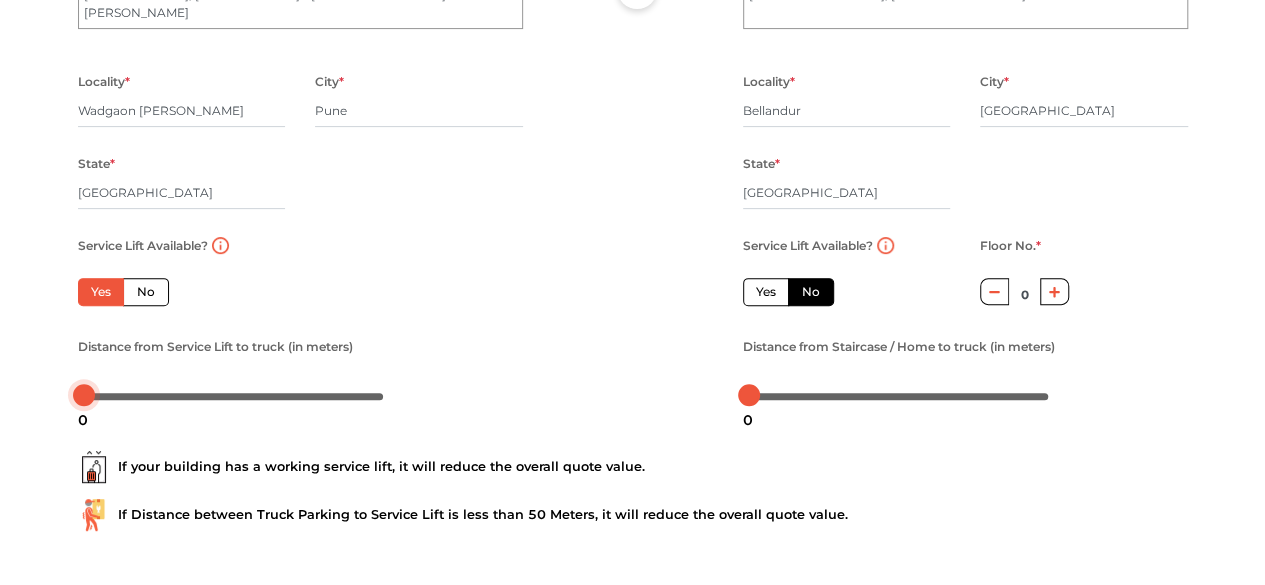 click at bounding box center (234, 395) 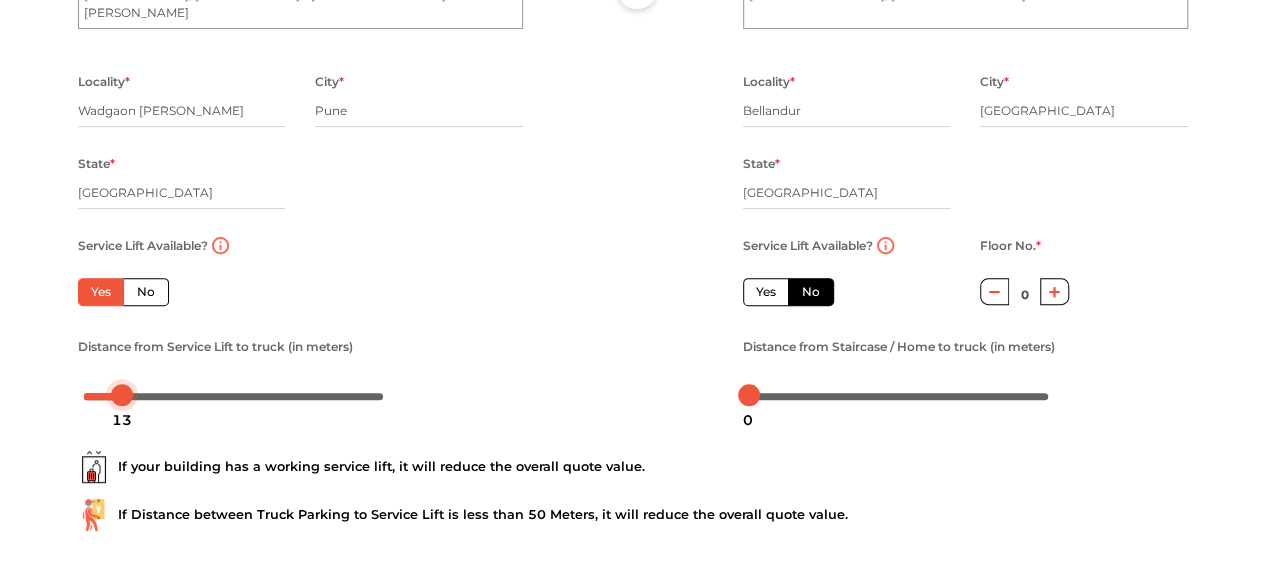 click on "Plan your   move Enter your   floor info Add your   inventory Your move   summary My Moves My Profile Make Estimate LOGOUT Plan your   move Enter your   floor info Add your   inventory Your move   summary  From house details  House Address  *   [PERSON_NAME][GEOGRAPHIC_DATA][PERSON_NAME][PERSON_NAME] Locality  * [GEOGRAPHIC_DATA]  * [GEOGRAPHIC_DATA] State  * [GEOGRAPHIC_DATA] Pincode  * Service Lift Available?  Yes No   Floor No.  * 0 Distance from Service Lift to truck   (in meters)  New house details  House Address  * [GEOGRAPHIC_DATA] Locality  * [GEOGRAPHIC_DATA]  * [GEOGRAPHIC_DATA]  * [GEOGRAPHIC_DATA] Pincode  * Service Lift Available?  Yes No   Floor No.  * 0 Distance from Staircase / Home to truck   (in meters) If your building has a working service lift, it will reduce the overall quote value. If Distance between Truck Parking to Service Lift is less than 50 Meters, it will reduce the overall quote value.  Move details Inventory  13 0" at bounding box center [632, 24] 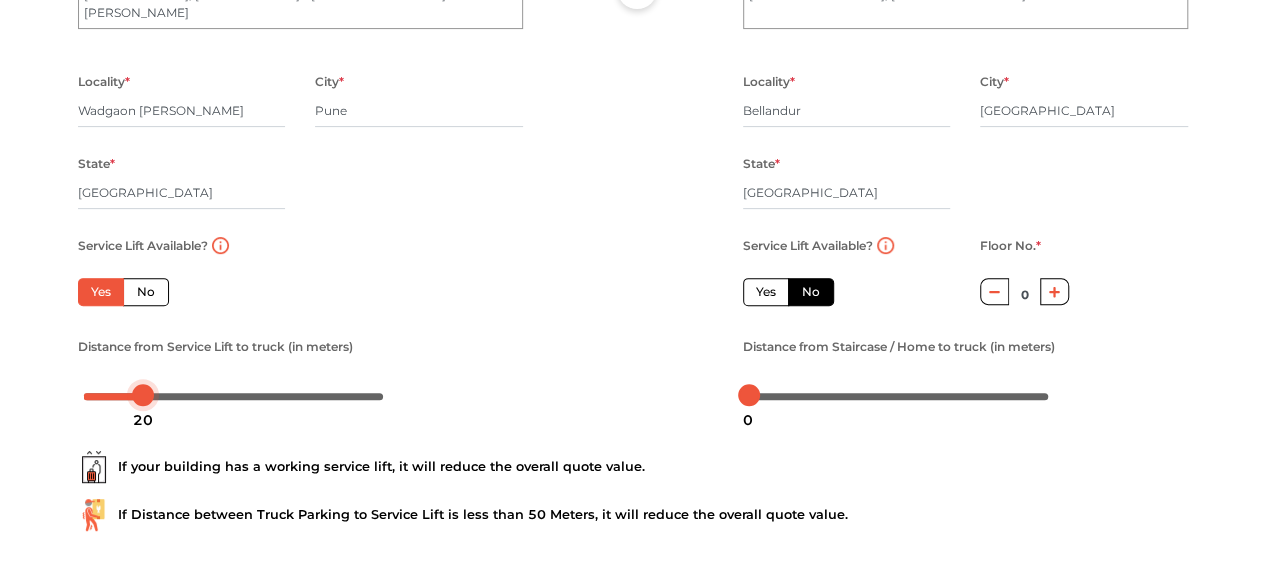 click at bounding box center (143, 395) 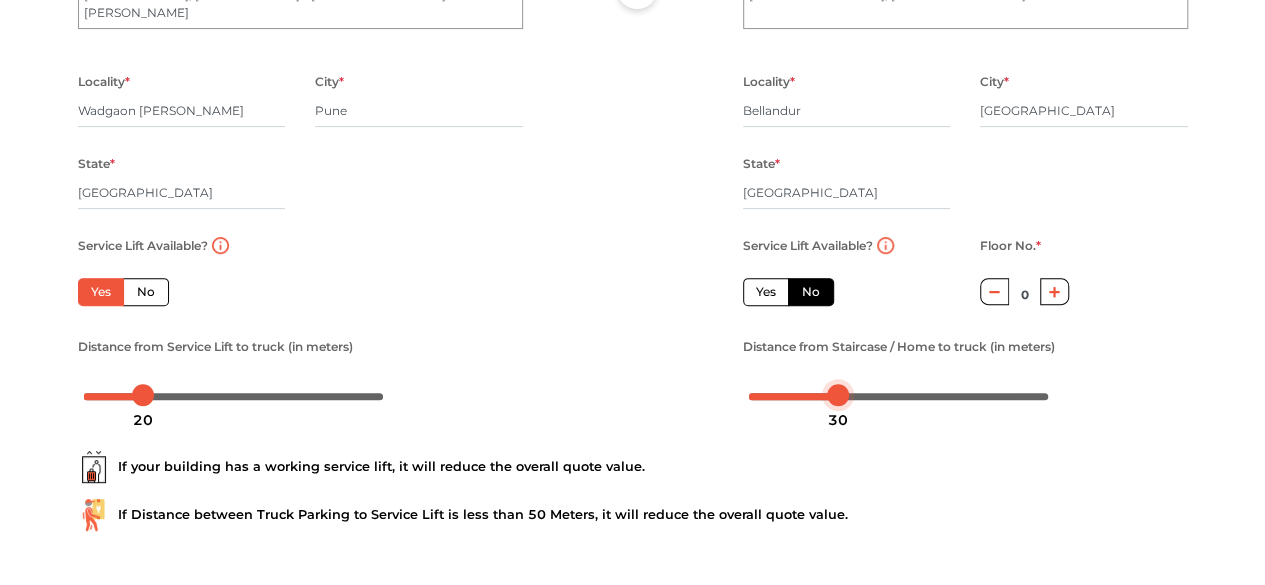 drag, startPoint x: 745, startPoint y: 397, endPoint x: 835, endPoint y: 397, distance: 90 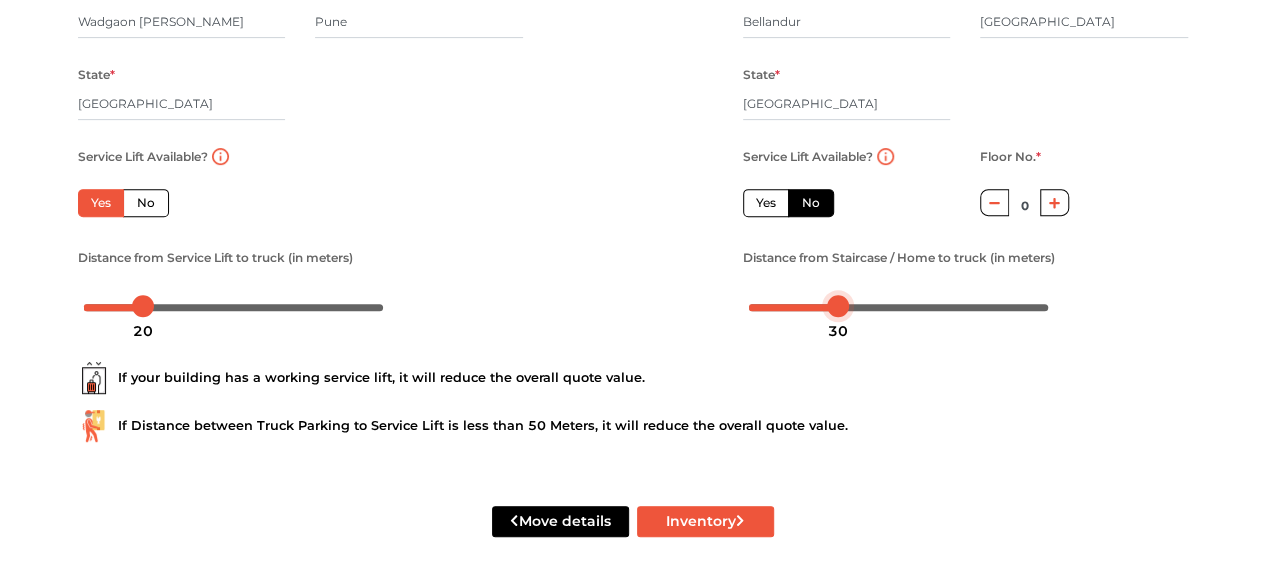 scroll, scrollTop: 359, scrollLeft: 0, axis: vertical 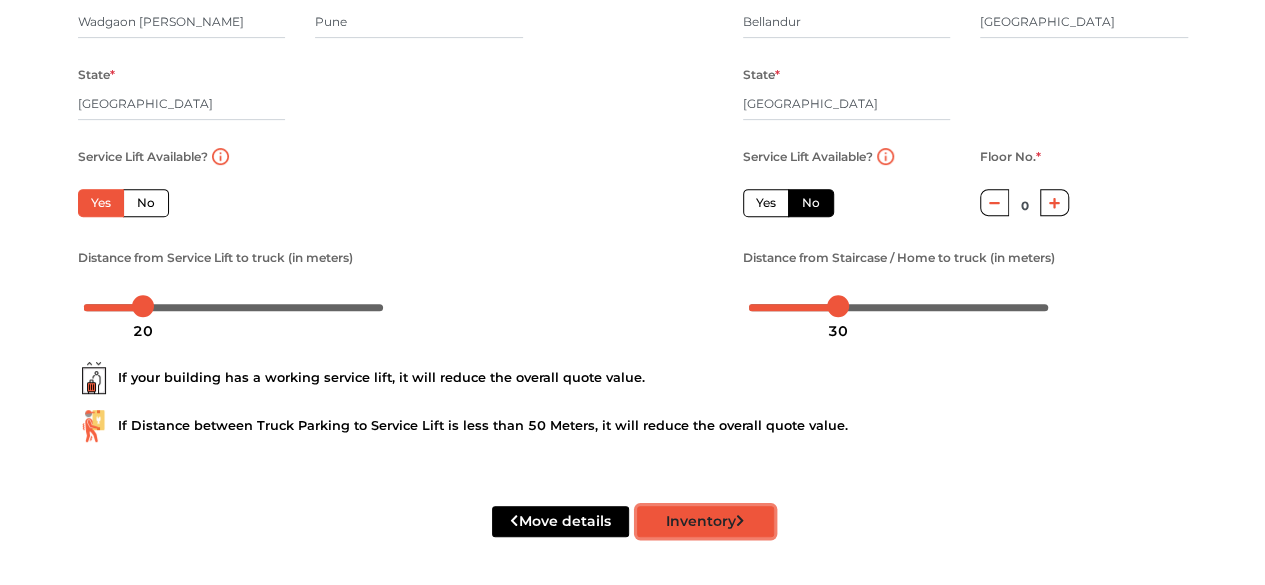 click 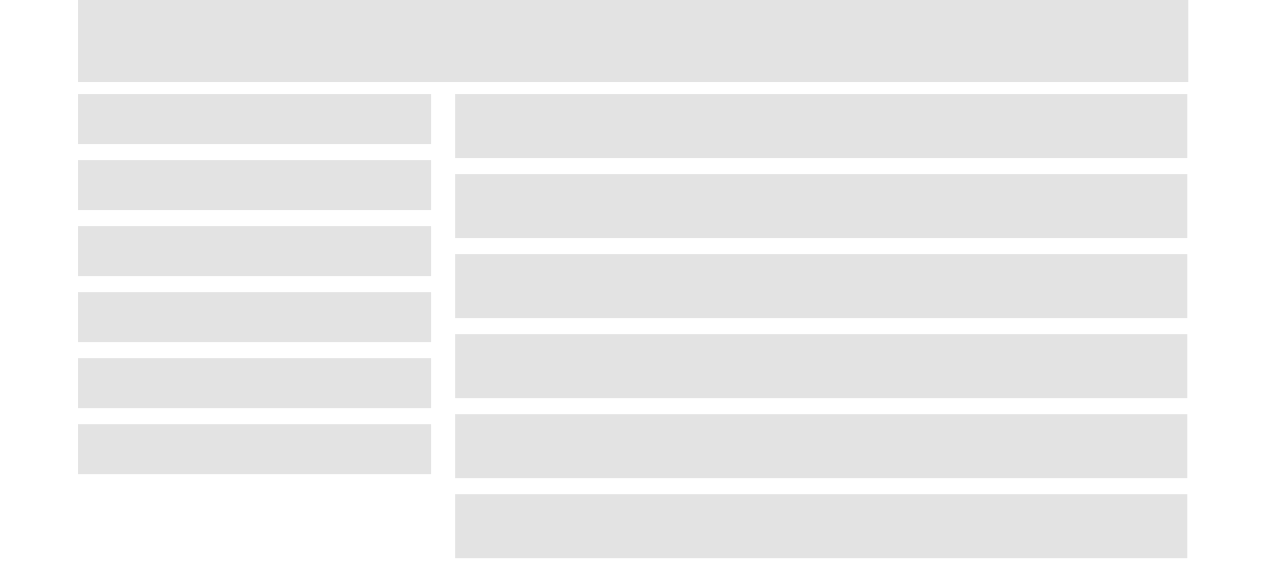 scroll, scrollTop: 96, scrollLeft: 0, axis: vertical 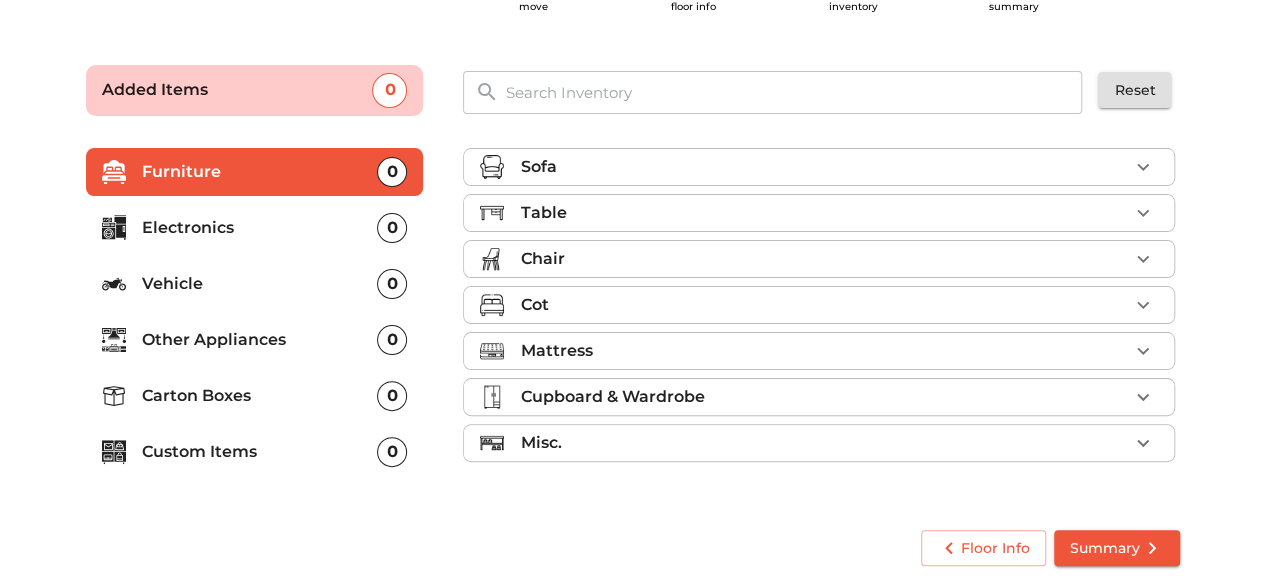 click on "Sofa" at bounding box center [824, 167] 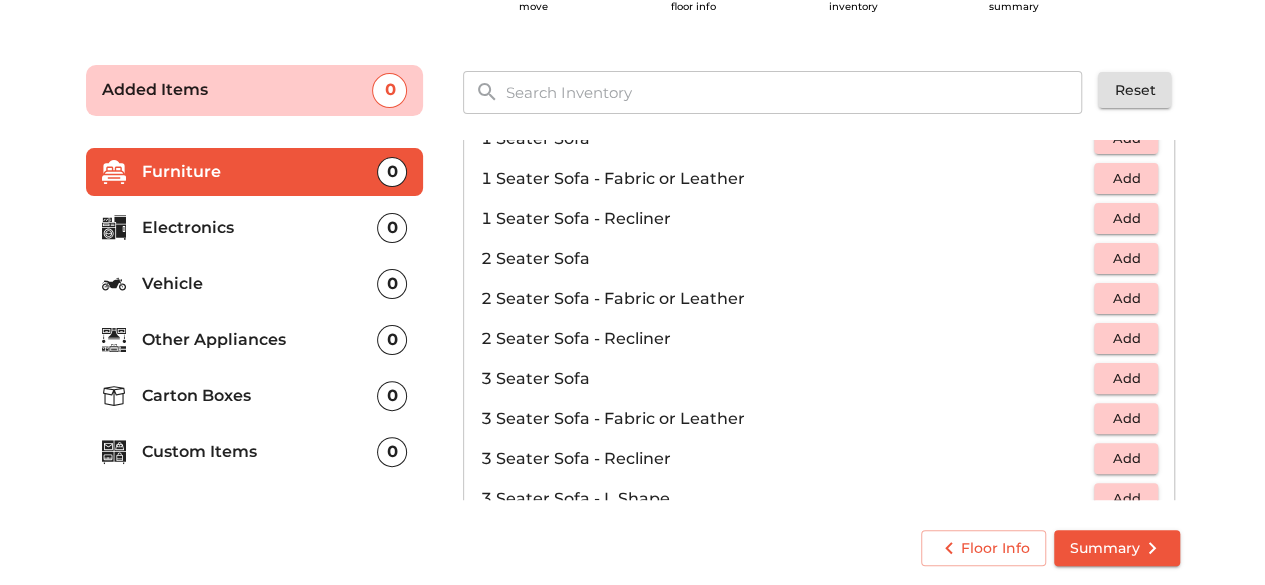 scroll, scrollTop: 73, scrollLeft: 0, axis: vertical 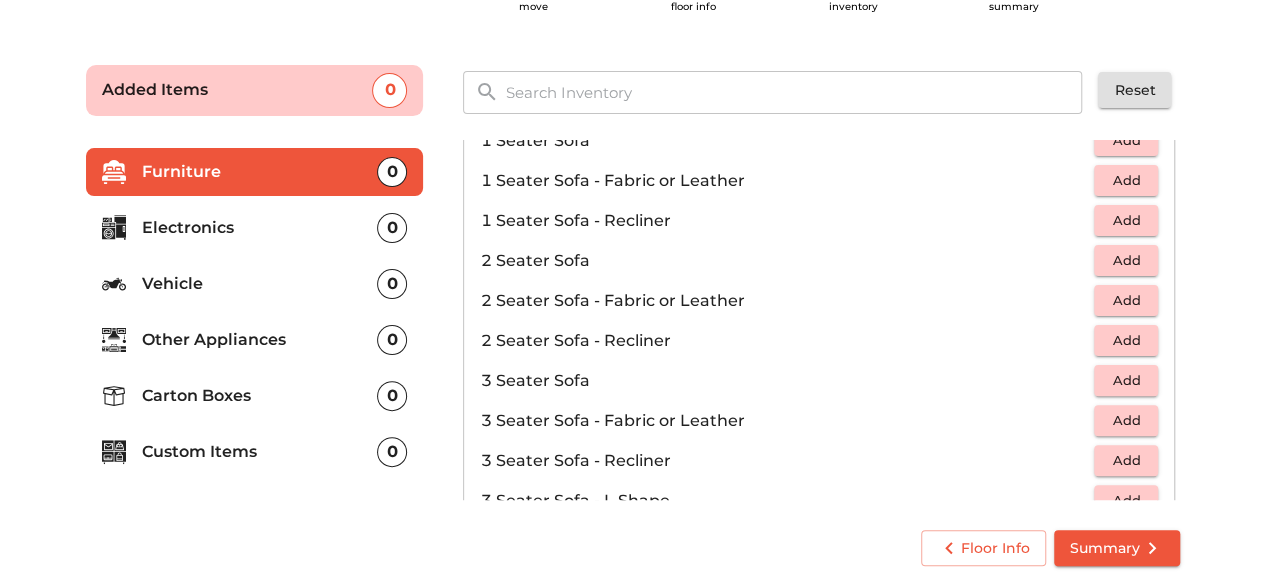 click on "Add" at bounding box center (1126, 380) 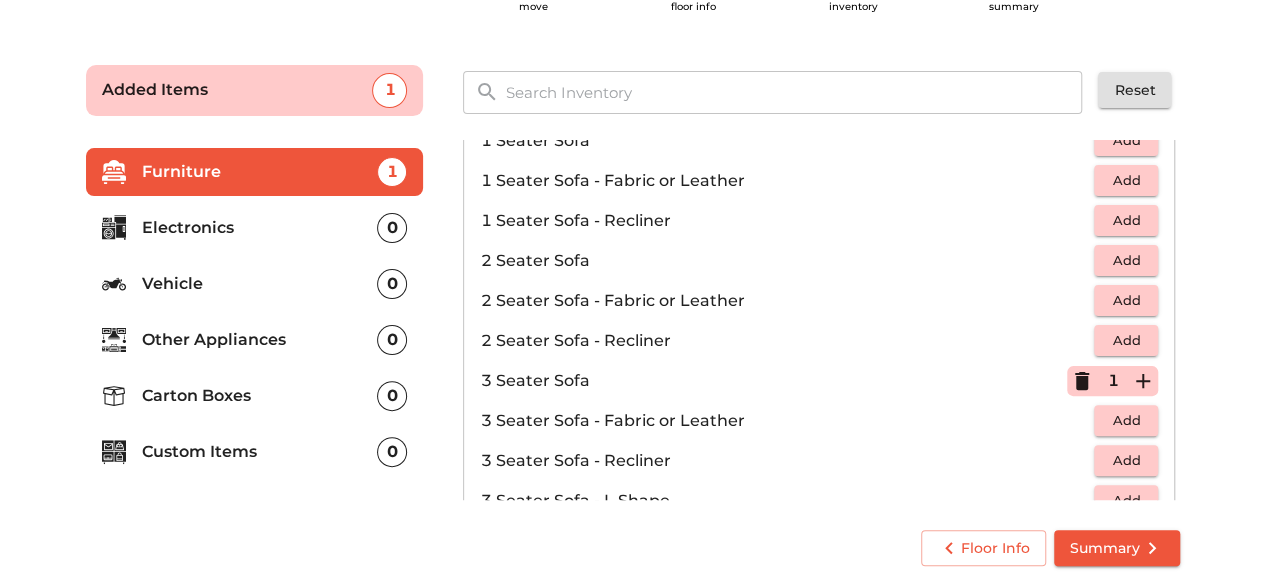 scroll, scrollTop: 0, scrollLeft: 0, axis: both 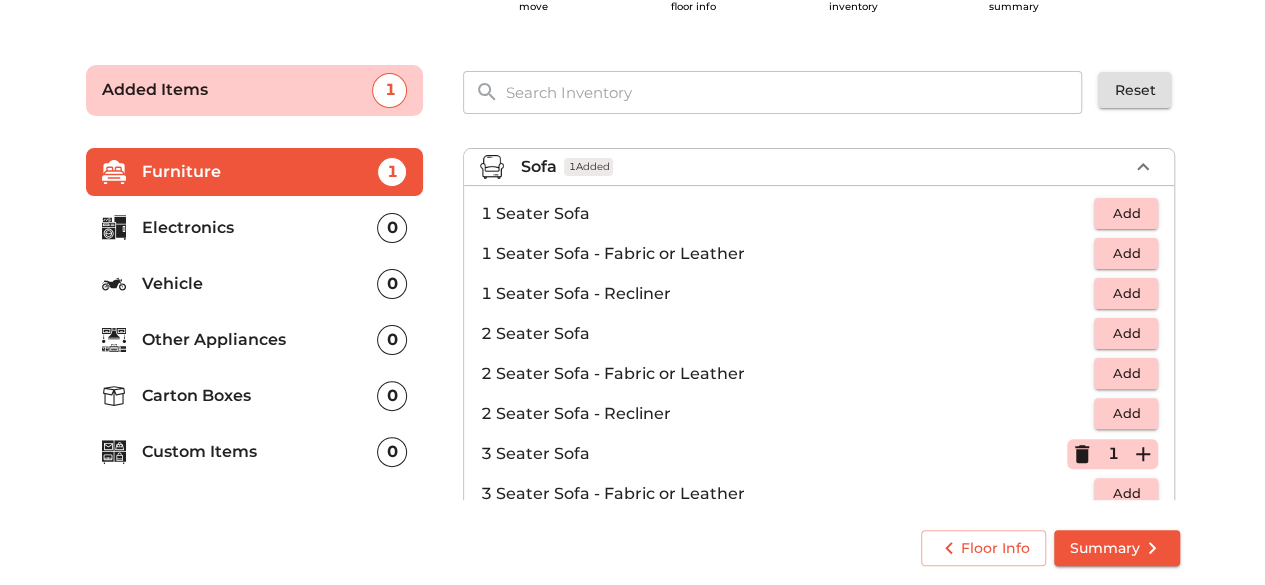 click 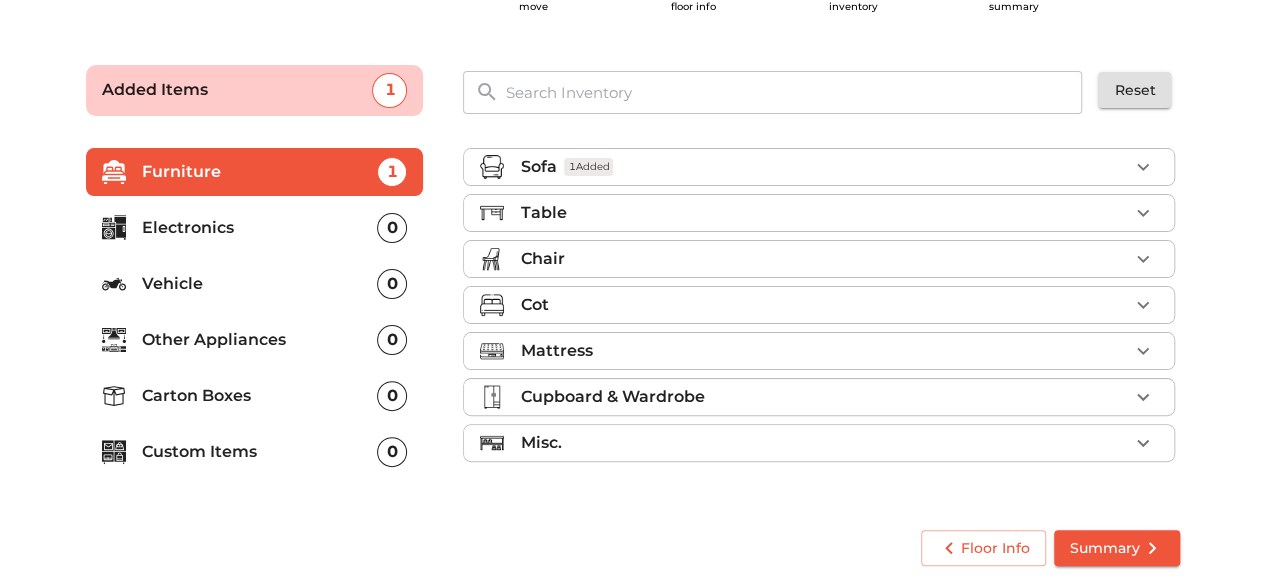 click on "Table" at bounding box center [824, 213] 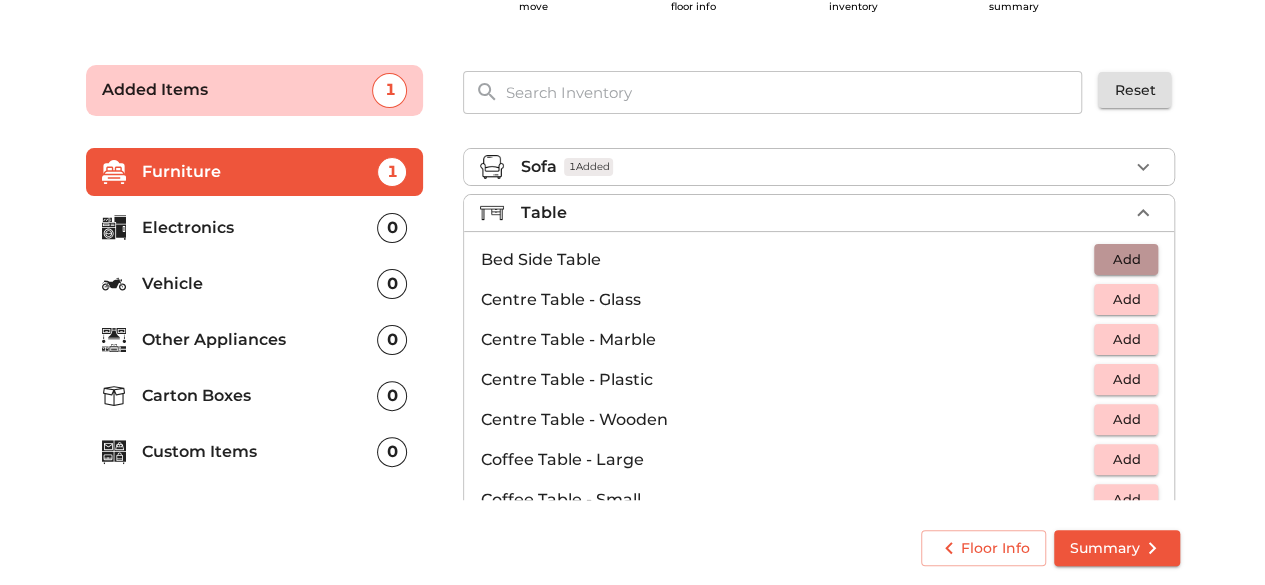 click on "Add" at bounding box center (1126, 259) 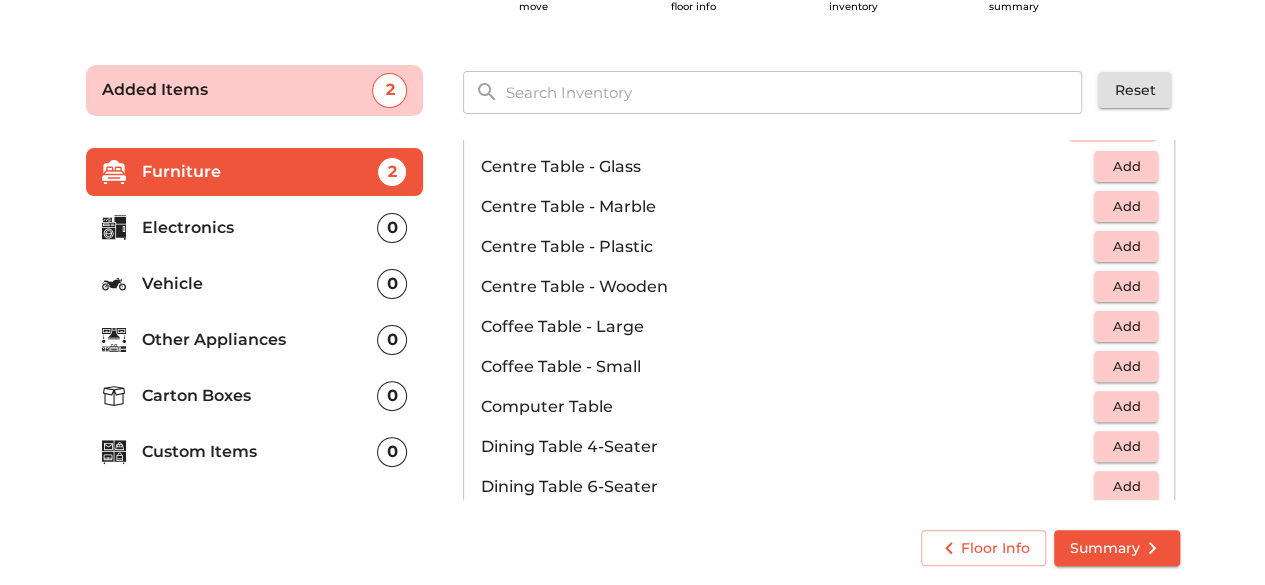 scroll, scrollTop: 134, scrollLeft: 0, axis: vertical 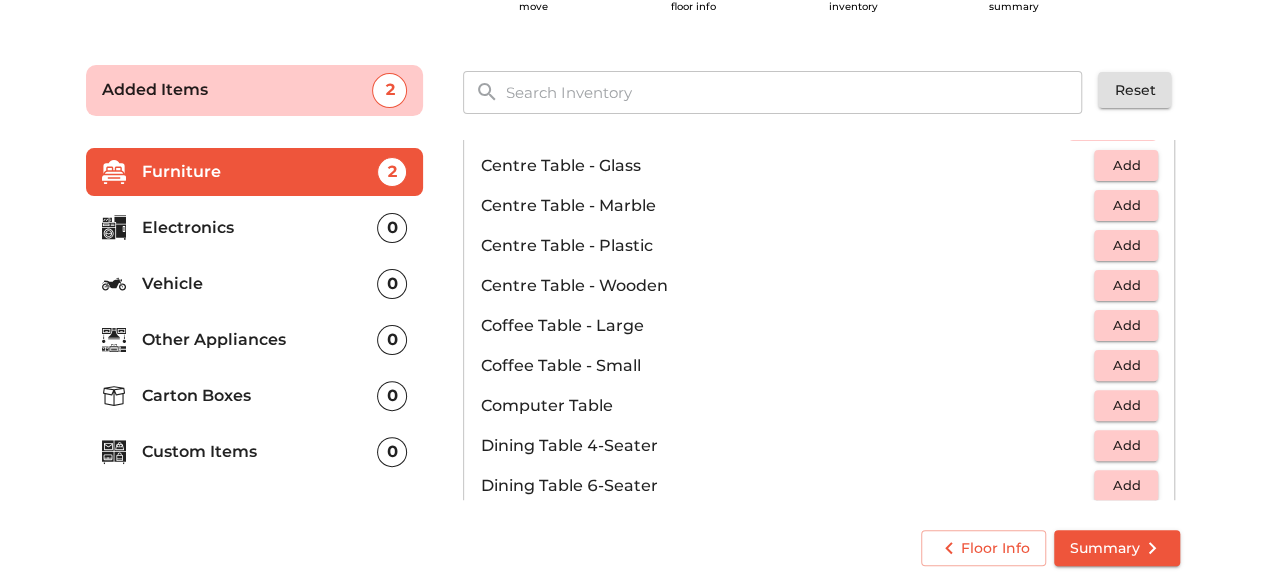 click on "Add" at bounding box center [1126, 365] 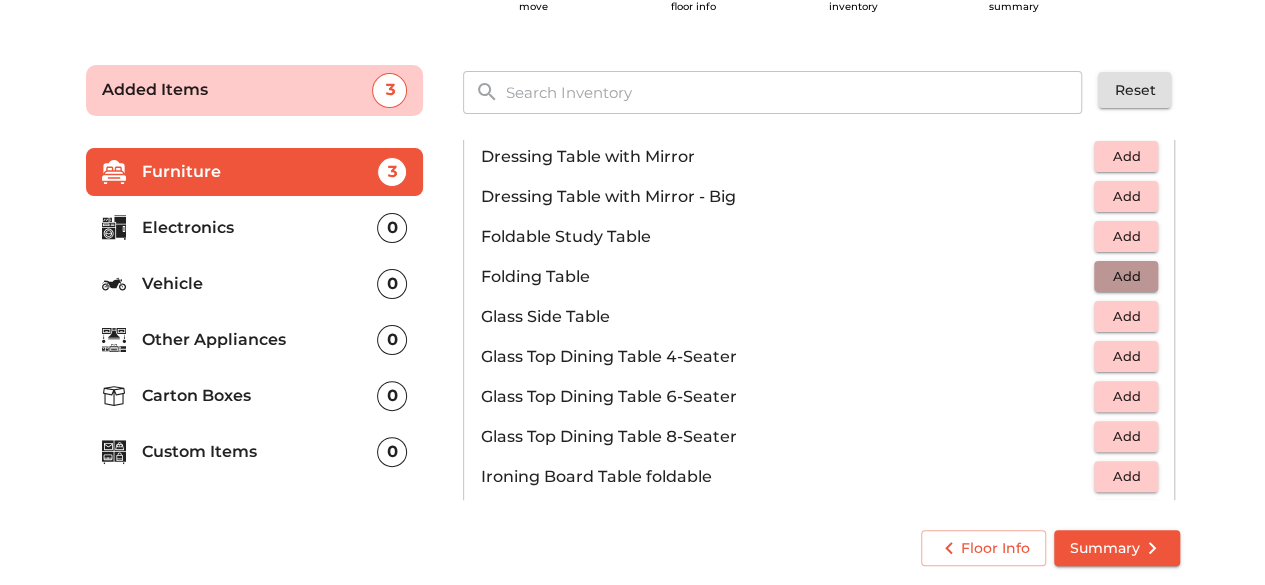 click on "Add" at bounding box center (1126, 276) 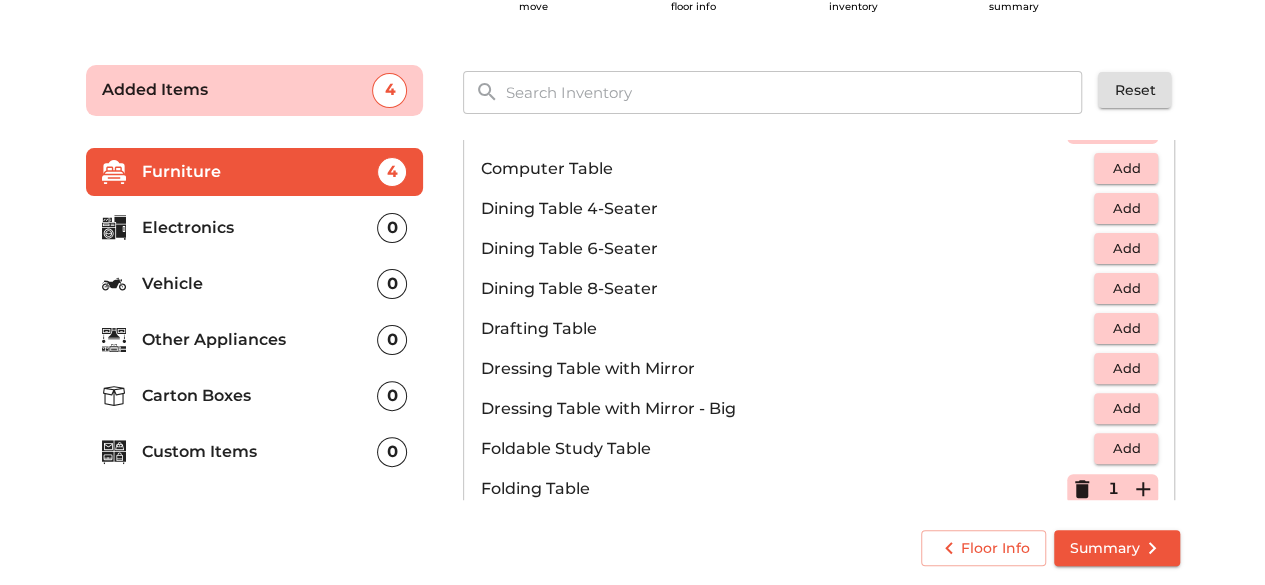 scroll, scrollTop: 372, scrollLeft: 0, axis: vertical 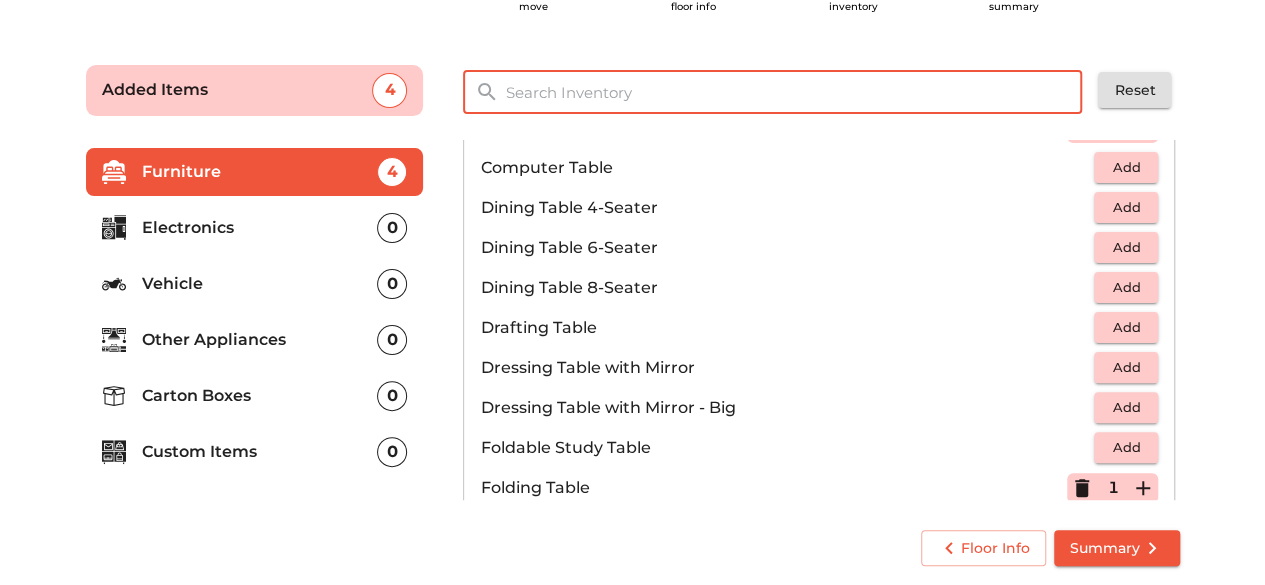click at bounding box center (794, 92) 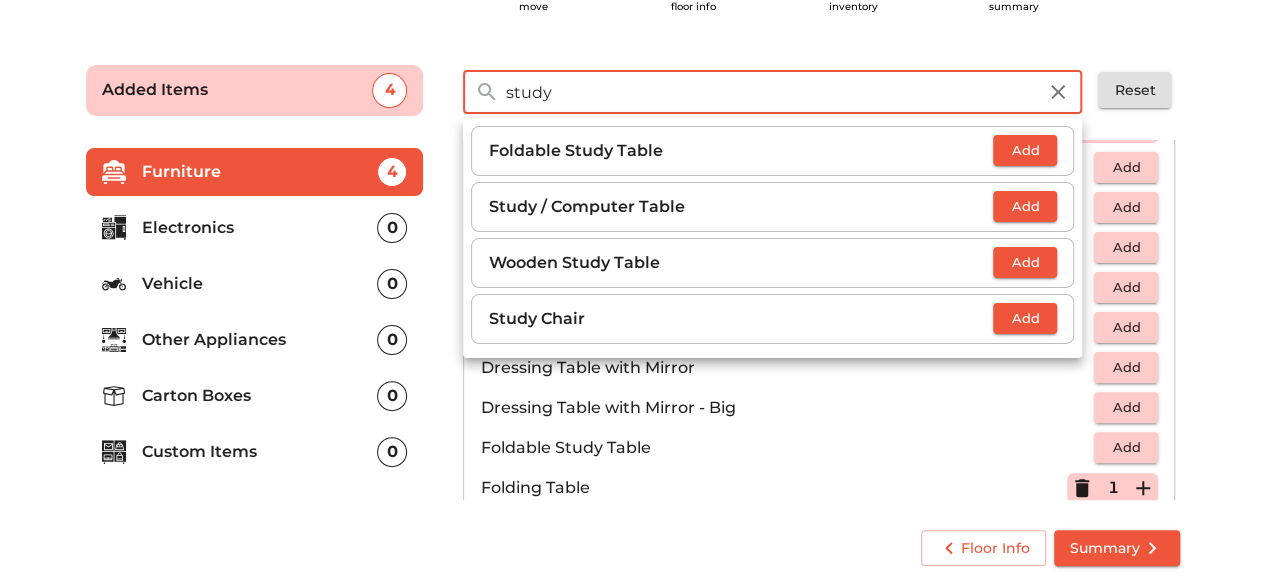 type on "study" 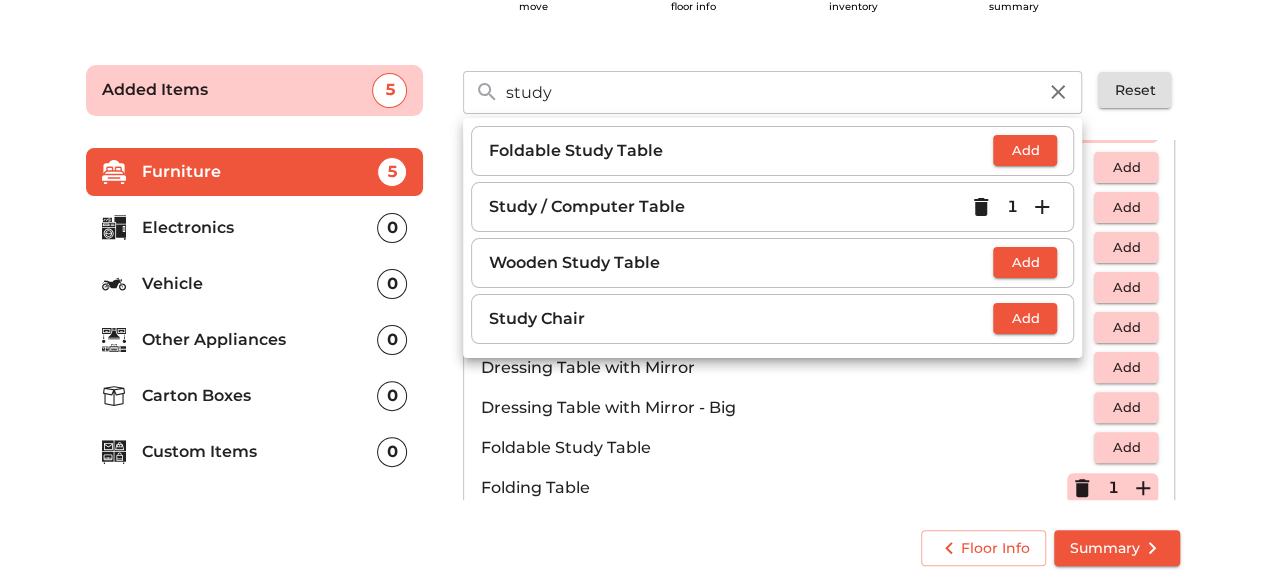 click on "Plan your   move Enter your   floor info Add your   inventory Your move   summary Added Items 5 study ​ Foldable Study Table Add Study / Computer Table 1 Wooden Study Table Add Study Chair Add Reset Furniture 5 Electronics 0 Vehicle 0 Other Appliances 0 Carton Boxes 0 Custom Items 0 Sofa 1  Added Table 4  Added Bed Side Table 1 Centre Table - Glass Add Centre Table - Marble Add Centre Table - Plastic Add Centre Table - Wooden Add Coffee Table - Large Add Coffee Table - Small 1 Computer Table Add Dining Table 4-Seater Add Dining Table 6-Seater Add Dining Table 8-Seater Add Drafting Table Add Dressing Table with Mirror Add Dressing Table with Mirror - Big Add Foldable Study Table Add Folding Table 1 Glass Side Table Add Glass Top Dining Table 4-Seater Add Glass Top Dining Table 6-Seater Add Glass Top Dining Table 8-Seater Add Ironing Board Table foldable Add Marble Top Dining Table 4-Seater Add Marble Top Dining Table 6-Seater Add Marble Top Dining Table 8-Seater Add Office Table Add Plastic Dining Table Add" at bounding box center (632, 312) 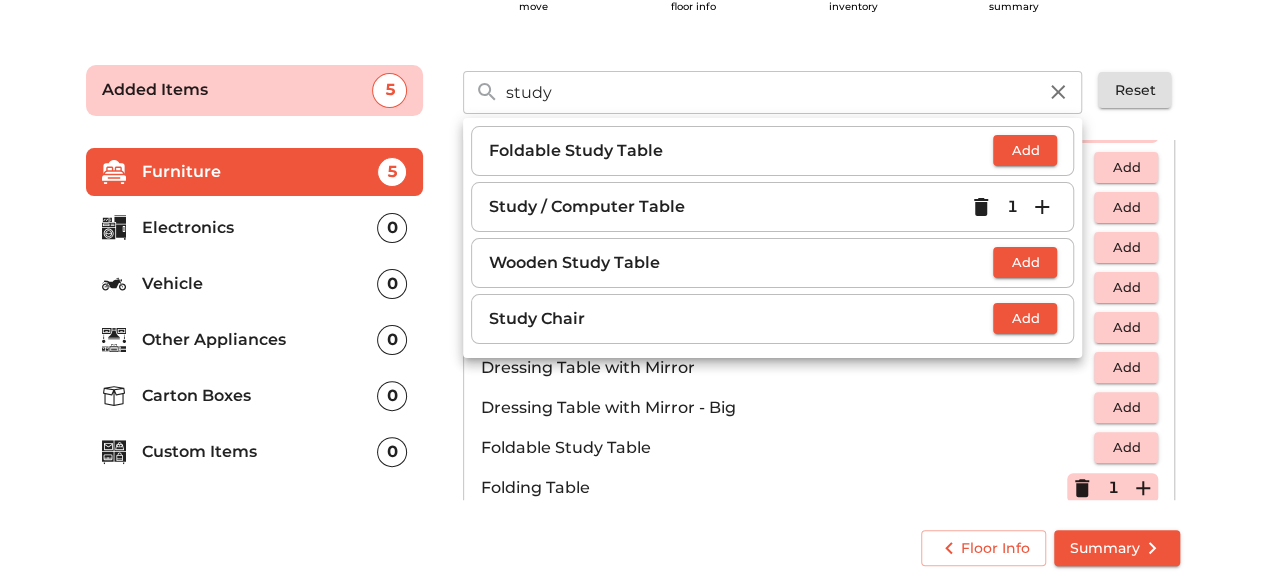 click 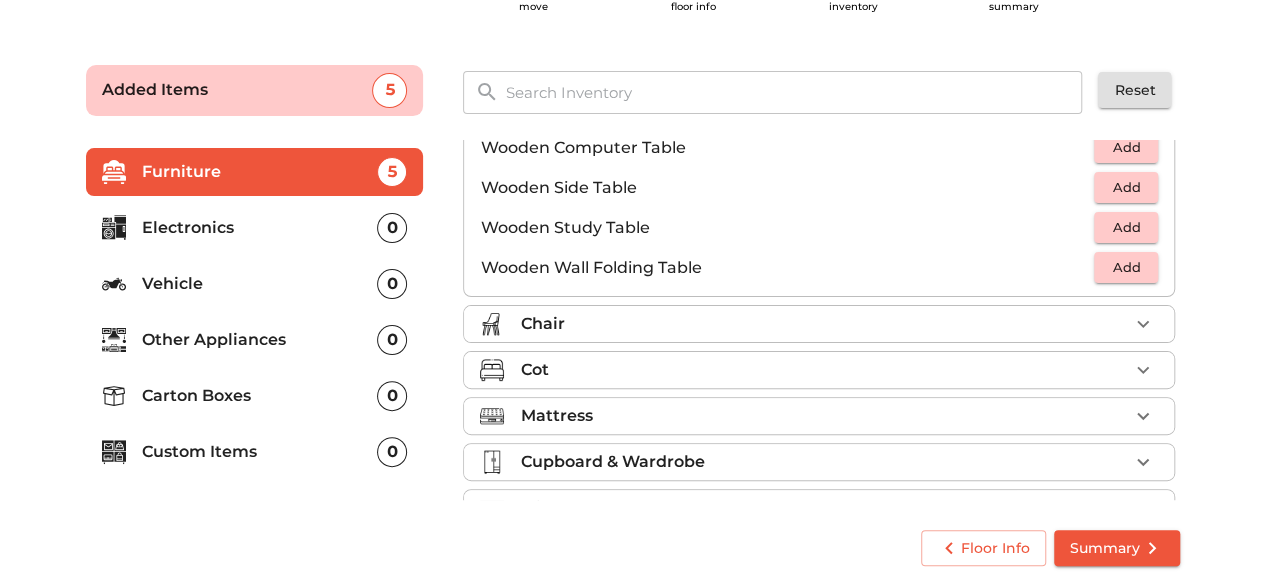 scroll, scrollTop: 1390, scrollLeft: 0, axis: vertical 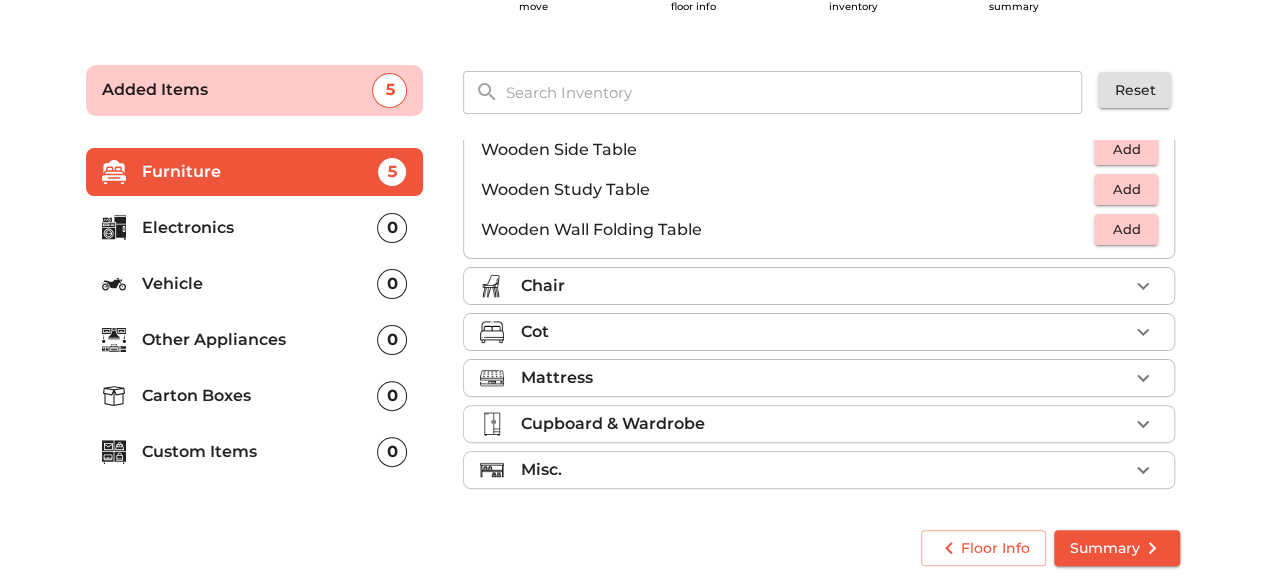 click 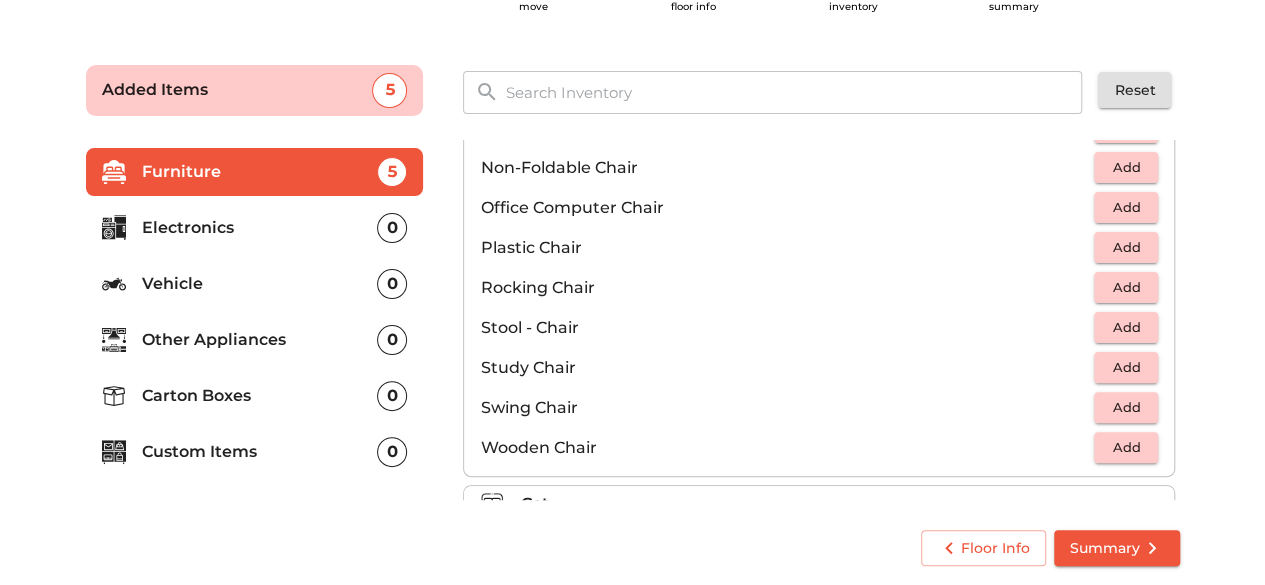 scroll, scrollTop: 659, scrollLeft: 0, axis: vertical 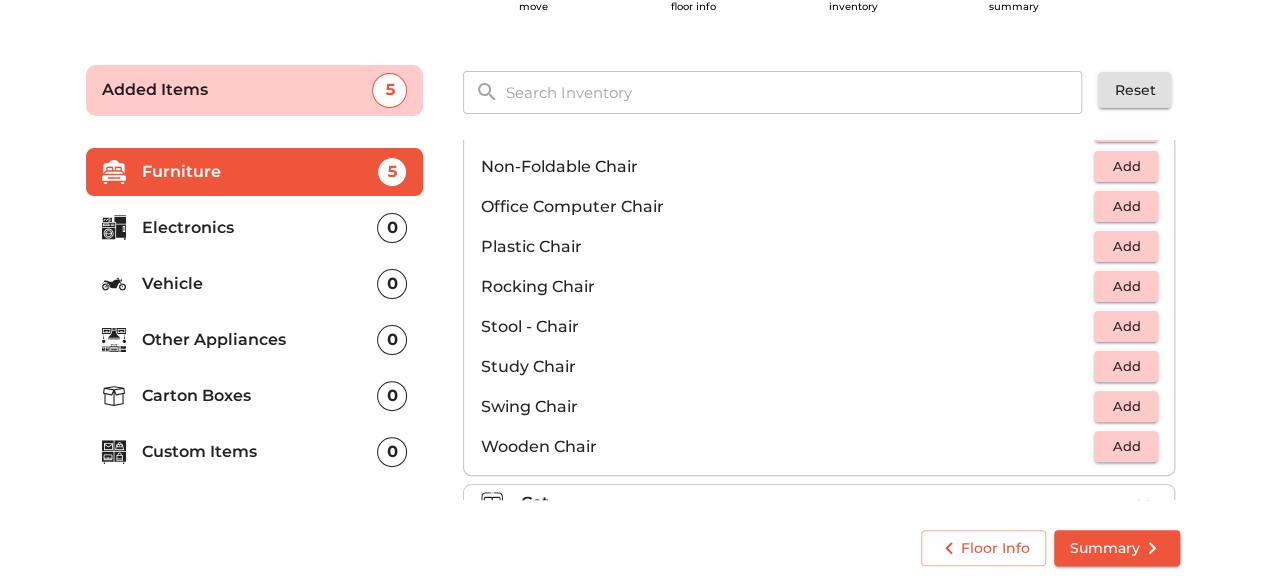 click on "Add" at bounding box center [1126, 246] 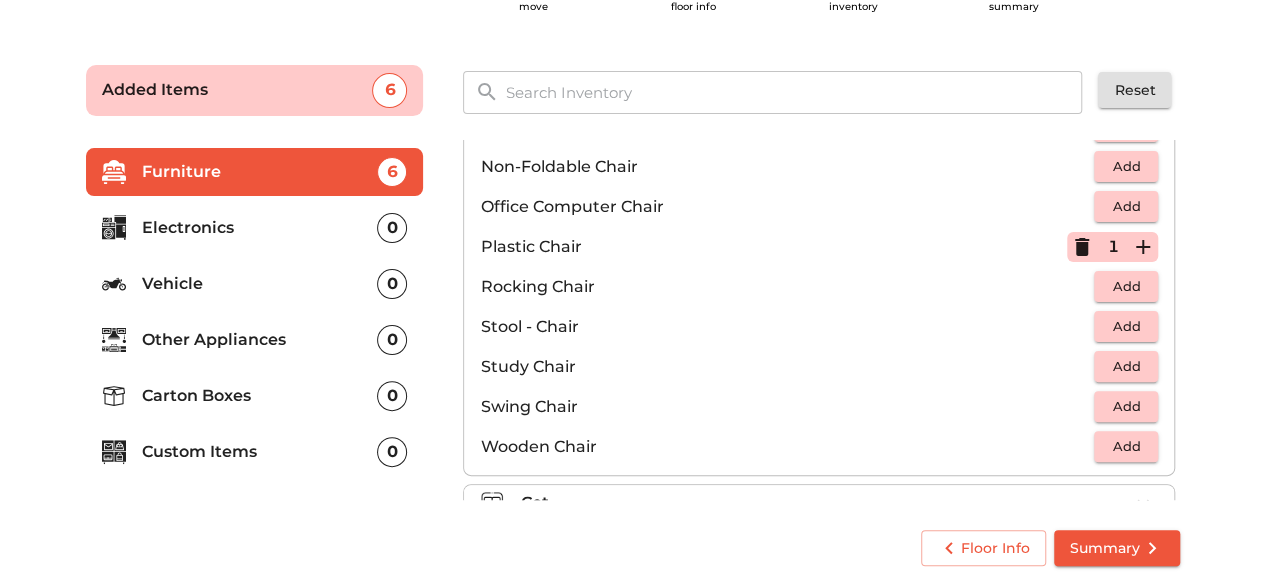 click 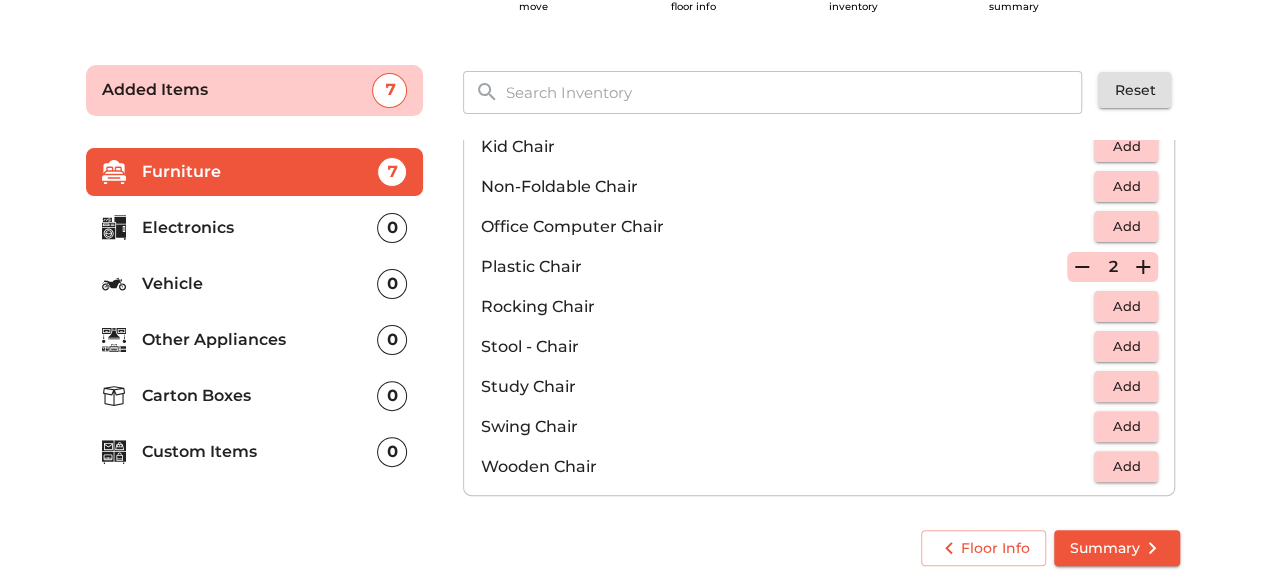 scroll, scrollTop: 637, scrollLeft: 0, axis: vertical 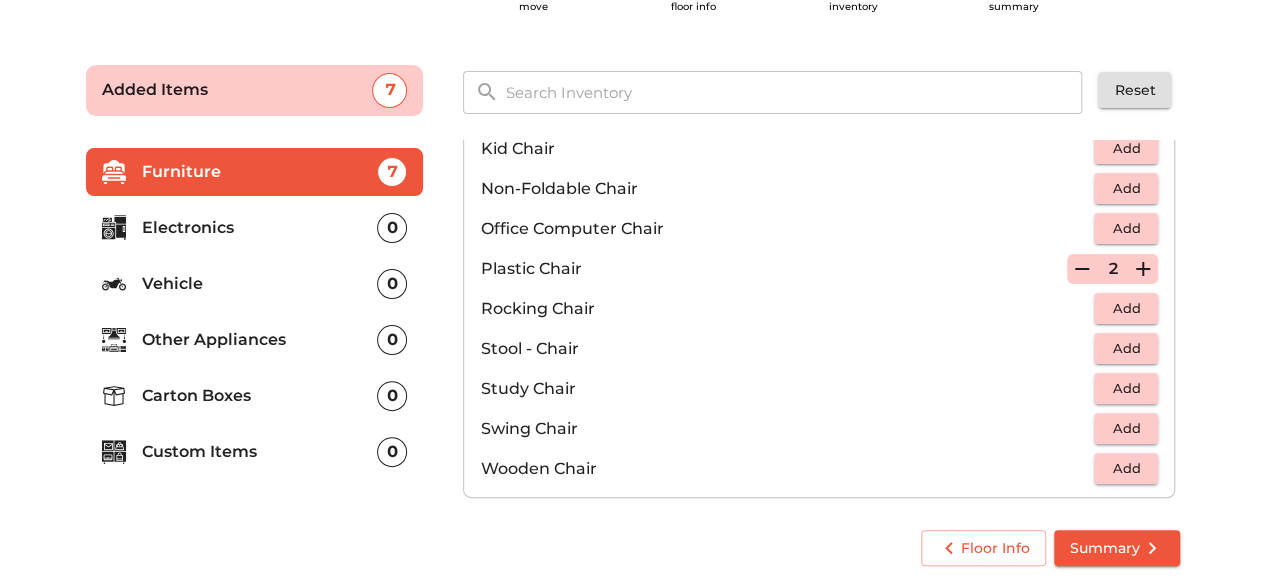 click on "Add" at bounding box center [1126, 228] 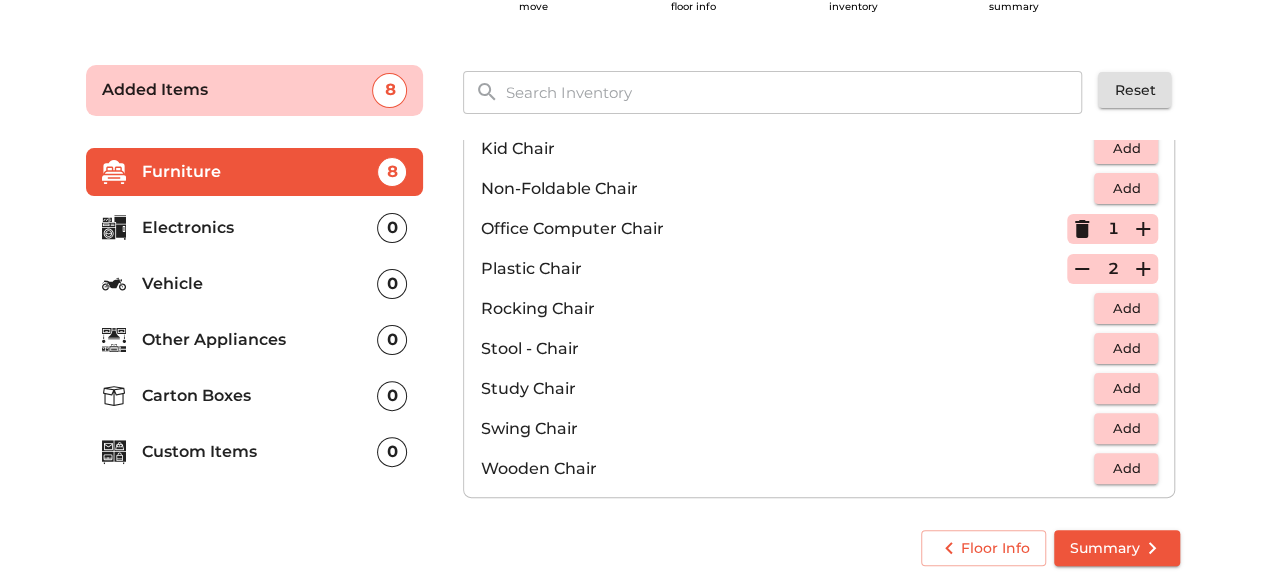 click 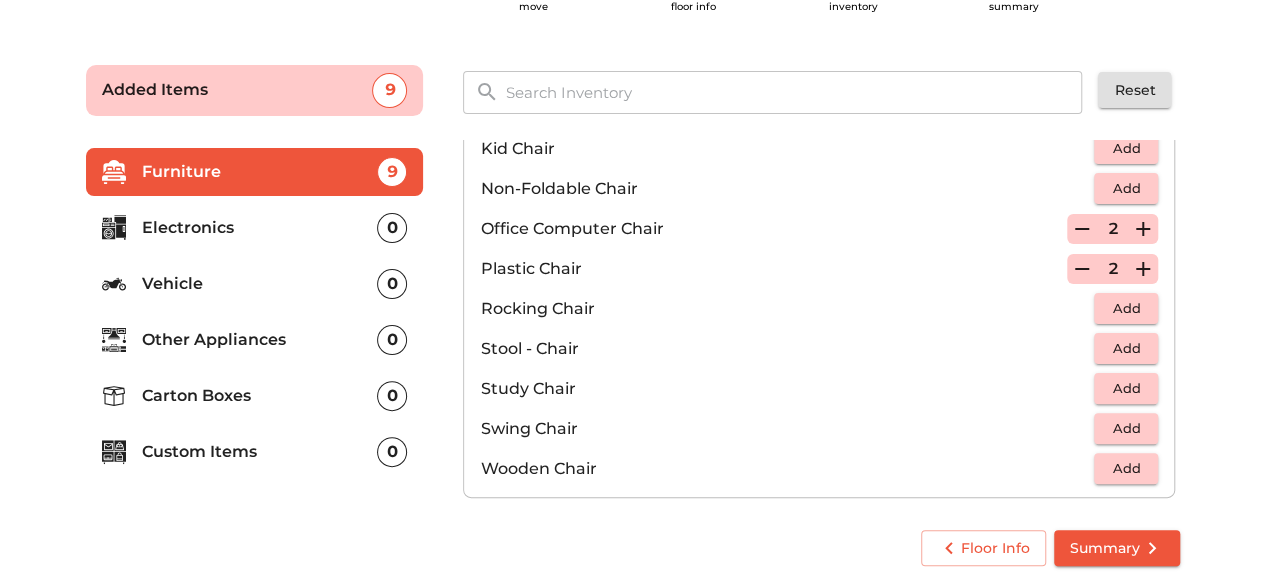 scroll, scrollTop: 830, scrollLeft: 0, axis: vertical 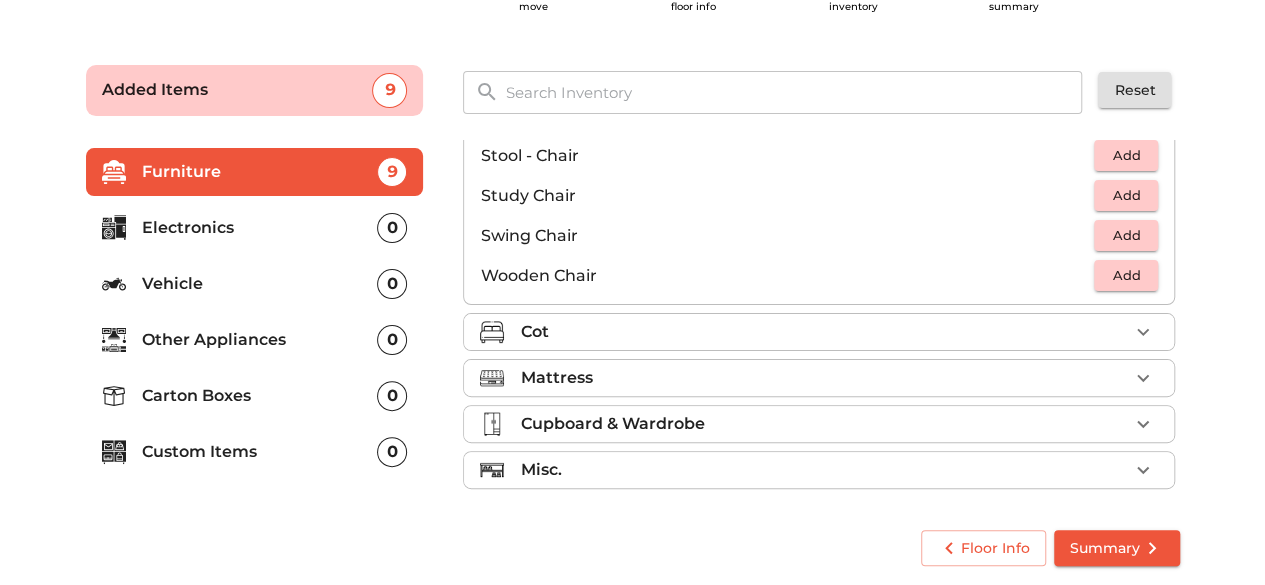click on "Cot" at bounding box center (824, 332) 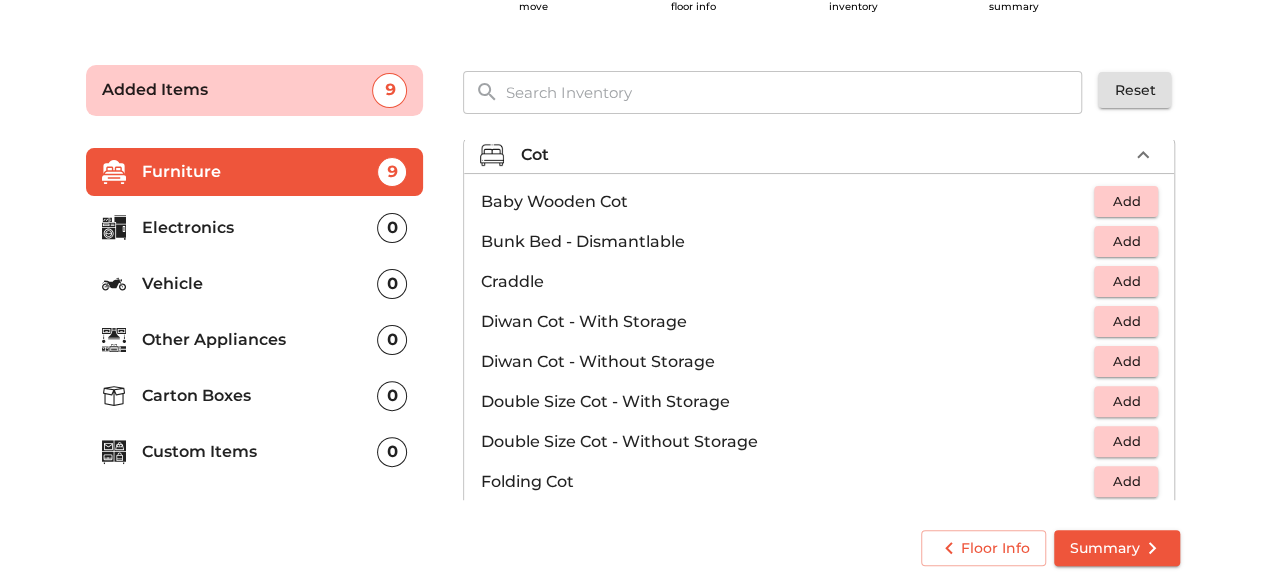 scroll, scrollTop: 142, scrollLeft: 0, axis: vertical 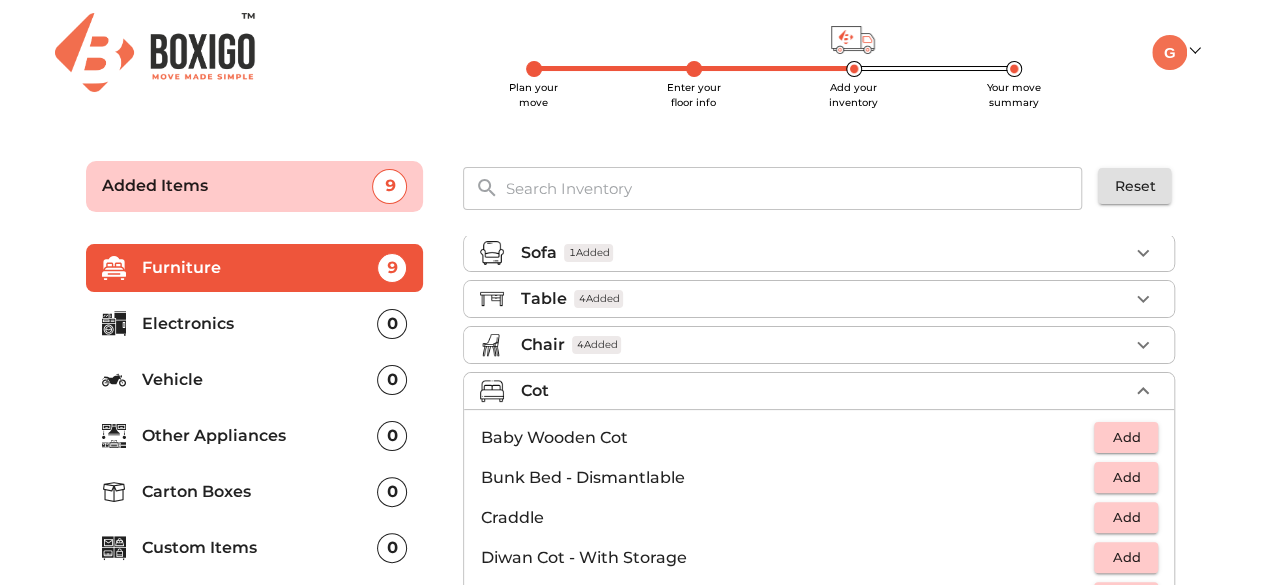 click on "Chair 4  Added" at bounding box center (824, 345) 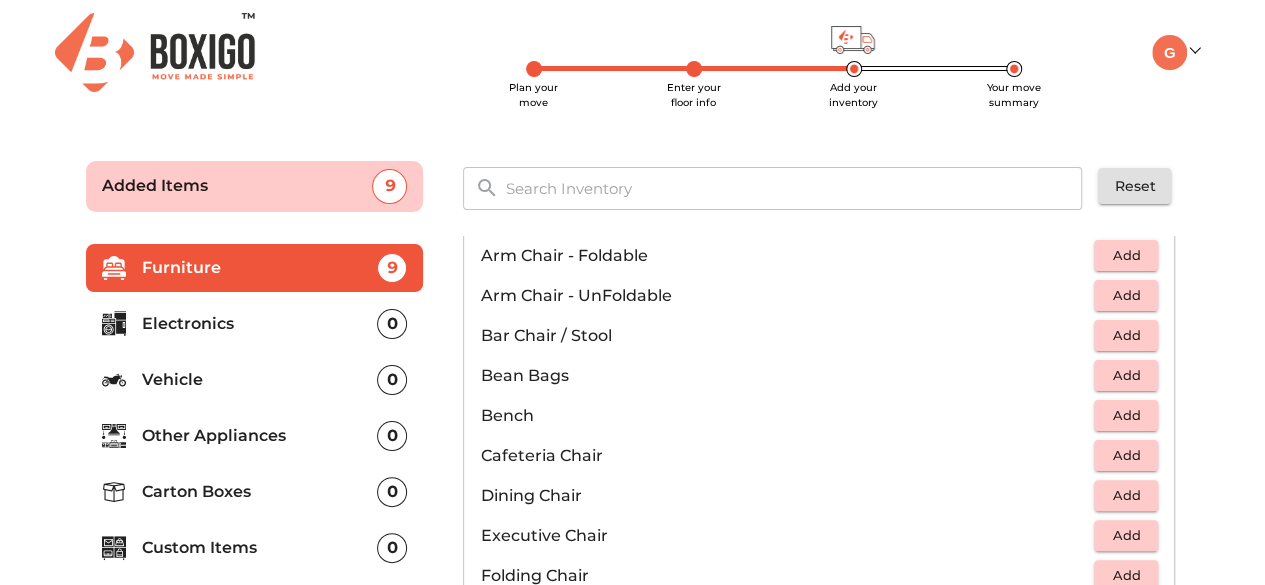 scroll, scrollTop: 145, scrollLeft: 0, axis: vertical 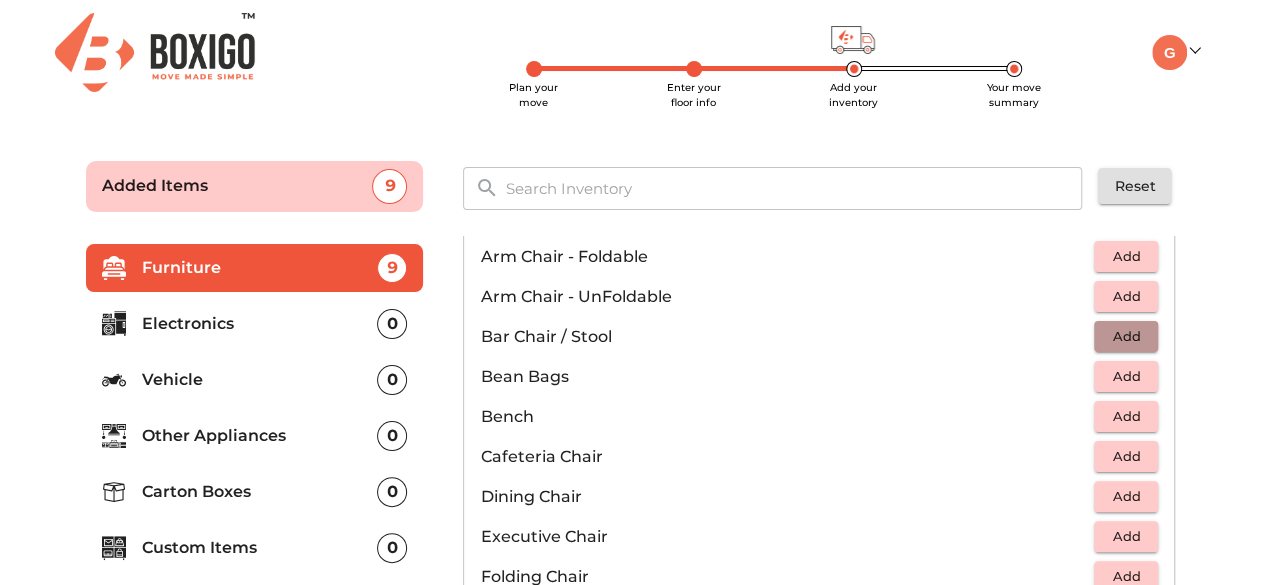 click on "Add" at bounding box center (1126, 336) 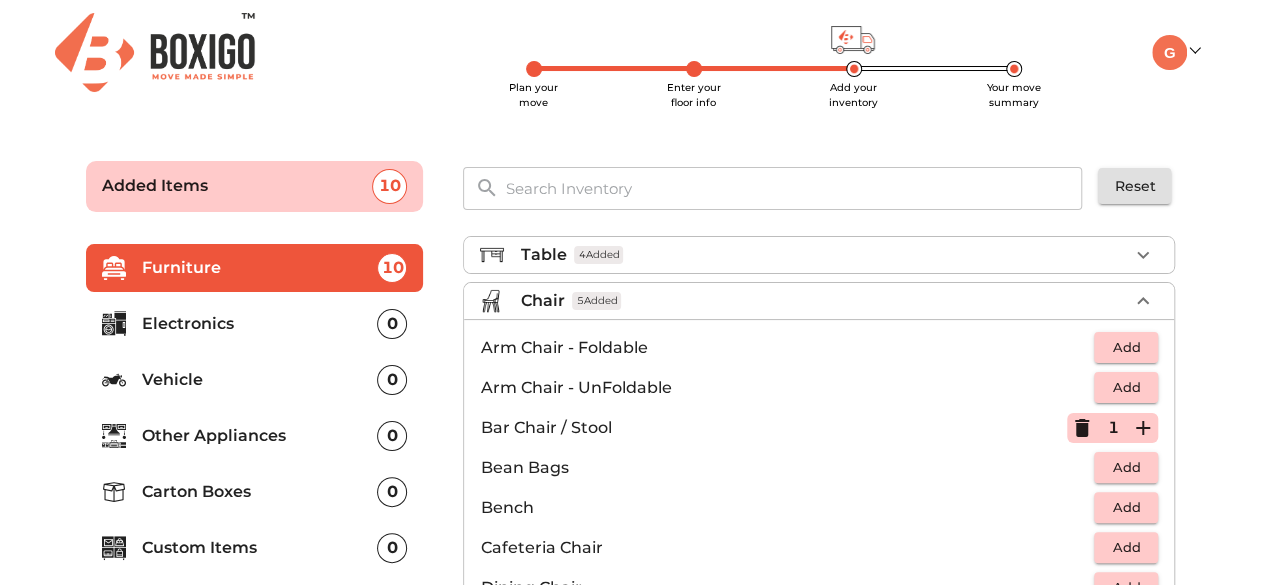 scroll, scrollTop: 61, scrollLeft: 0, axis: vertical 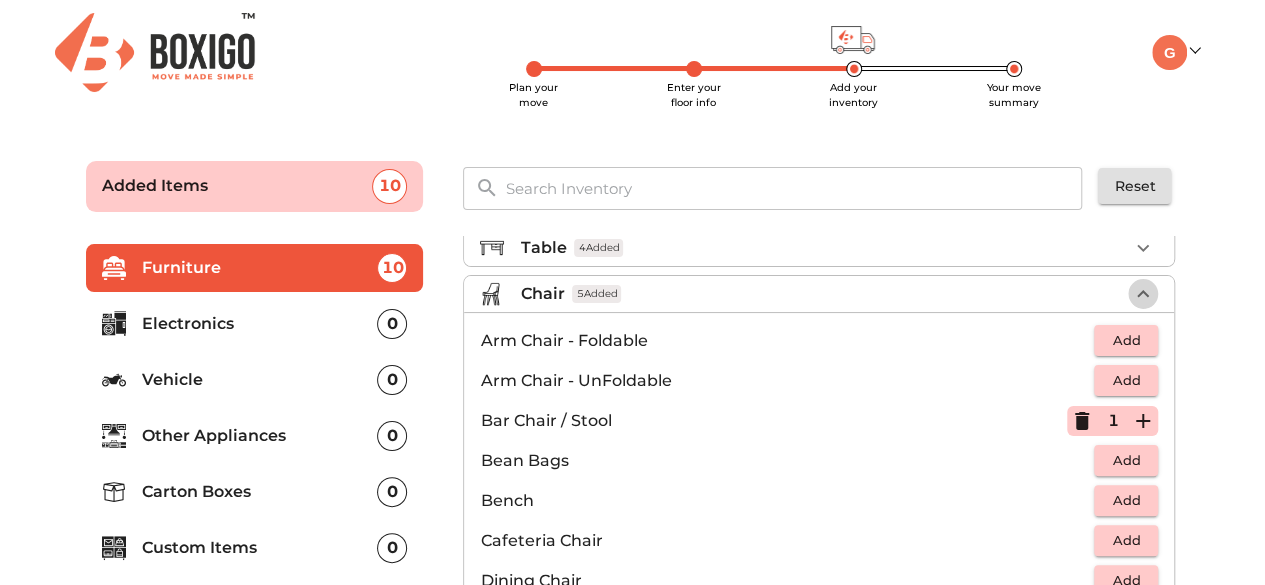 click 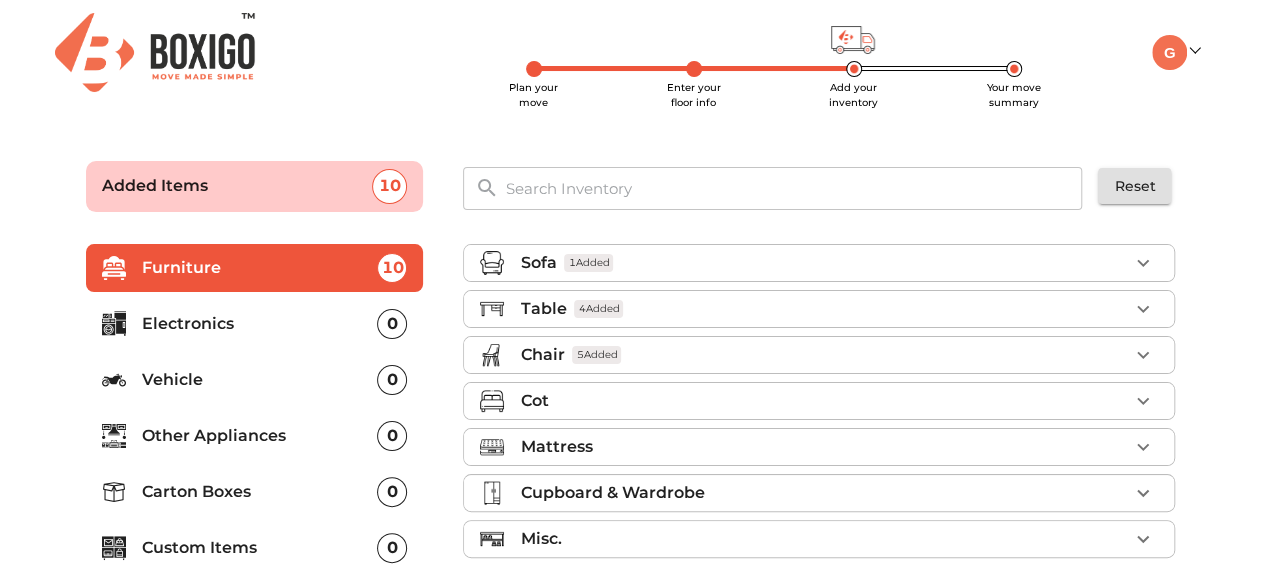 scroll, scrollTop: 0, scrollLeft: 0, axis: both 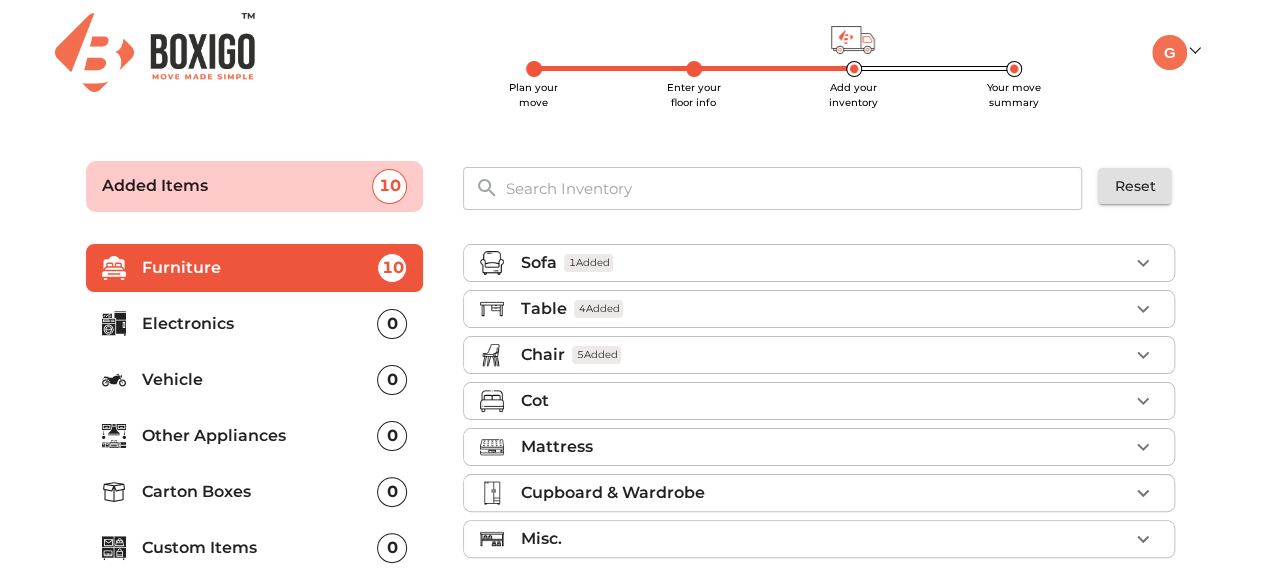 click on "Cot" at bounding box center (824, 401) 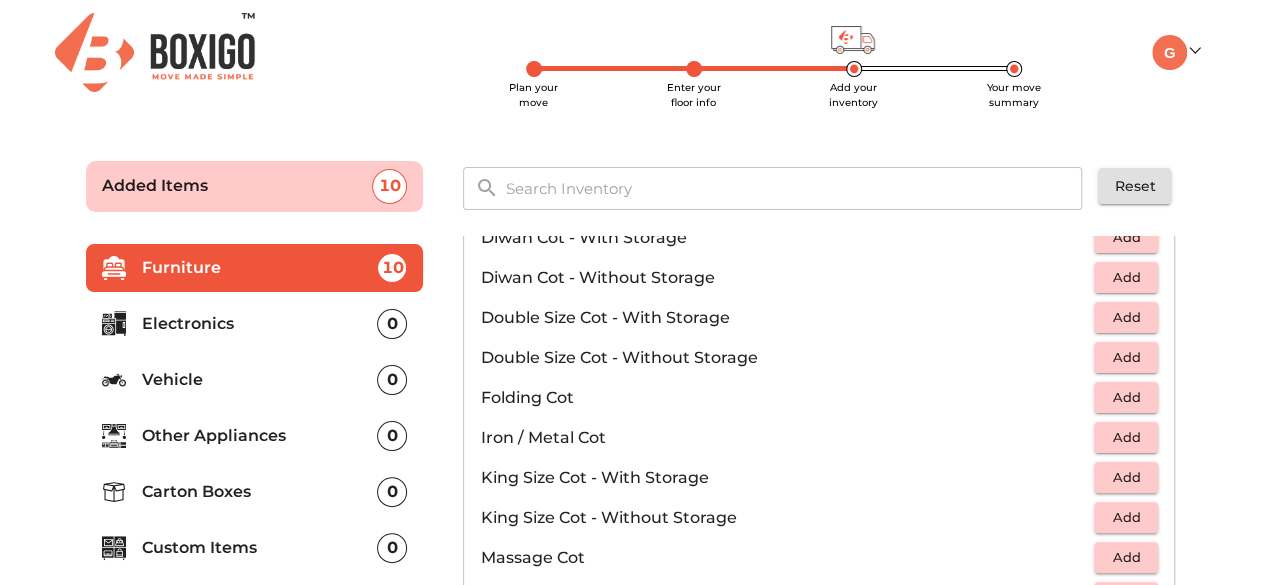 scroll, scrollTop: 332, scrollLeft: 0, axis: vertical 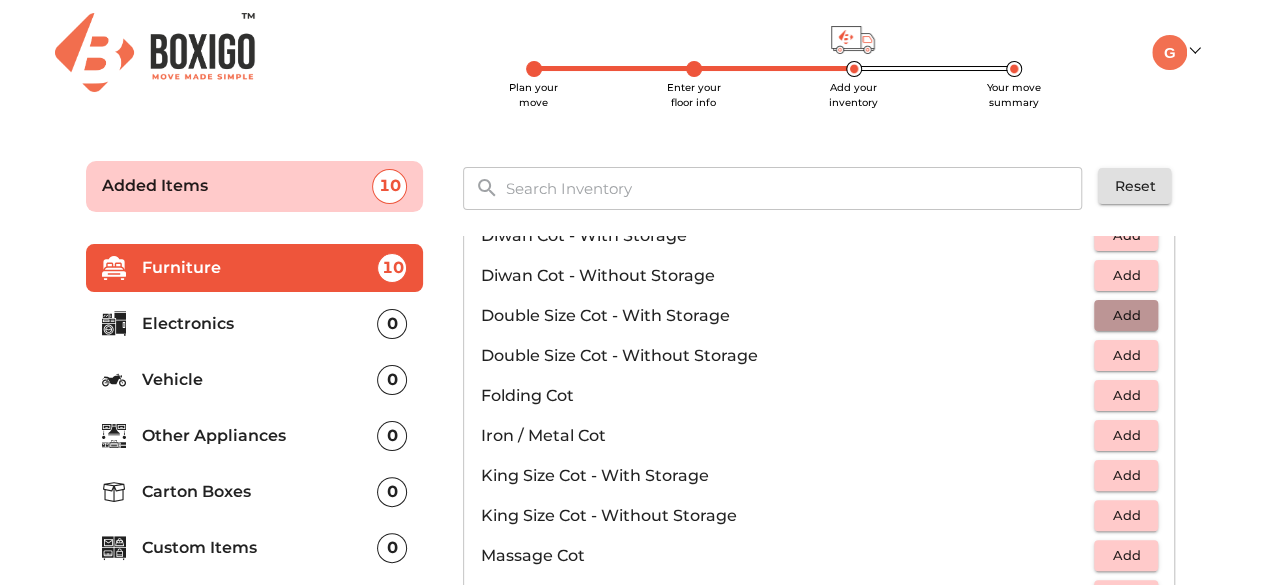 click on "Add" at bounding box center (1126, 315) 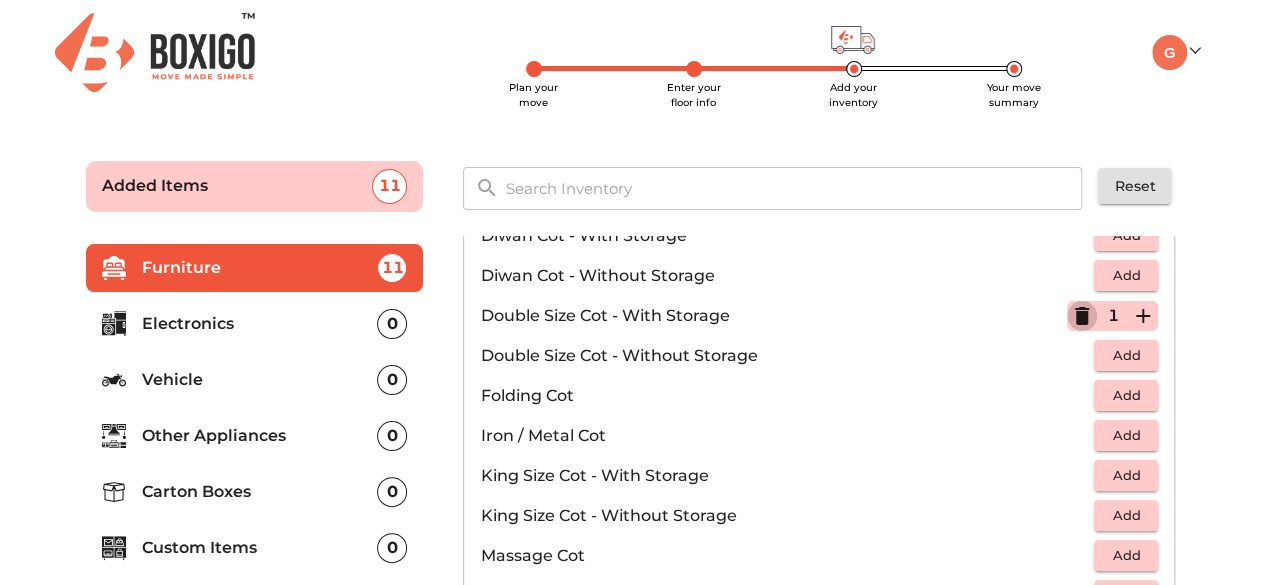 click 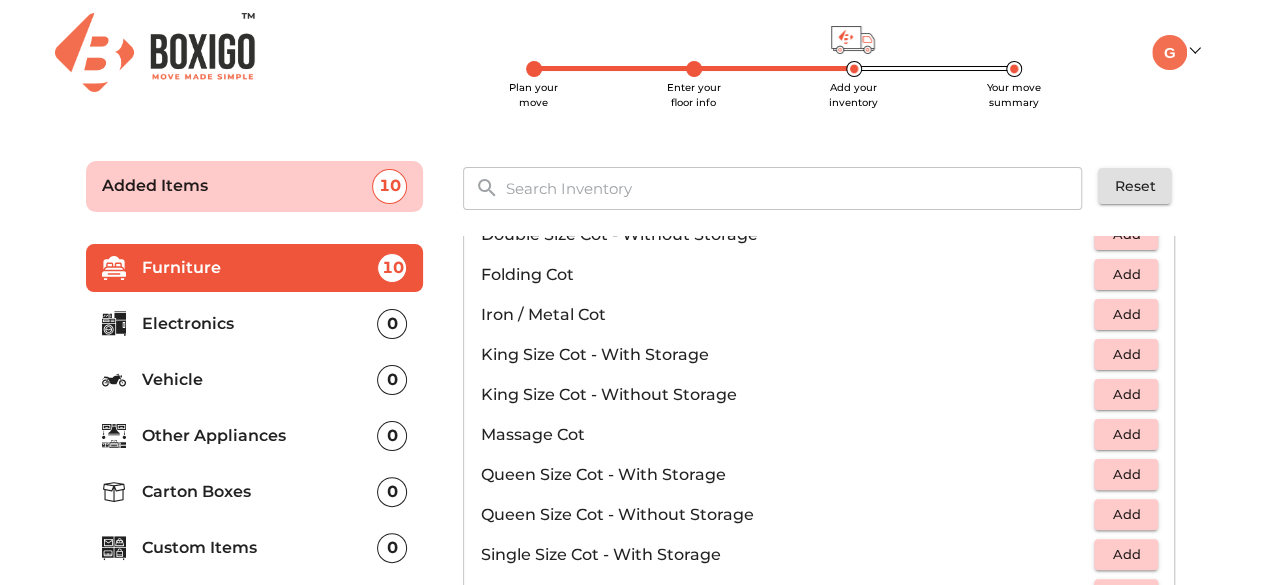scroll, scrollTop: 454, scrollLeft: 0, axis: vertical 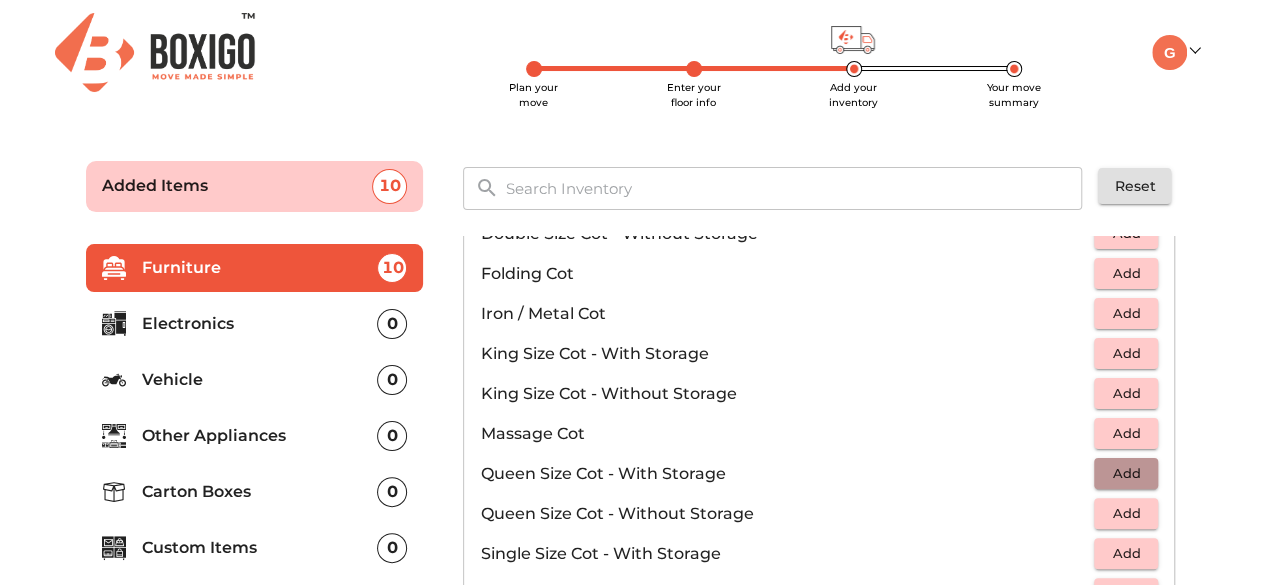 click on "Add" at bounding box center (1126, 473) 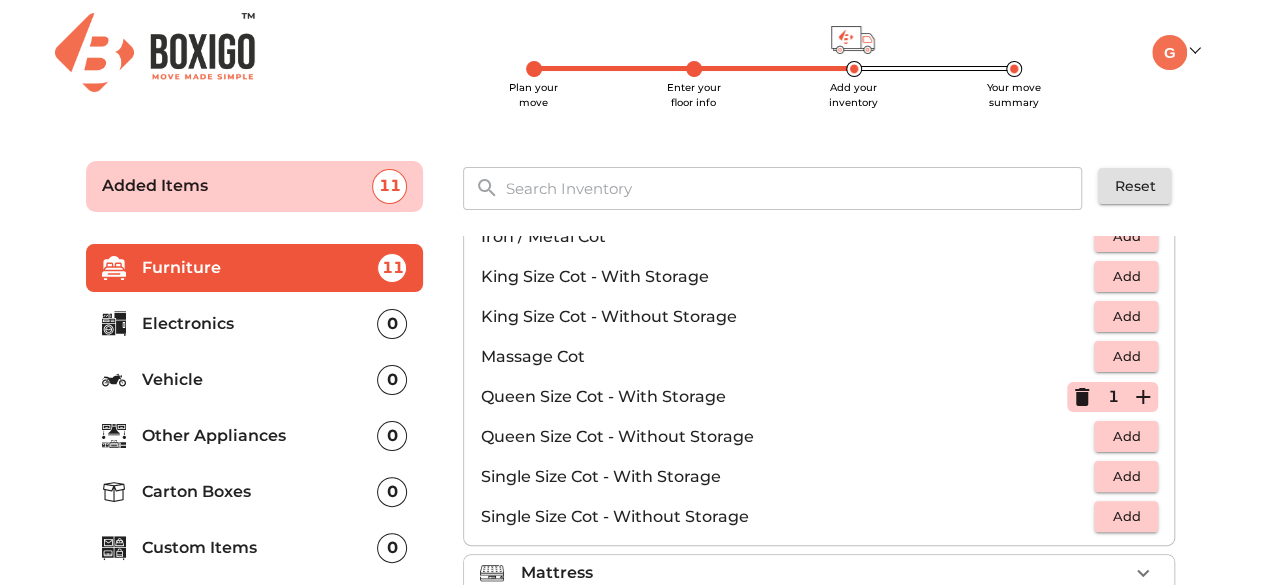 scroll, scrollTop: 528, scrollLeft: 0, axis: vertical 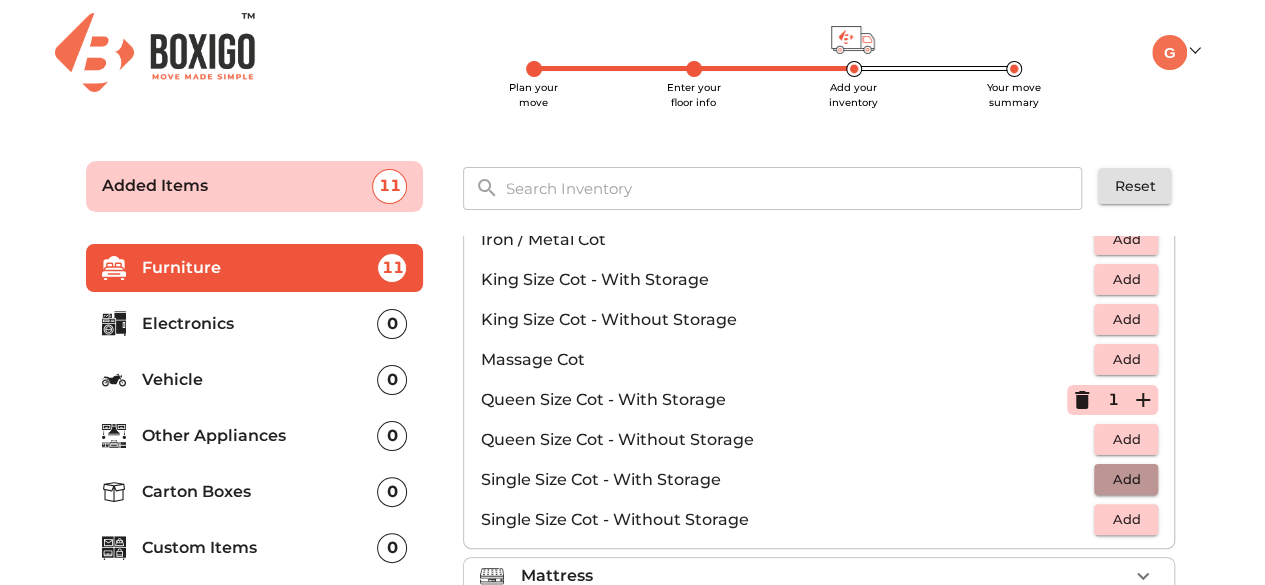click on "Add" at bounding box center [1126, 479] 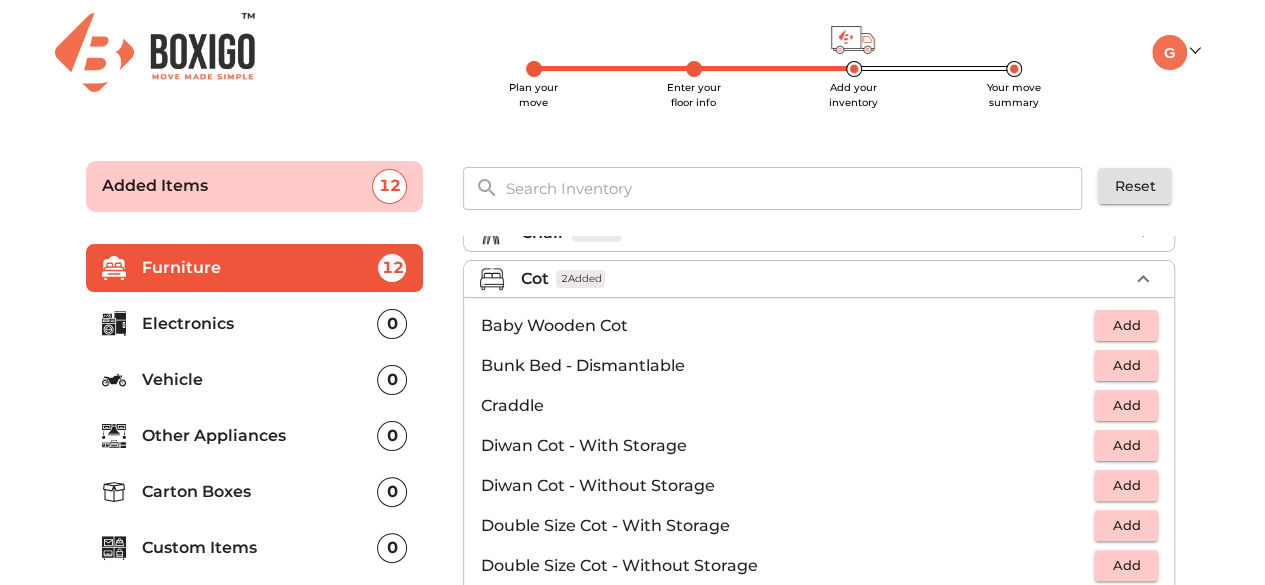 scroll, scrollTop: 122, scrollLeft: 0, axis: vertical 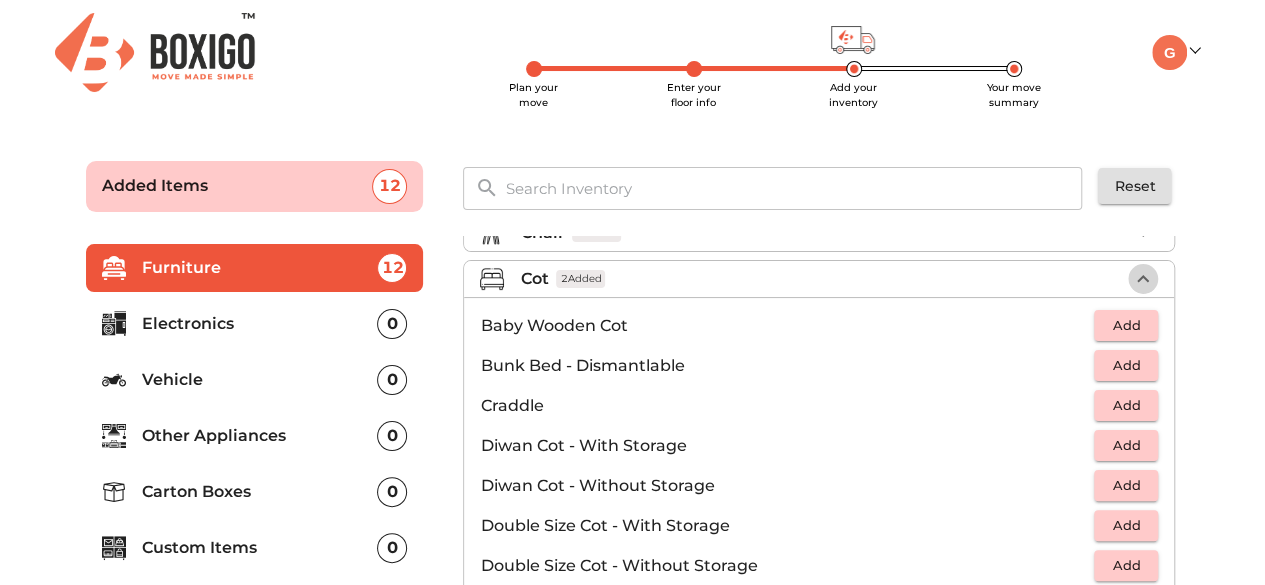 click 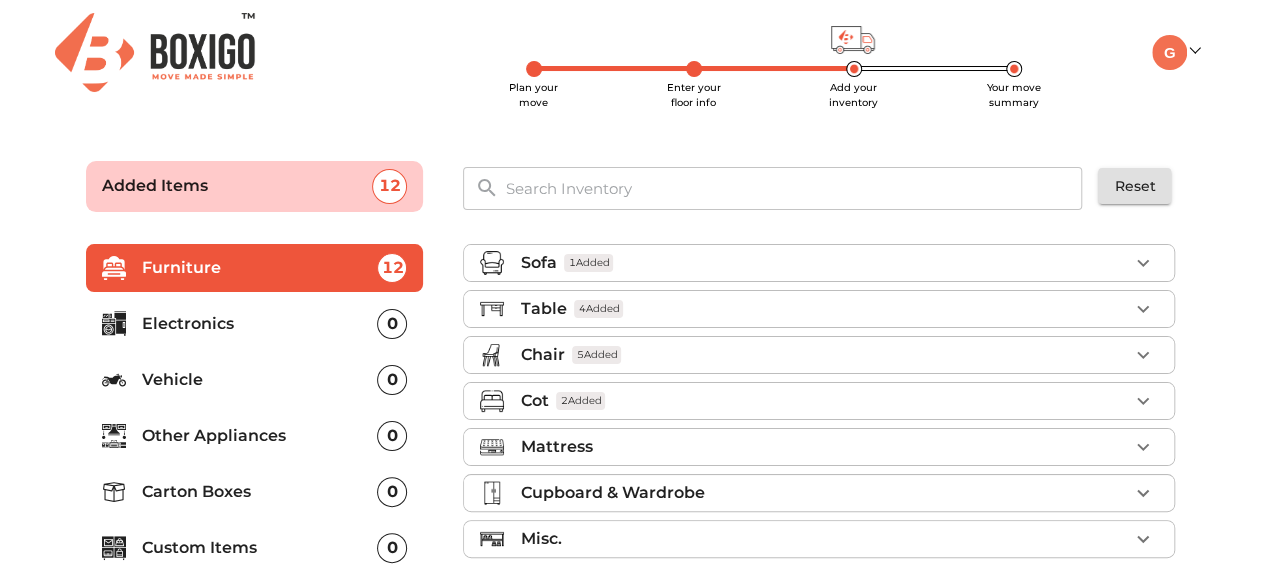 scroll, scrollTop: 0, scrollLeft: 0, axis: both 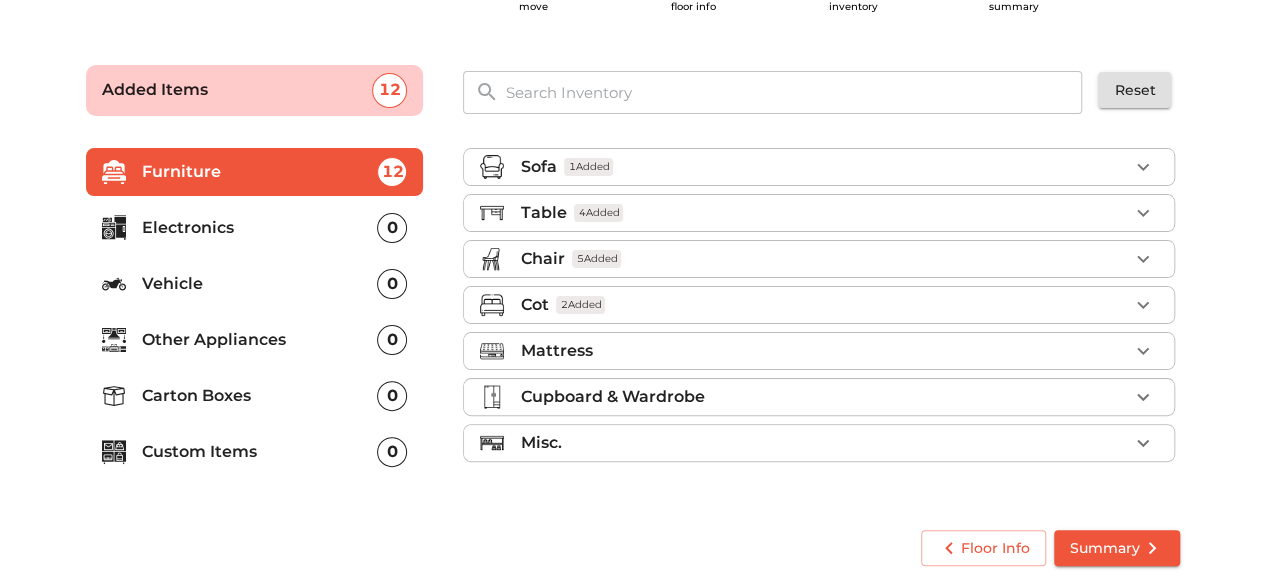 click on "Mattress" at bounding box center (824, 351) 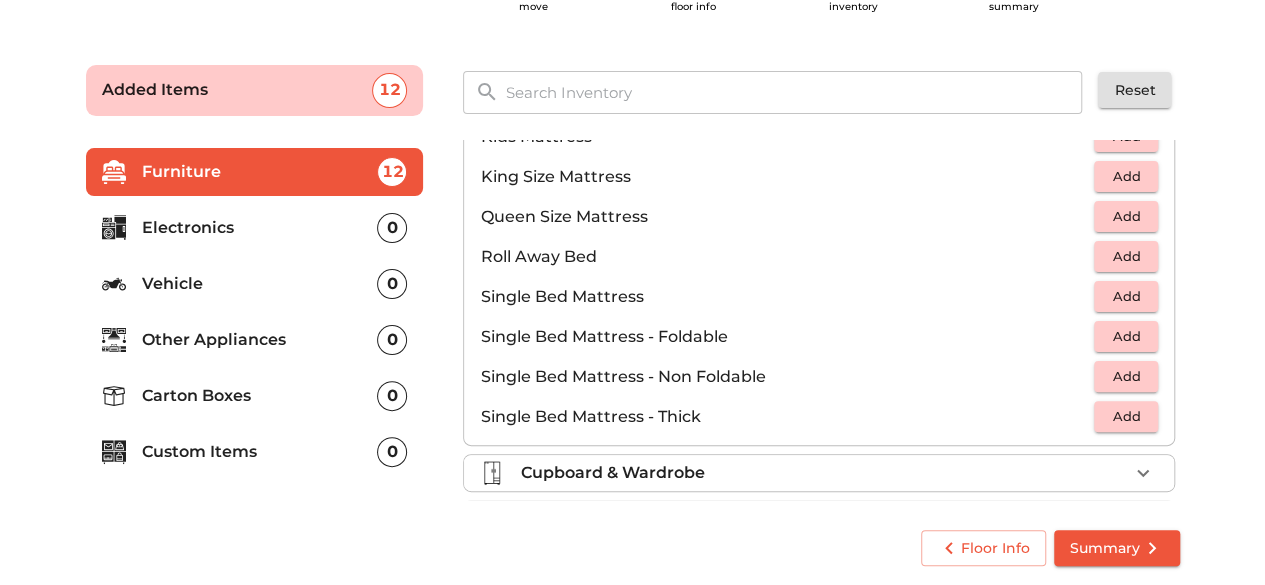 scroll, scrollTop: 342, scrollLeft: 0, axis: vertical 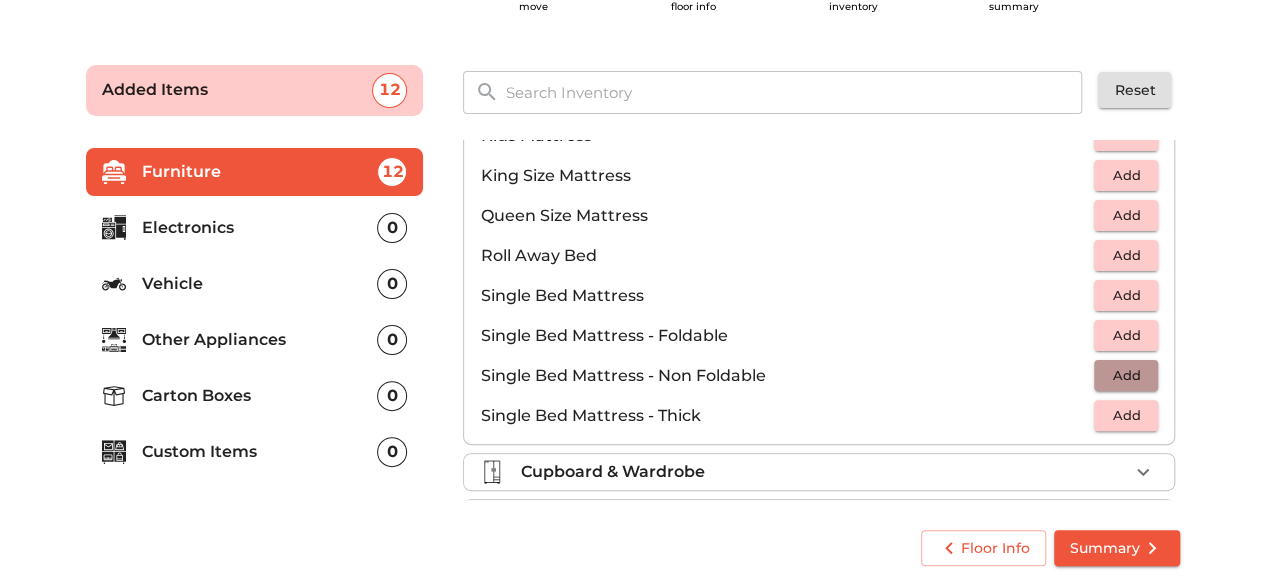 click on "Add" at bounding box center [1126, 375] 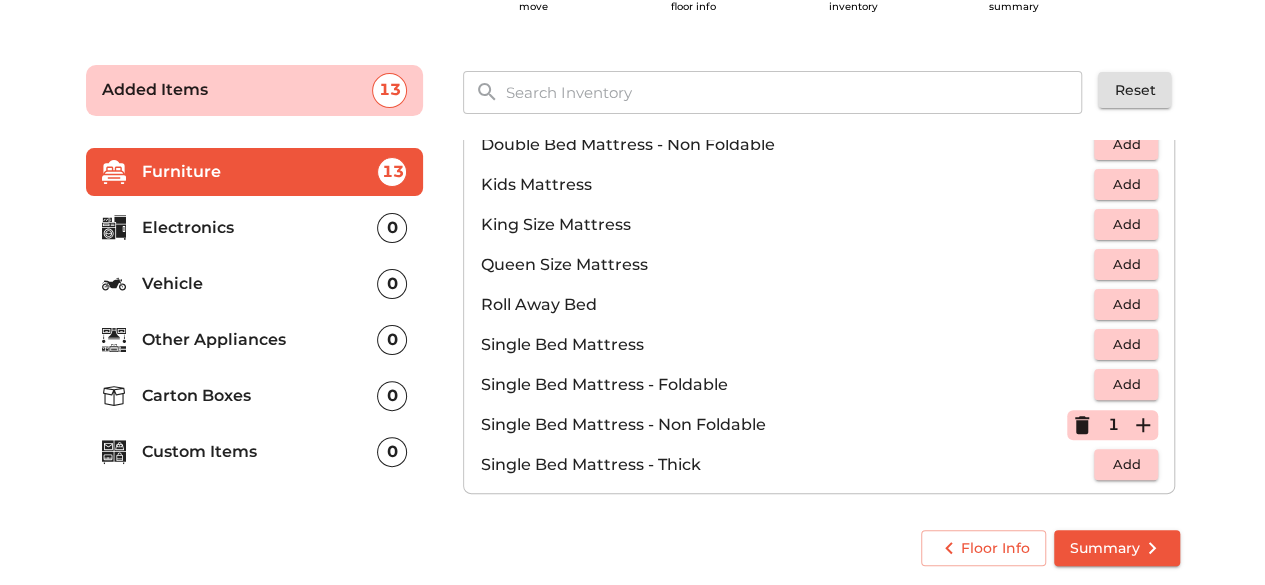 scroll, scrollTop: 292, scrollLeft: 0, axis: vertical 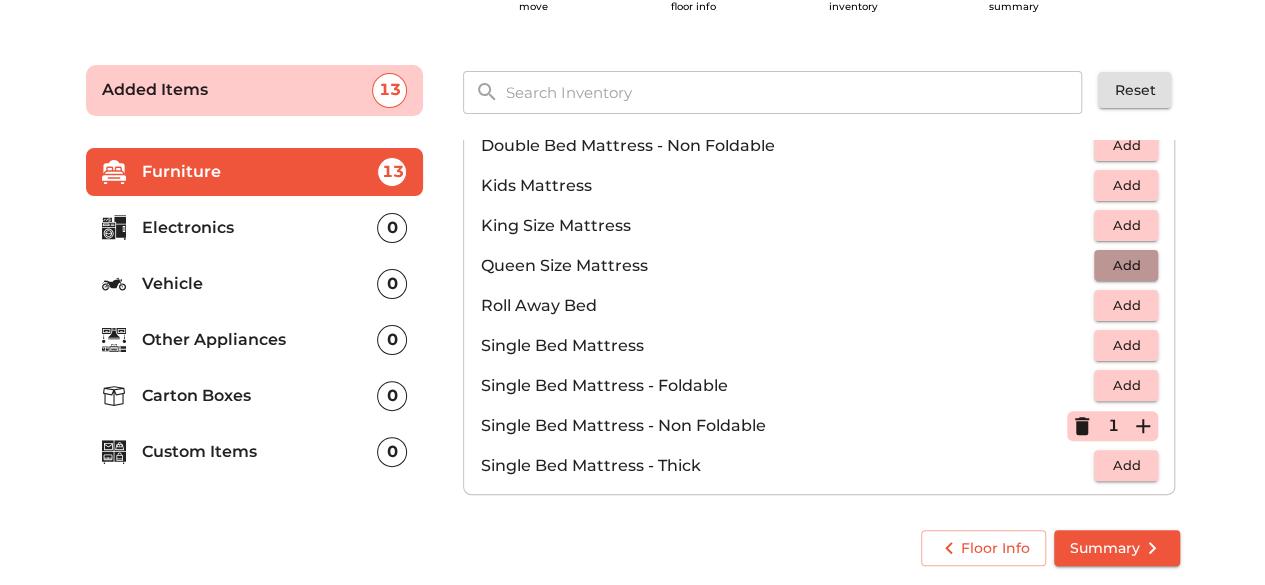click on "Add" at bounding box center (1126, 265) 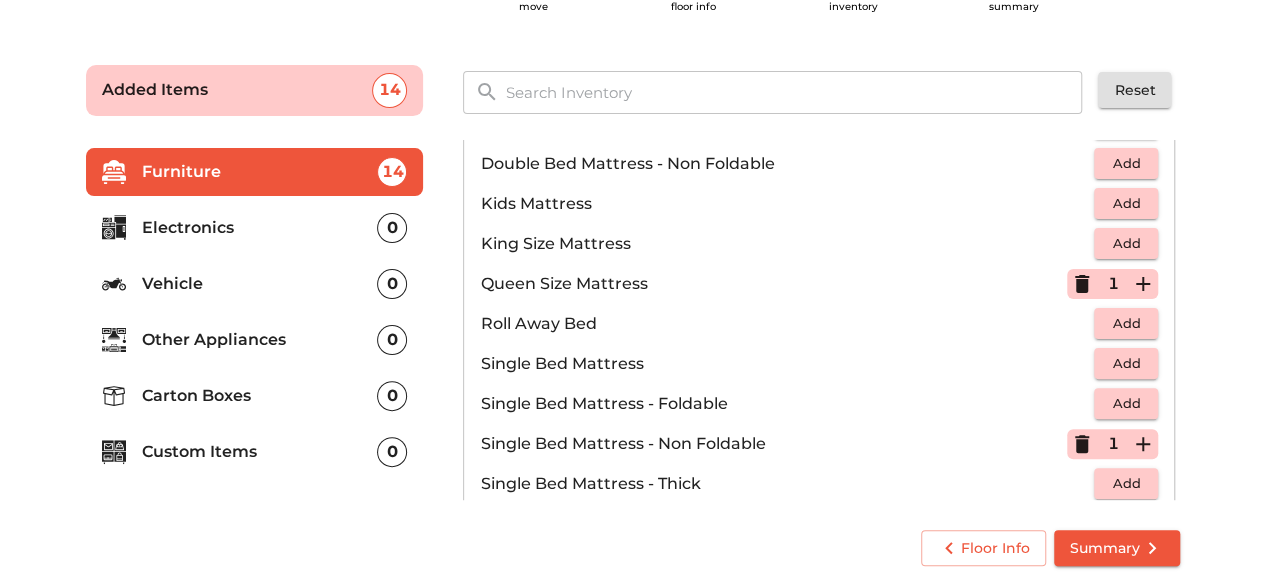 scroll, scrollTop: 390, scrollLeft: 0, axis: vertical 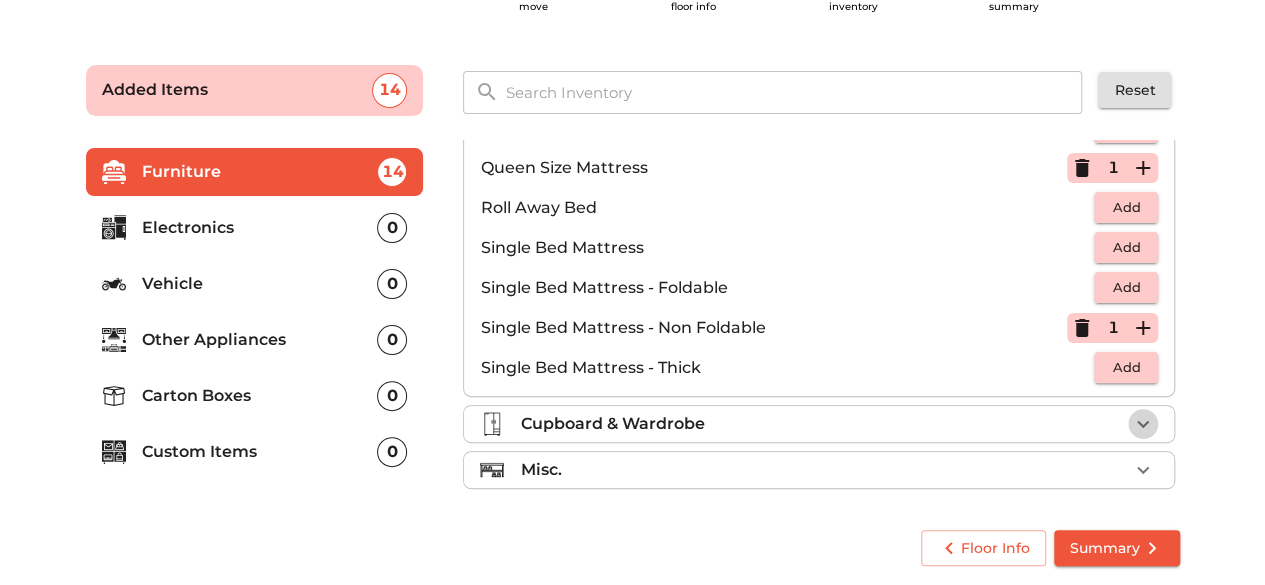 click 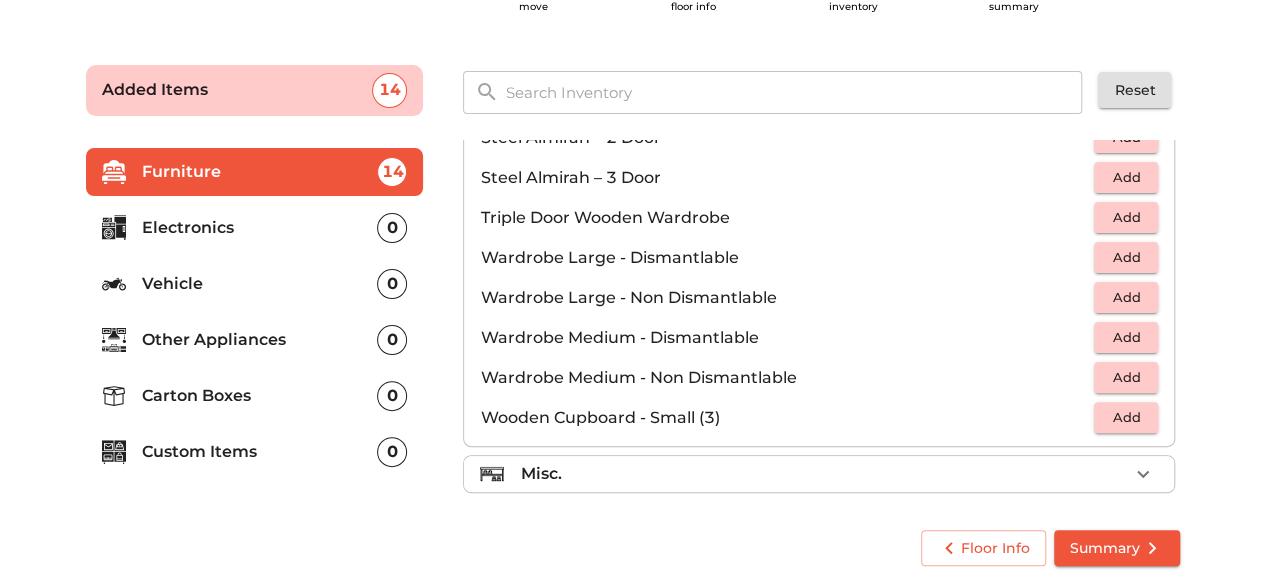 scroll, scrollTop: 670, scrollLeft: 0, axis: vertical 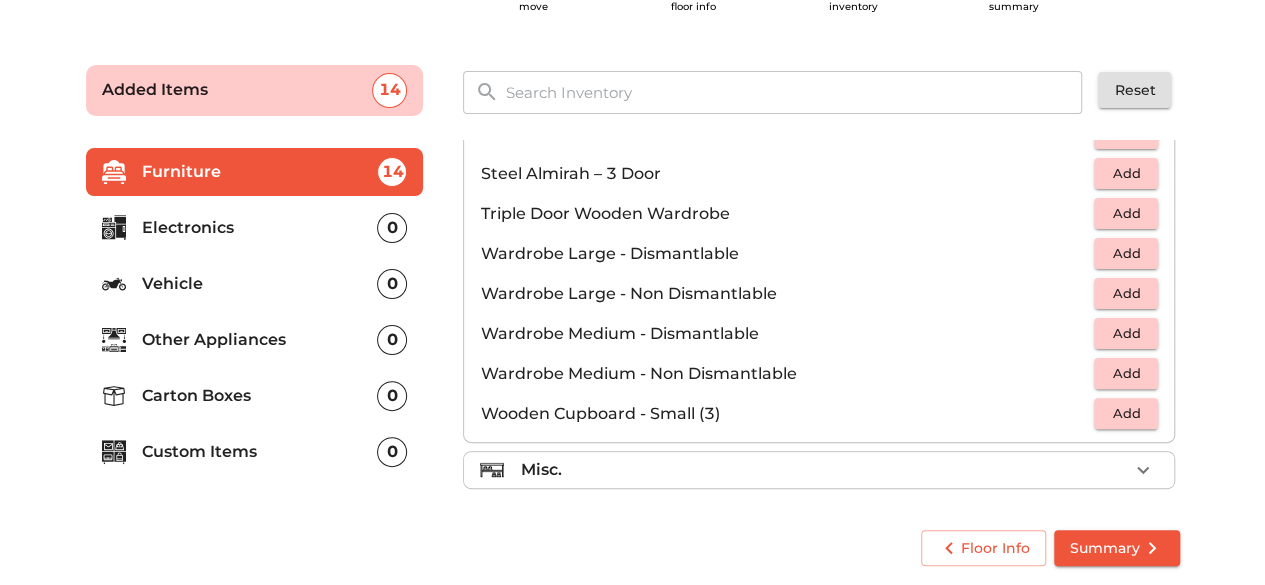 click on "Misc." at bounding box center (824, 470) 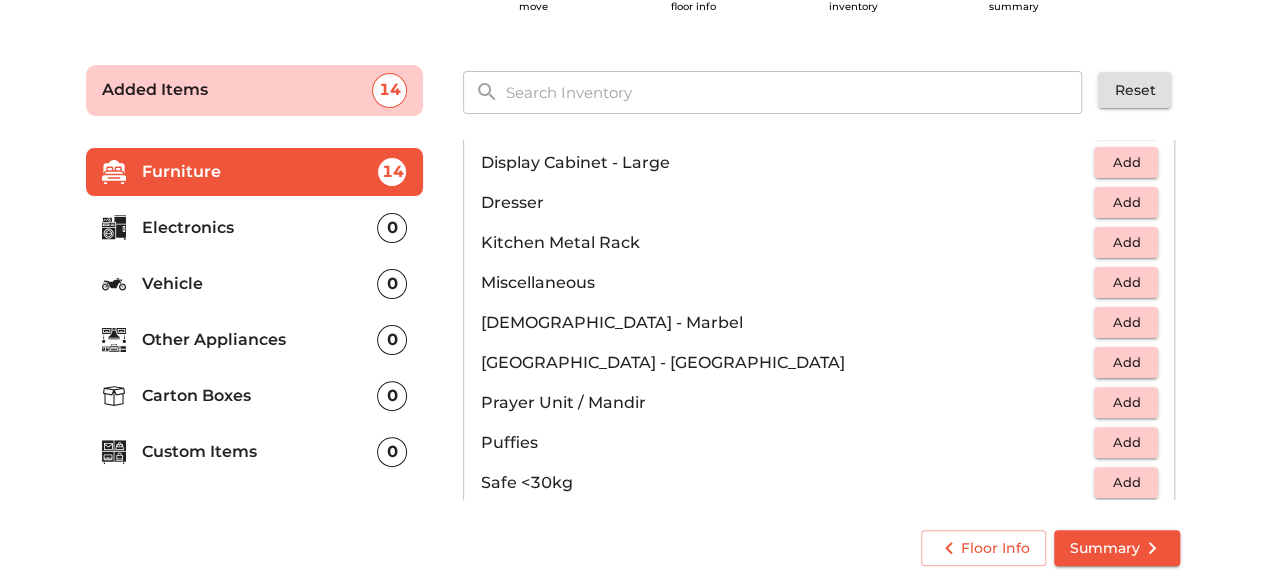 scroll, scrollTop: 651, scrollLeft: 0, axis: vertical 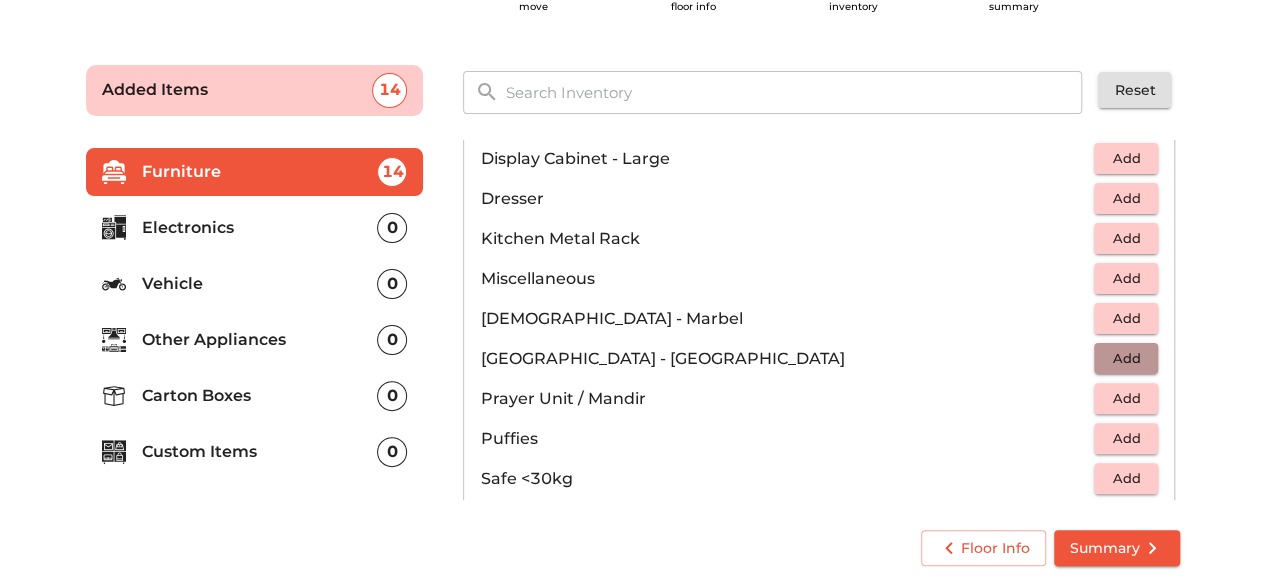 click on "Add" at bounding box center [1126, 358] 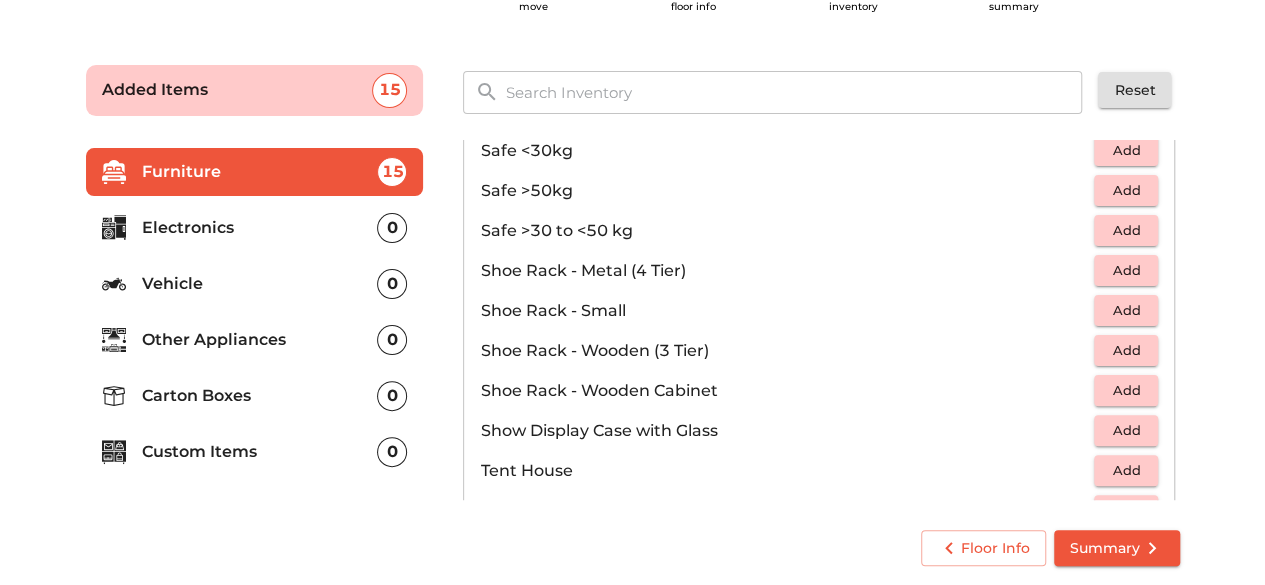 scroll, scrollTop: 980, scrollLeft: 0, axis: vertical 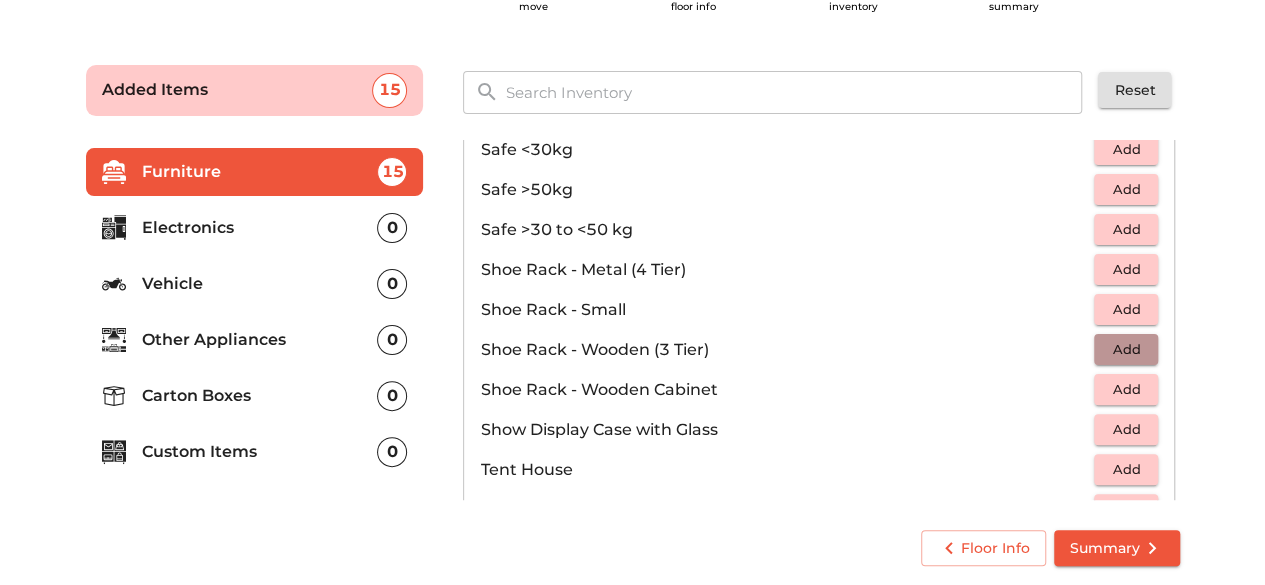 click on "Add" at bounding box center [1126, 349] 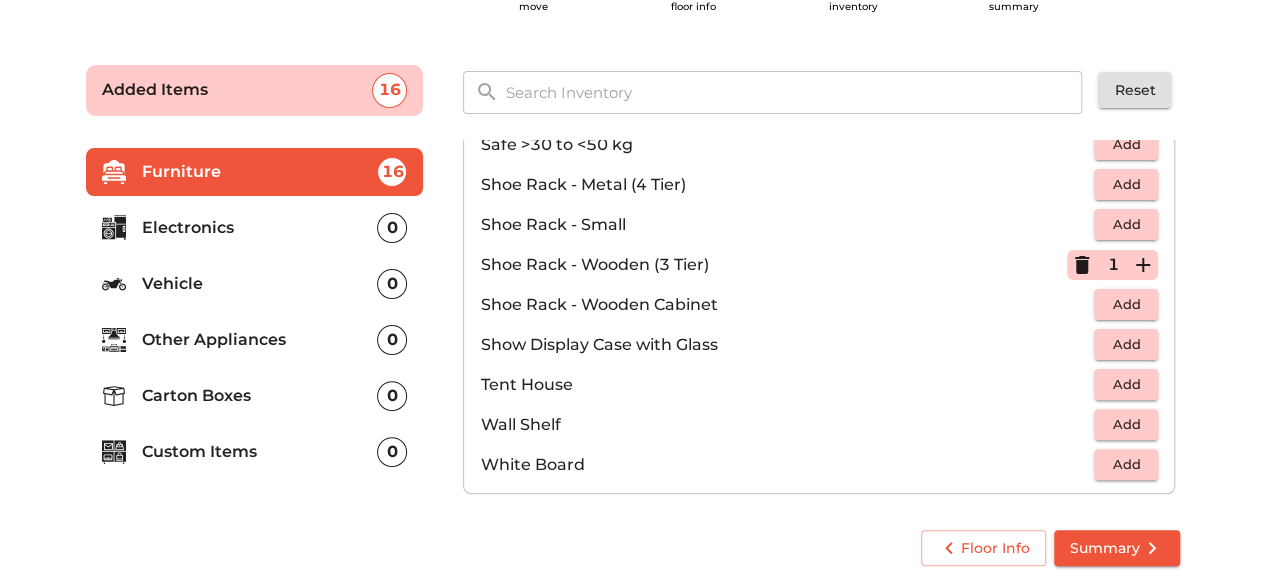 scroll, scrollTop: 1070, scrollLeft: 0, axis: vertical 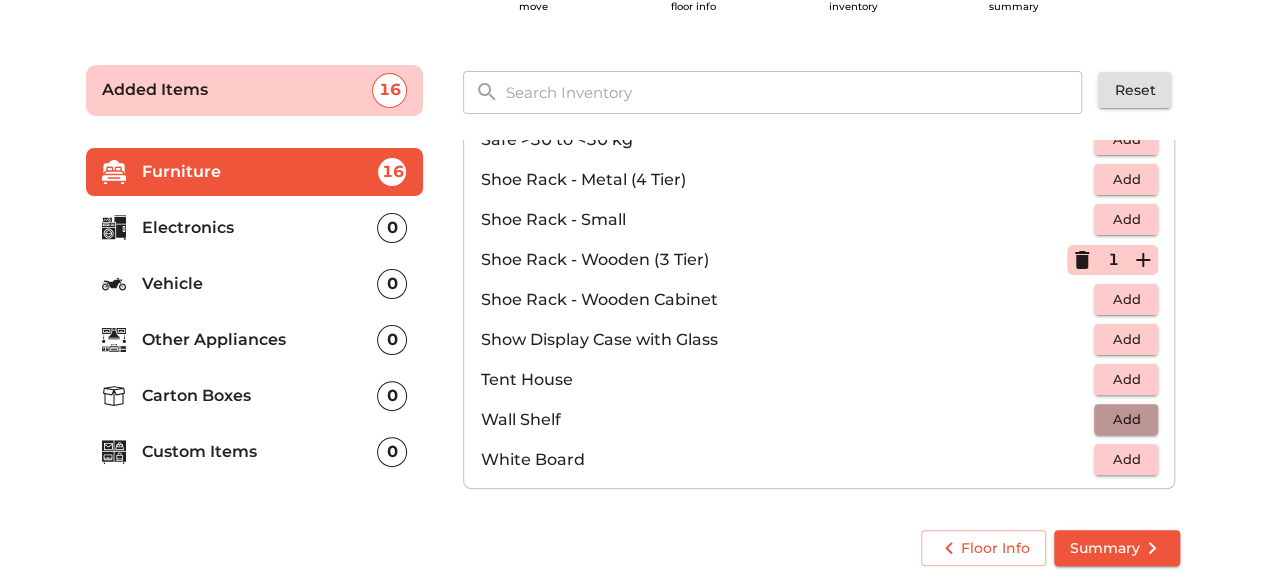 click on "Add" at bounding box center [1126, 419] 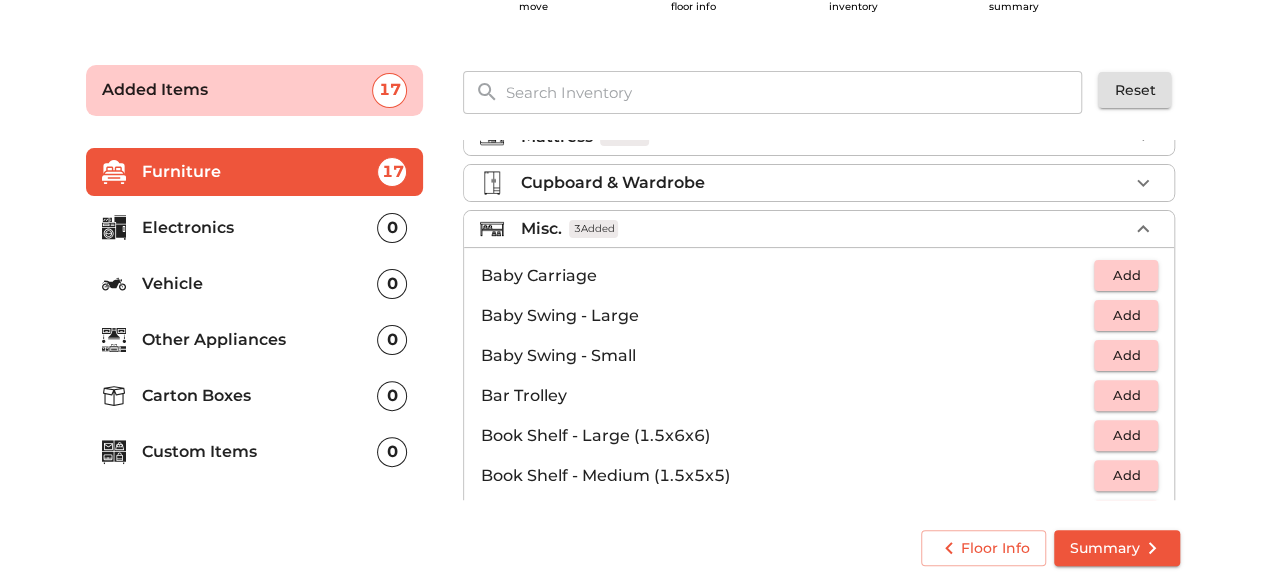 scroll, scrollTop: 0, scrollLeft: 0, axis: both 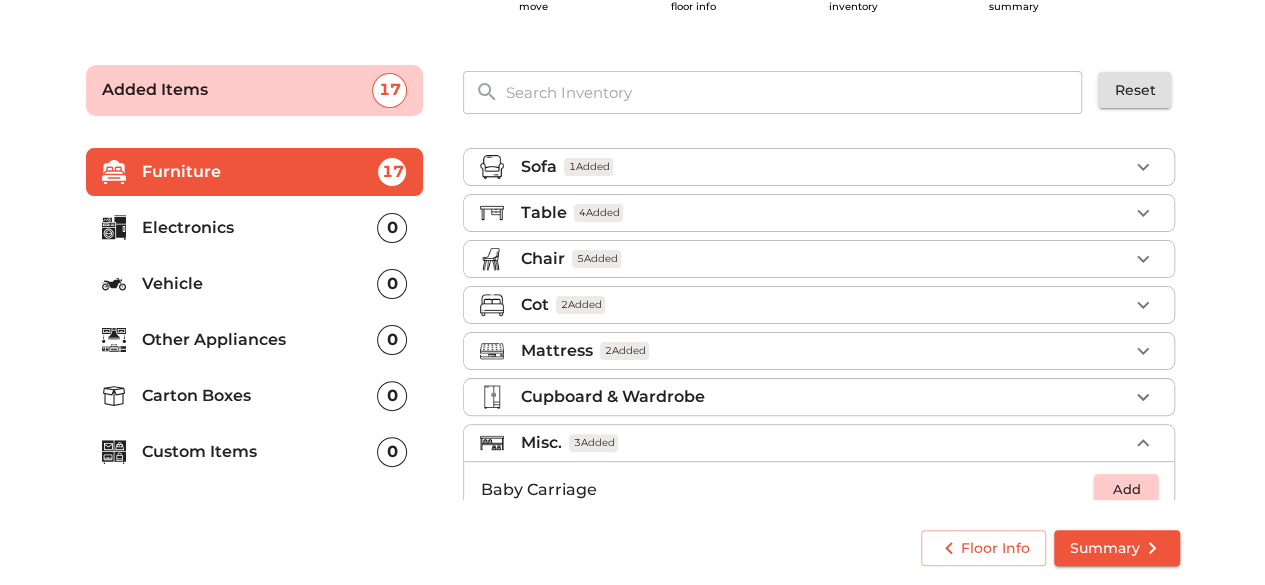 click on "Misc. 3  Added" at bounding box center [824, 443] 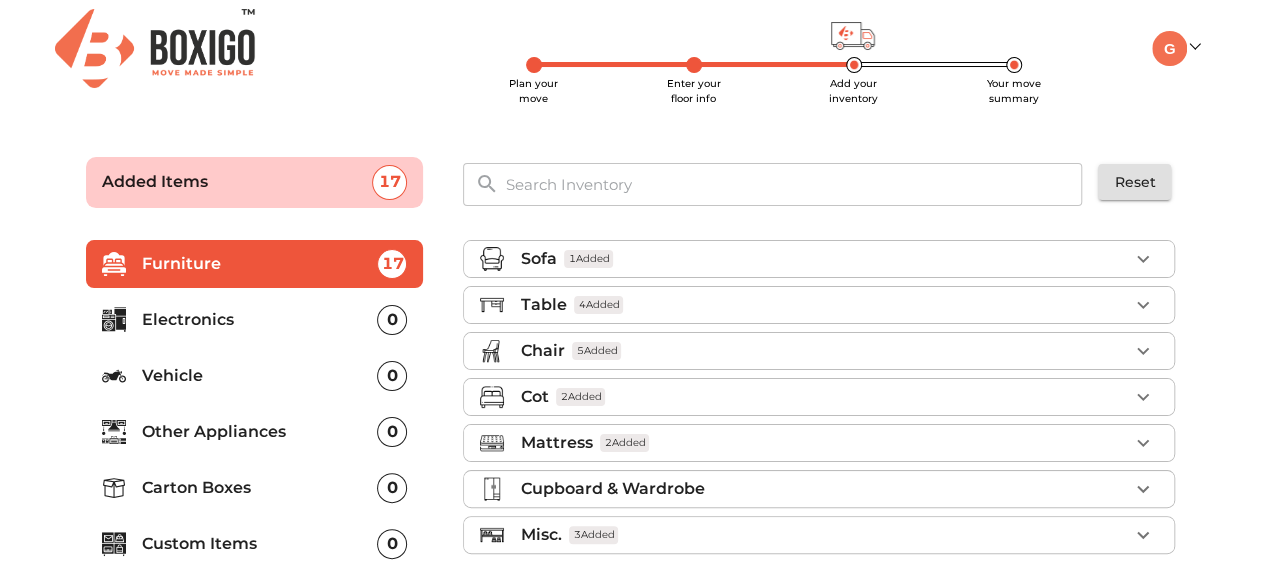scroll, scrollTop: 96, scrollLeft: 0, axis: vertical 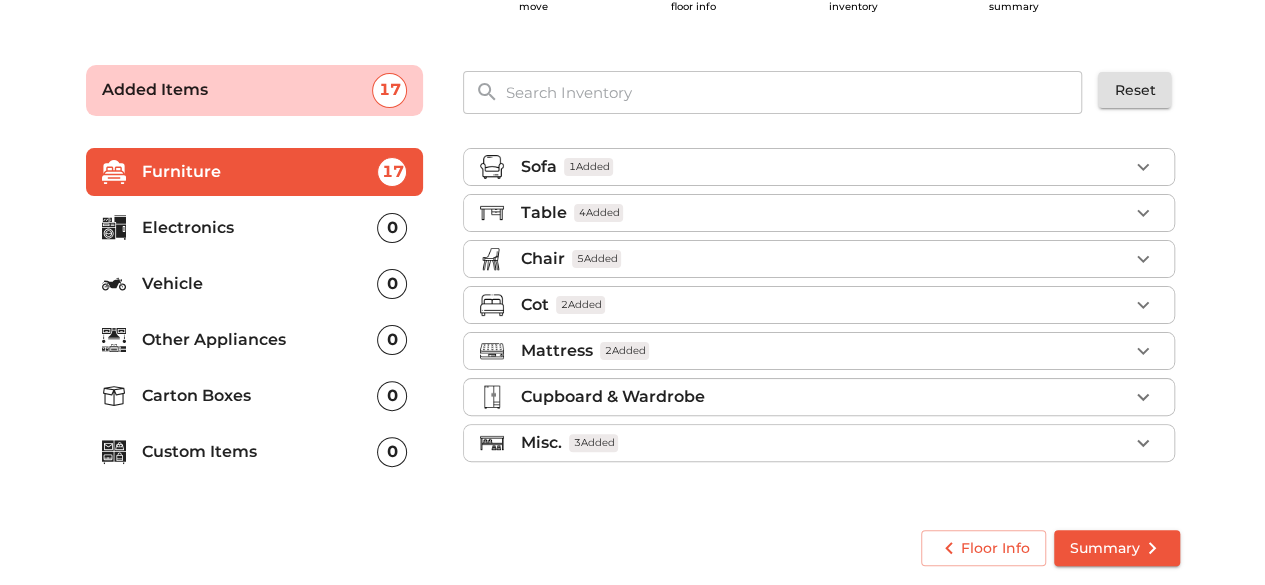 click on "Electronics" at bounding box center (260, 228) 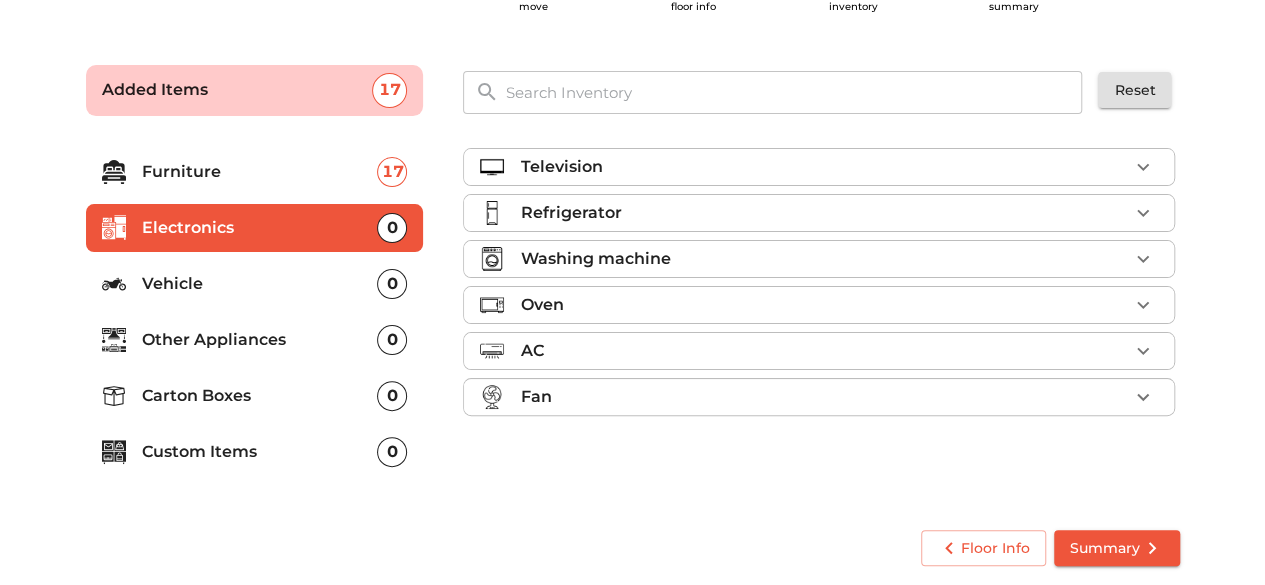 click on "Television" at bounding box center (824, 167) 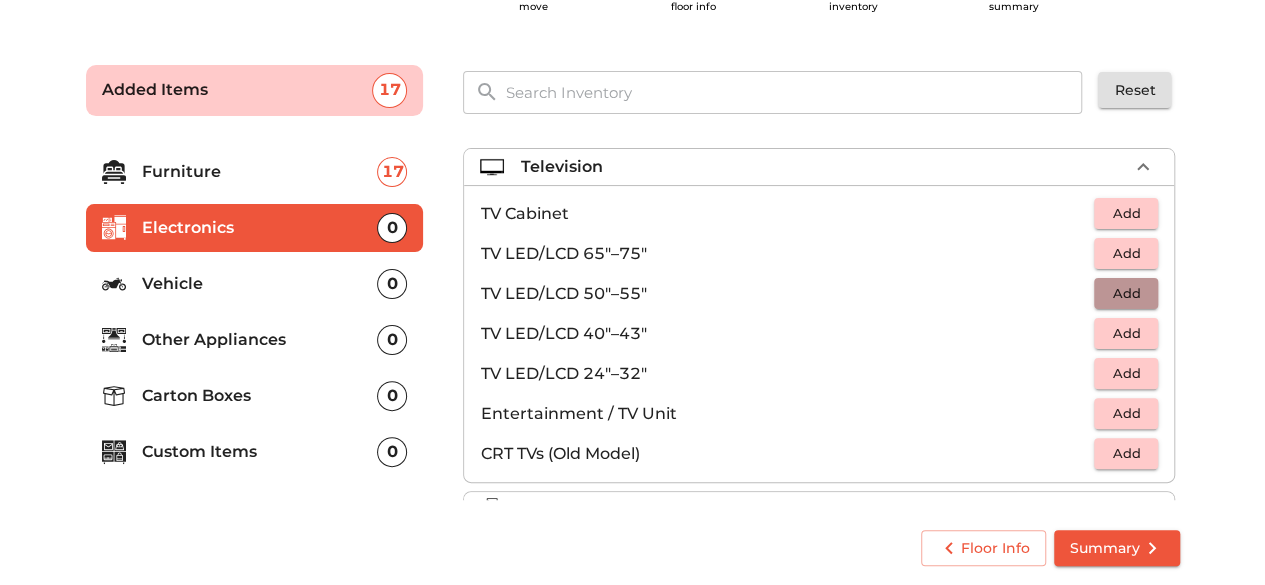 click on "Add" at bounding box center (1126, 293) 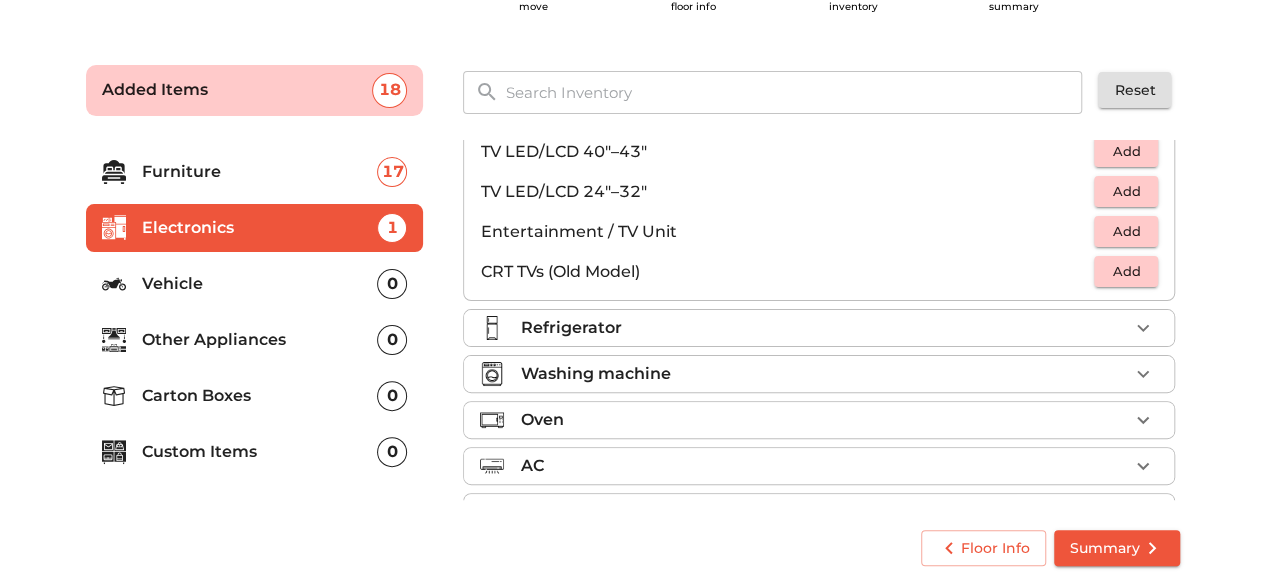 scroll, scrollTop: 182, scrollLeft: 0, axis: vertical 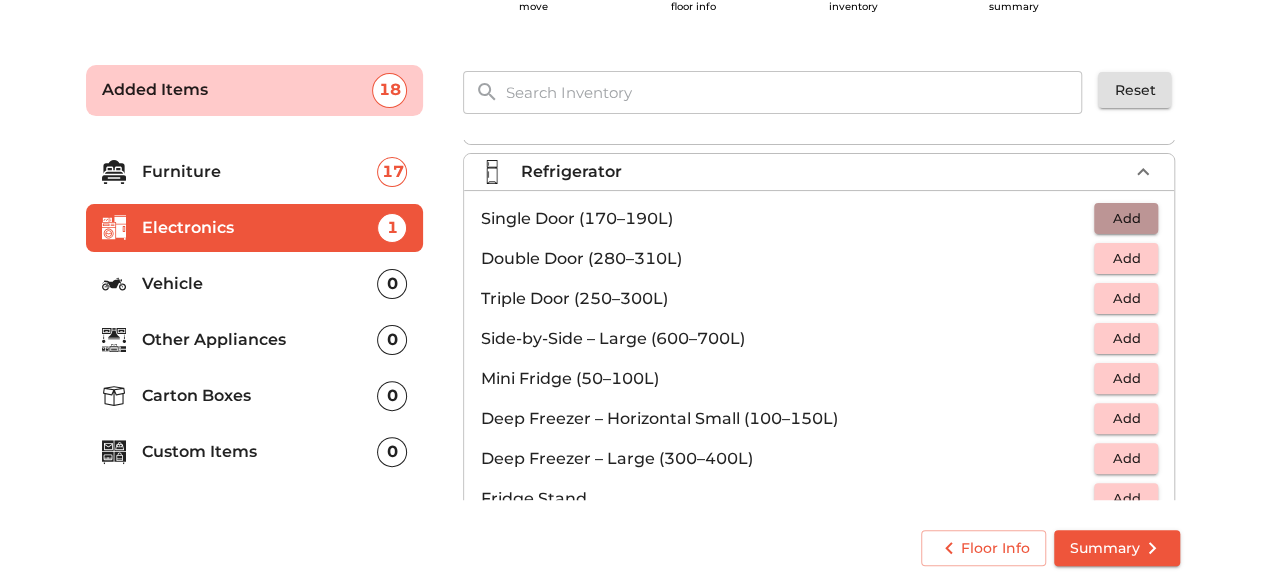 click on "Add" at bounding box center (1126, 218) 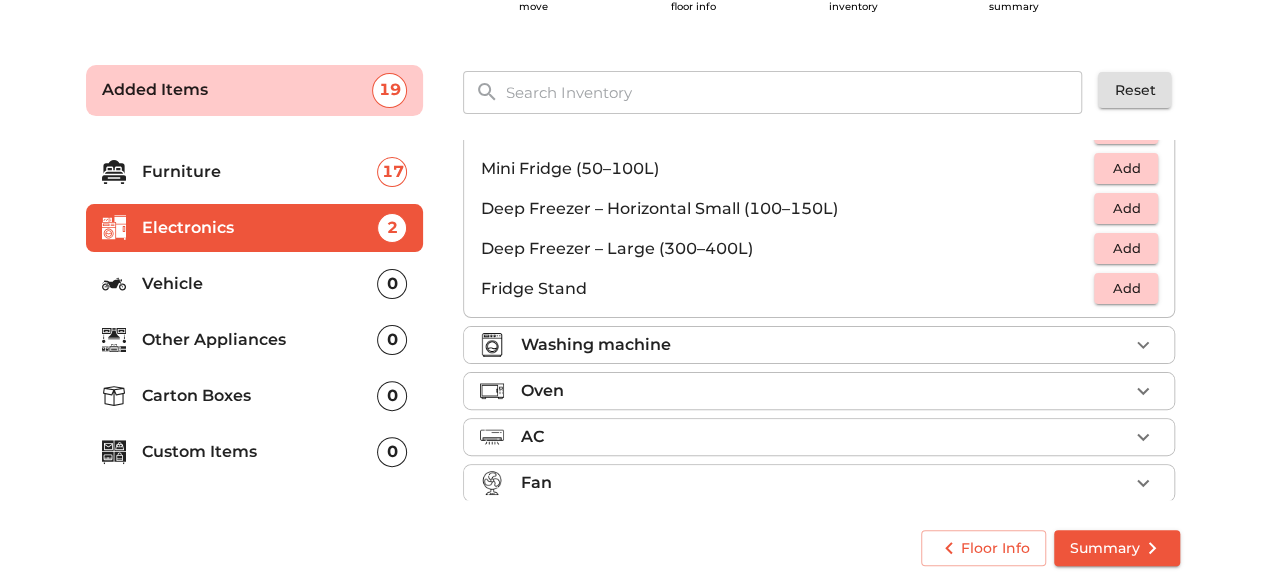 scroll, scrollTop: 264, scrollLeft: 0, axis: vertical 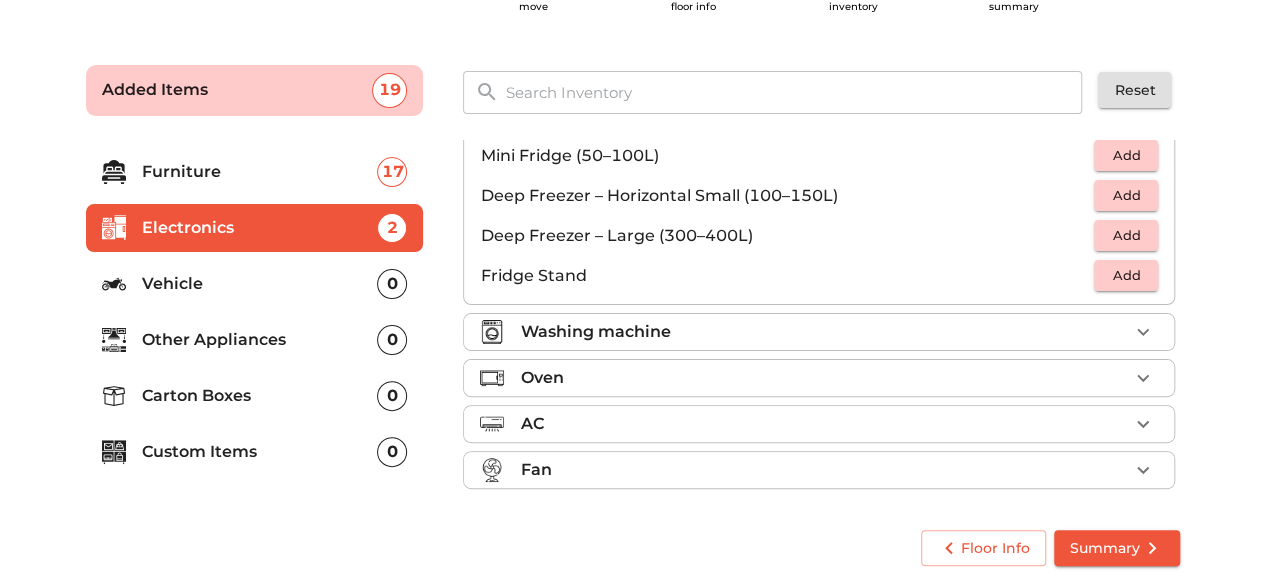 click on "Washing machine" at bounding box center (824, 332) 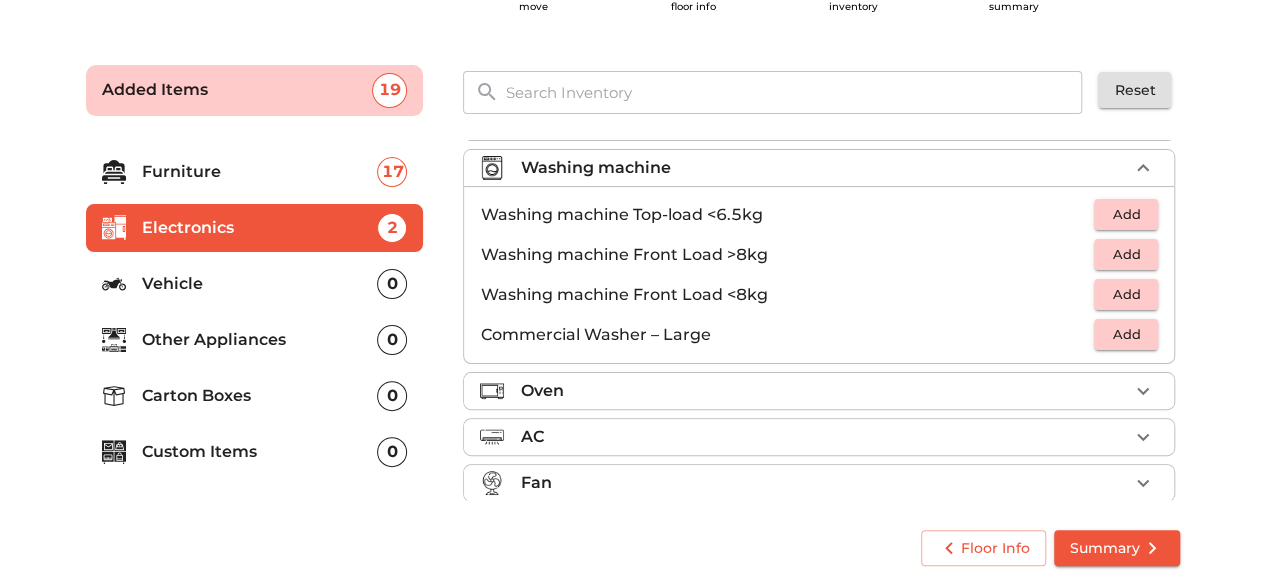 scroll, scrollTop: 51, scrollLeft: 0, axis: vertical 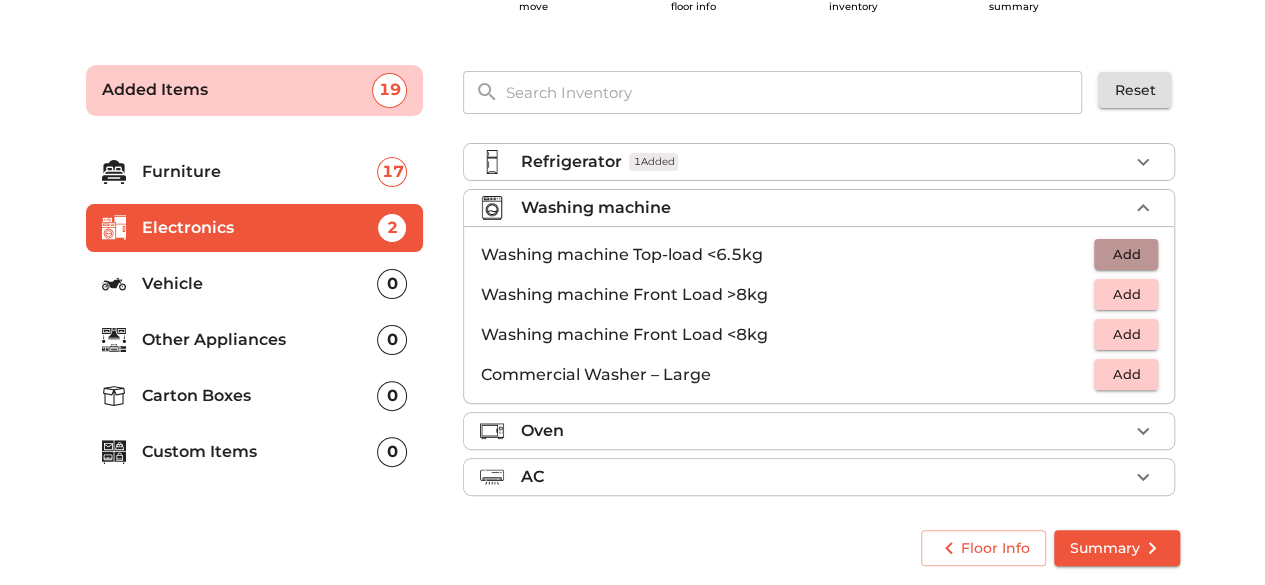 click on "Add" at bounding box center (1126, 254) 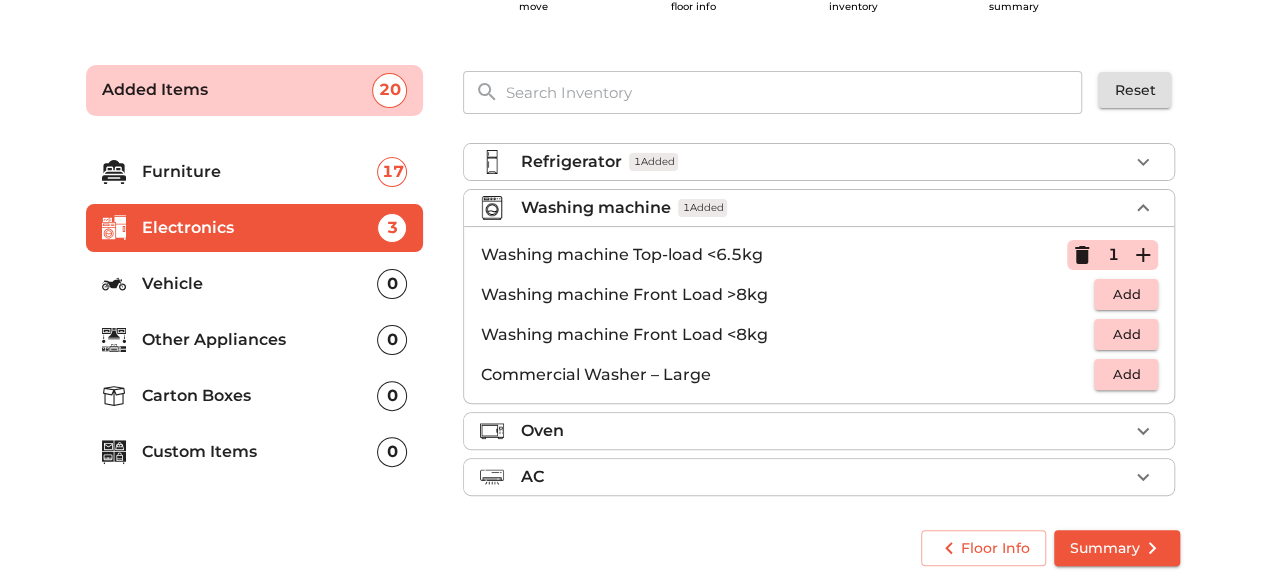 scroll, scrollTop: 104, scrollLeft: 0, axis: vertical 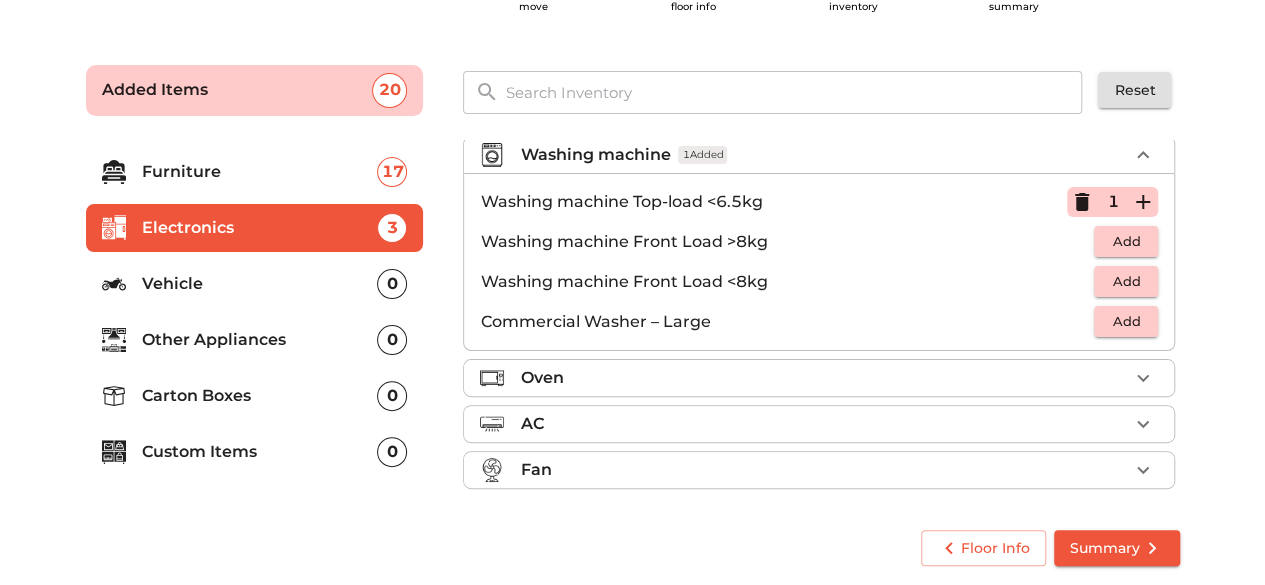 click on "Oven" at bounding box center (824, 378) 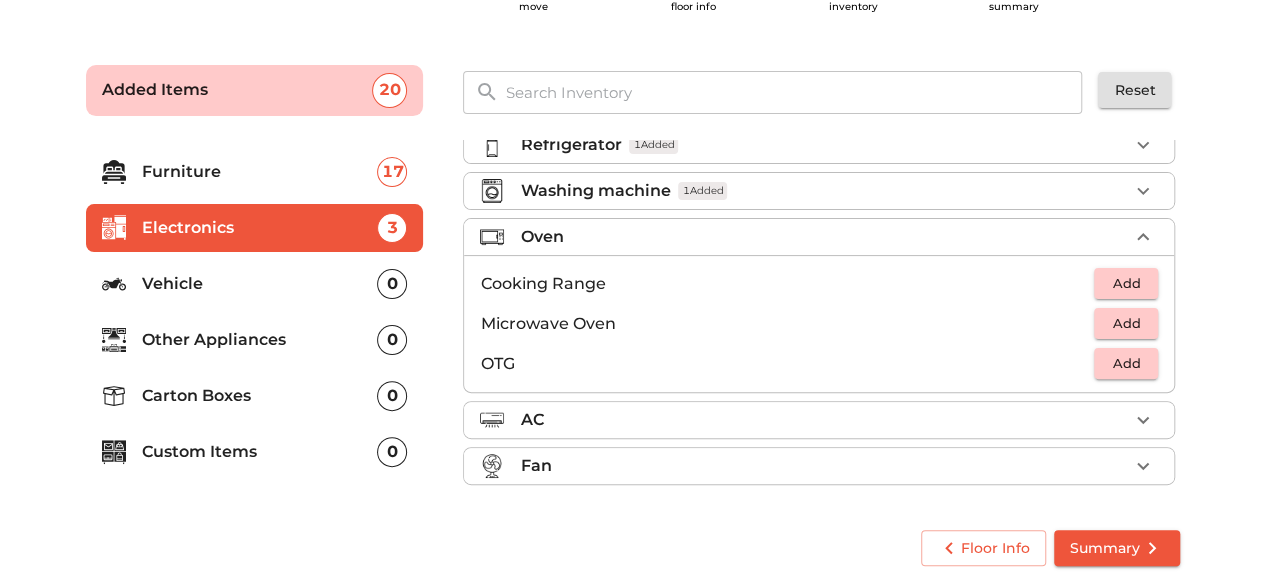 scroll, scrollTop: 64, scrollLeft: 0, axis: vertical 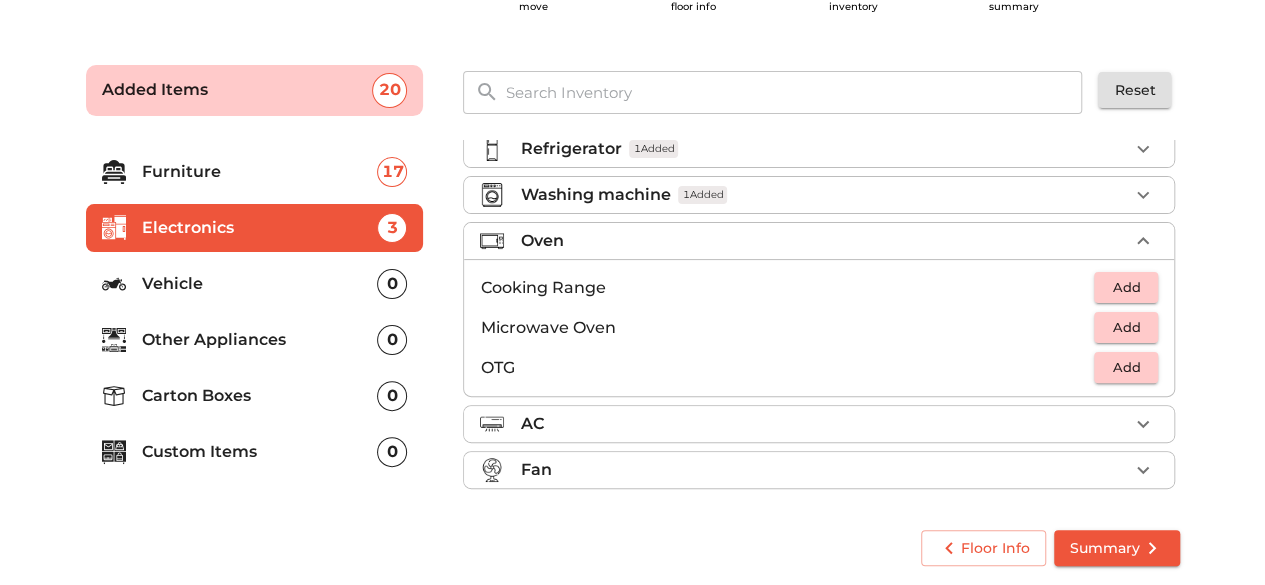 click on "AC" at bounding box center (824, 424) 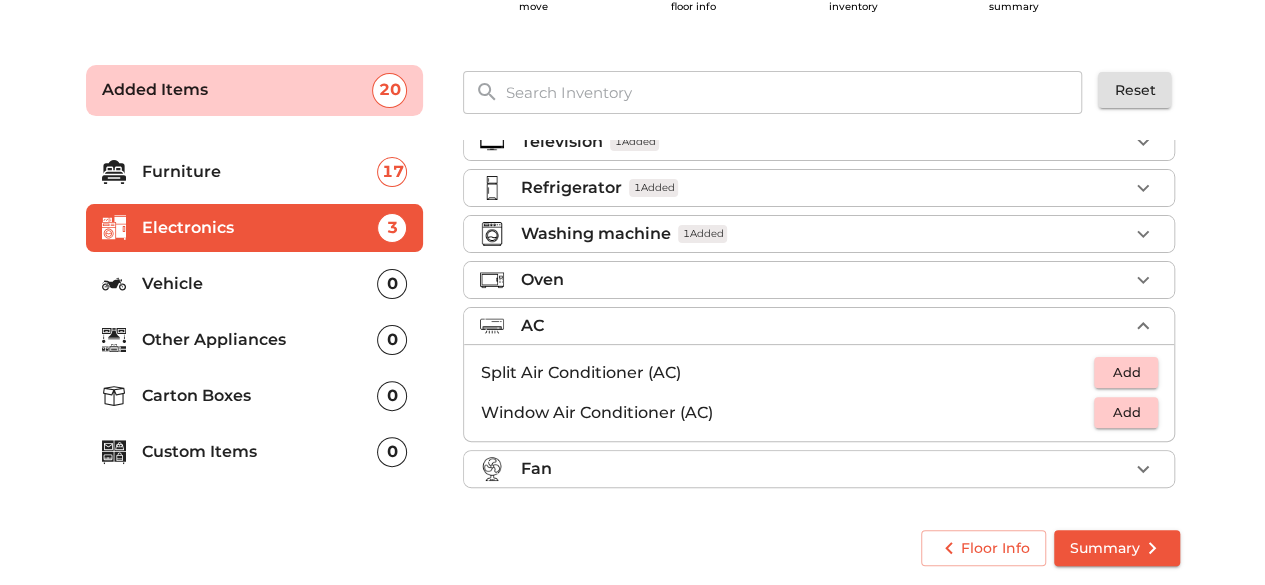 scroll, scrollTop: 24, scrollLeft: 0, axis: vertical 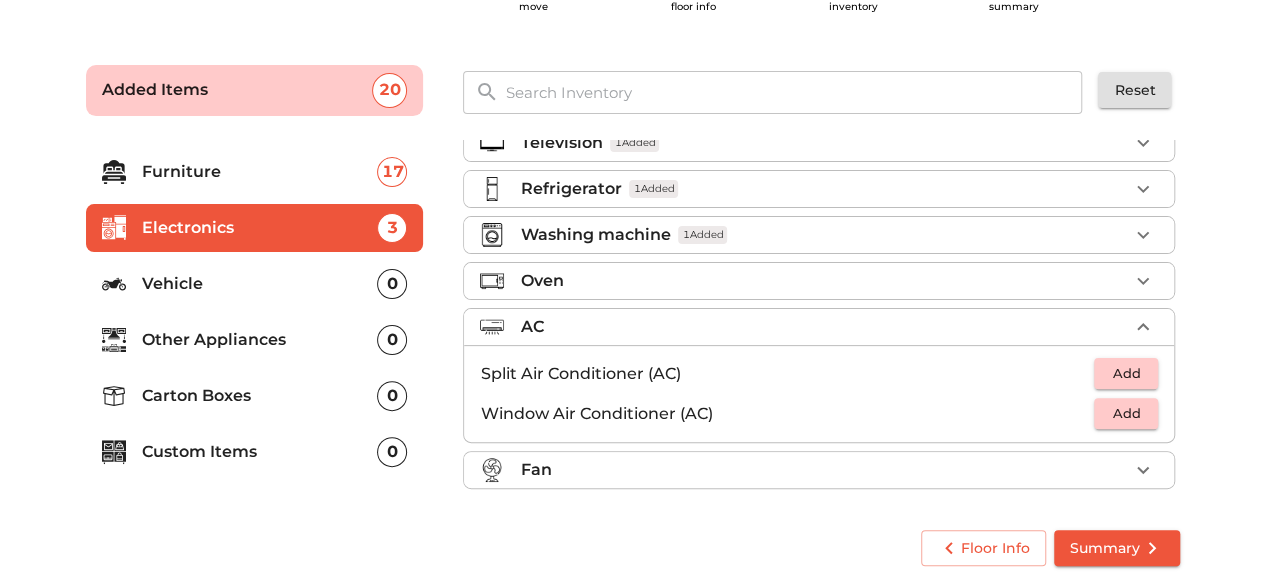 click on "Fan" at bounding box center [824, 470] 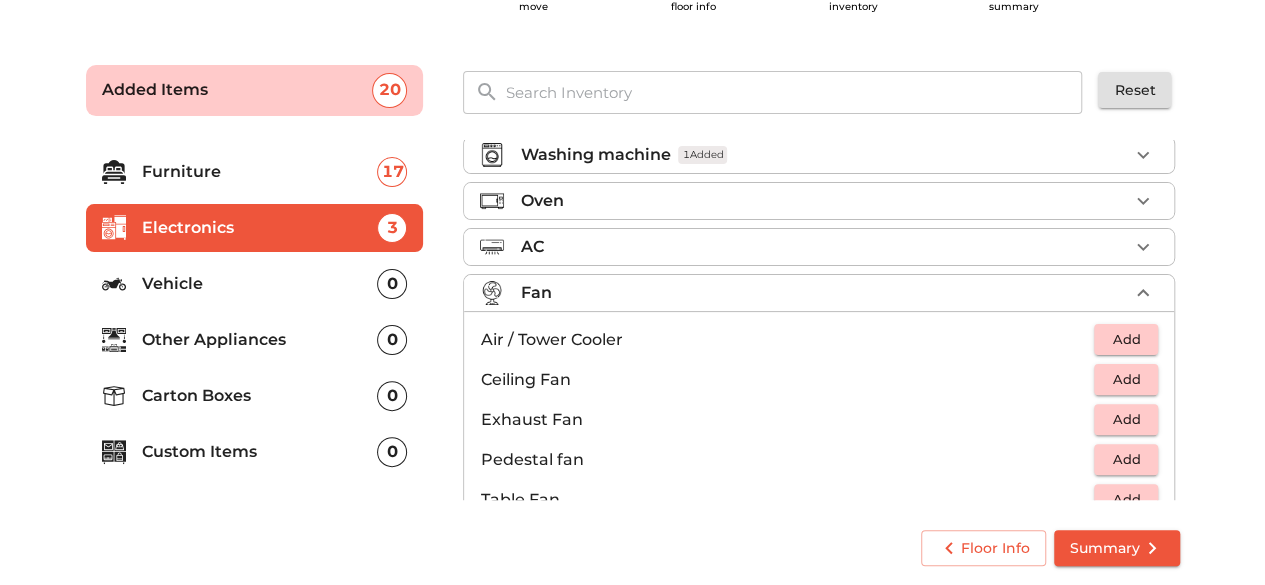scroll, scrollTop: 144, scrollLeft: 0, axis: vertical 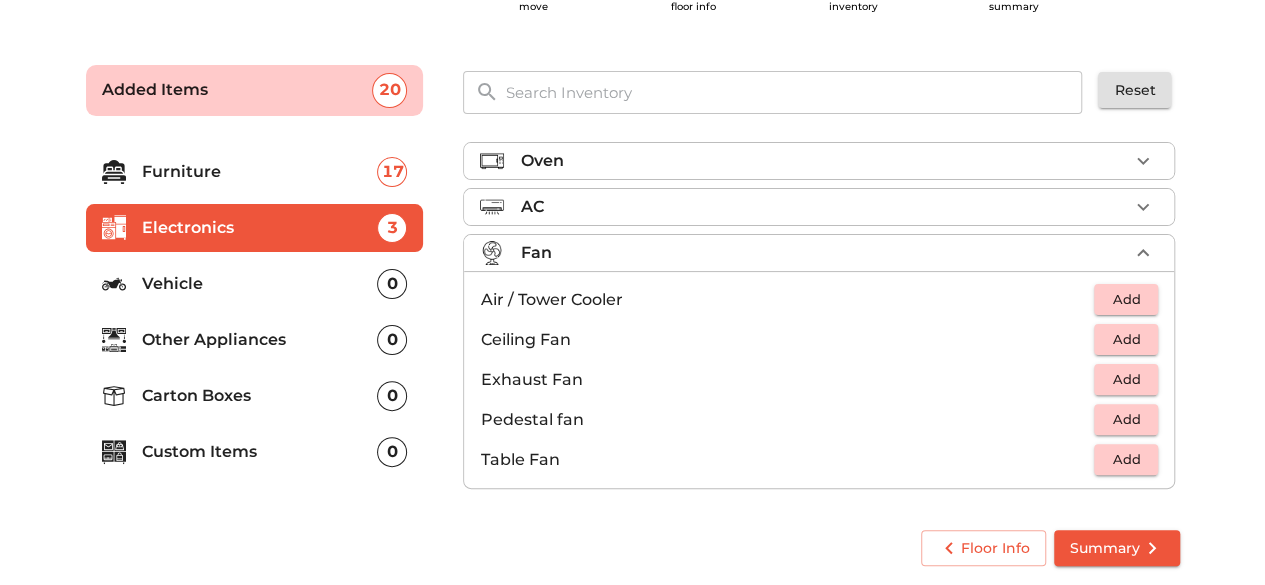 click on "Vehicle" at bounding box center (260, 284) 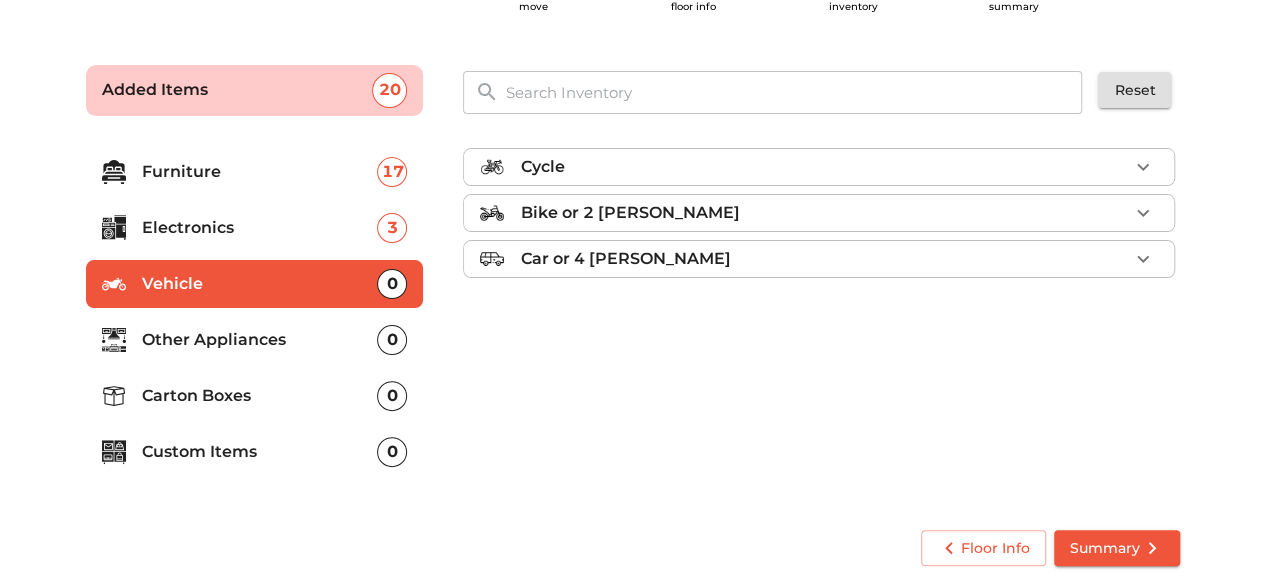 click on "Cycle" at bounding box center (824, 167) 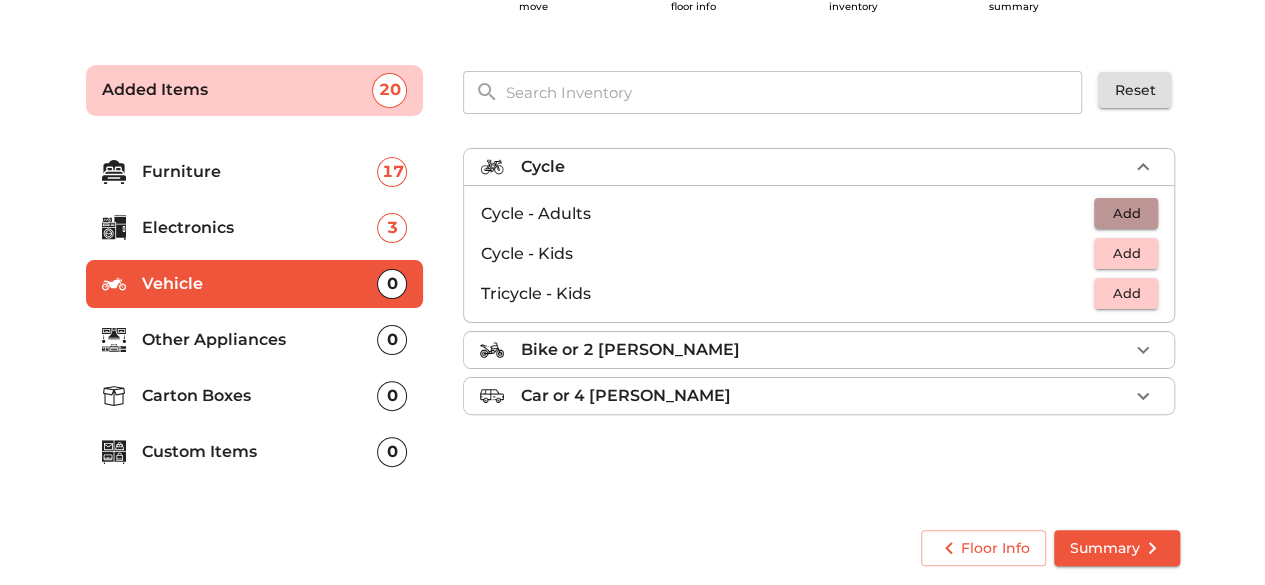 click on "Add" at bounding box center [1126, 213] 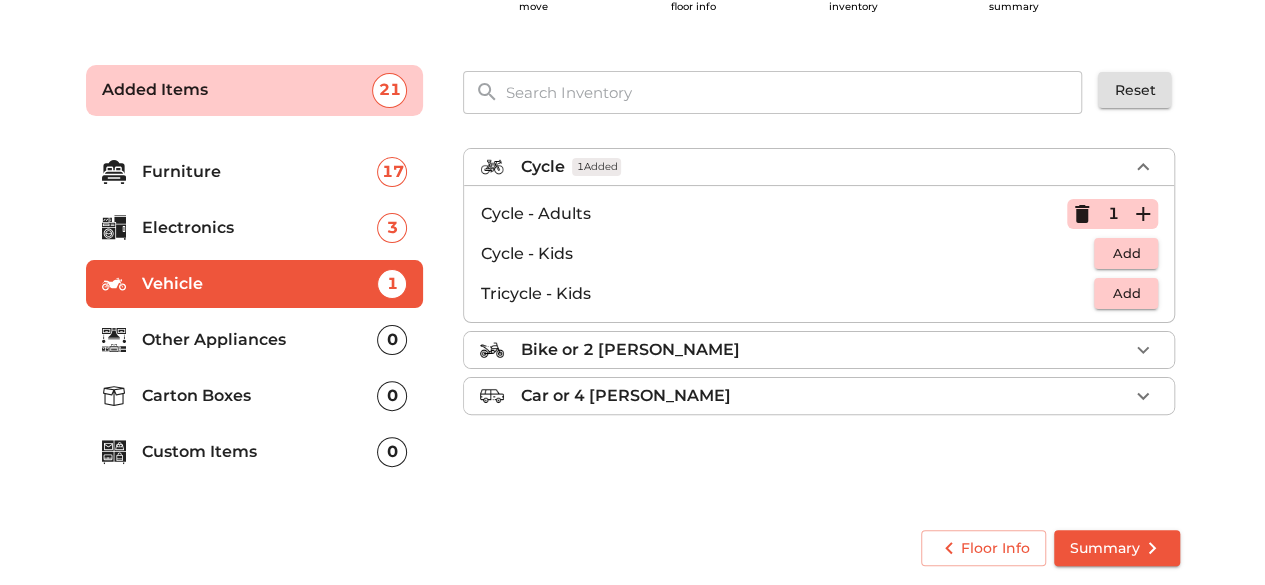 click on "Bike or 2 [PERSON_NAME]" at bounding box center (824, 350) 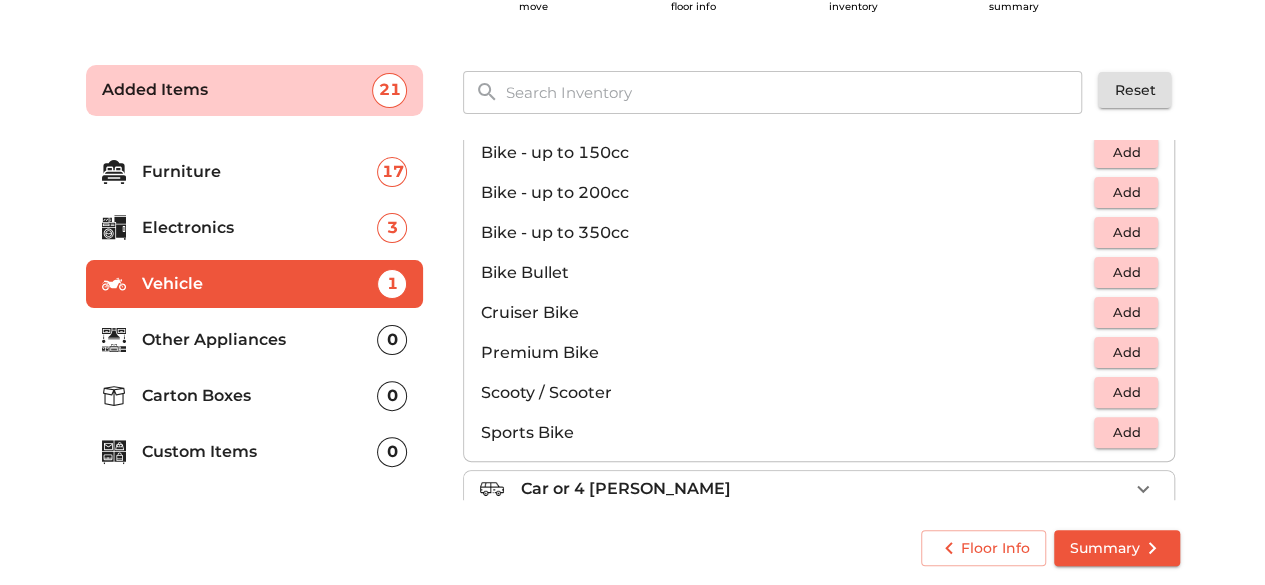 scroll, scrollTop: 108, scrollLeft: 0, axis: vertical 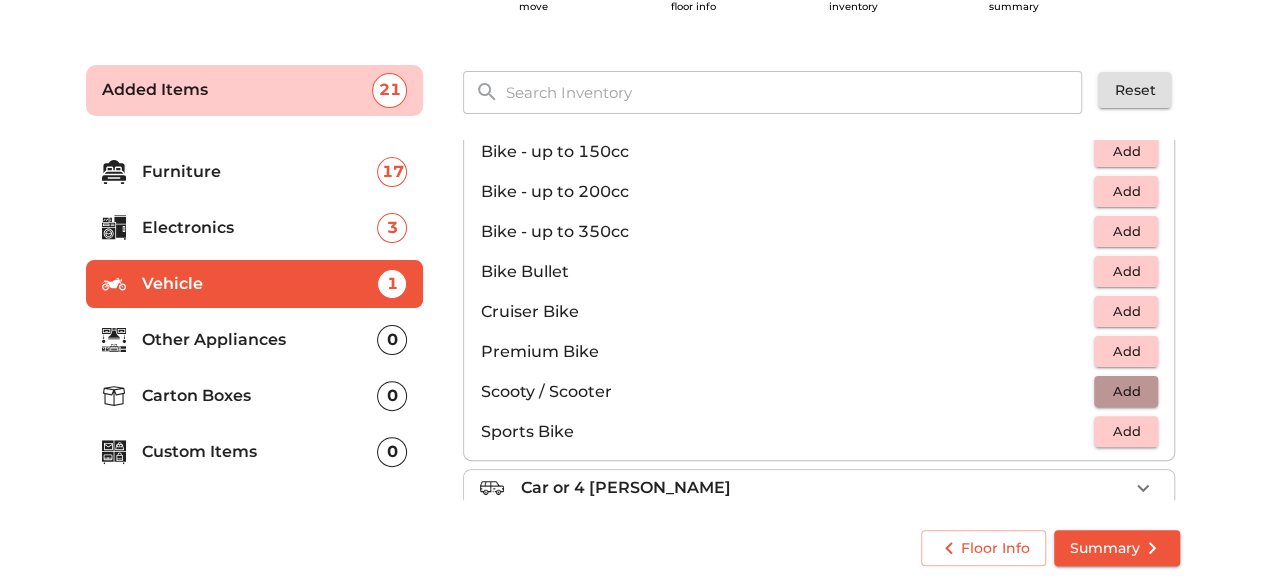 click on "Add" at bounding box center [1126, 391] 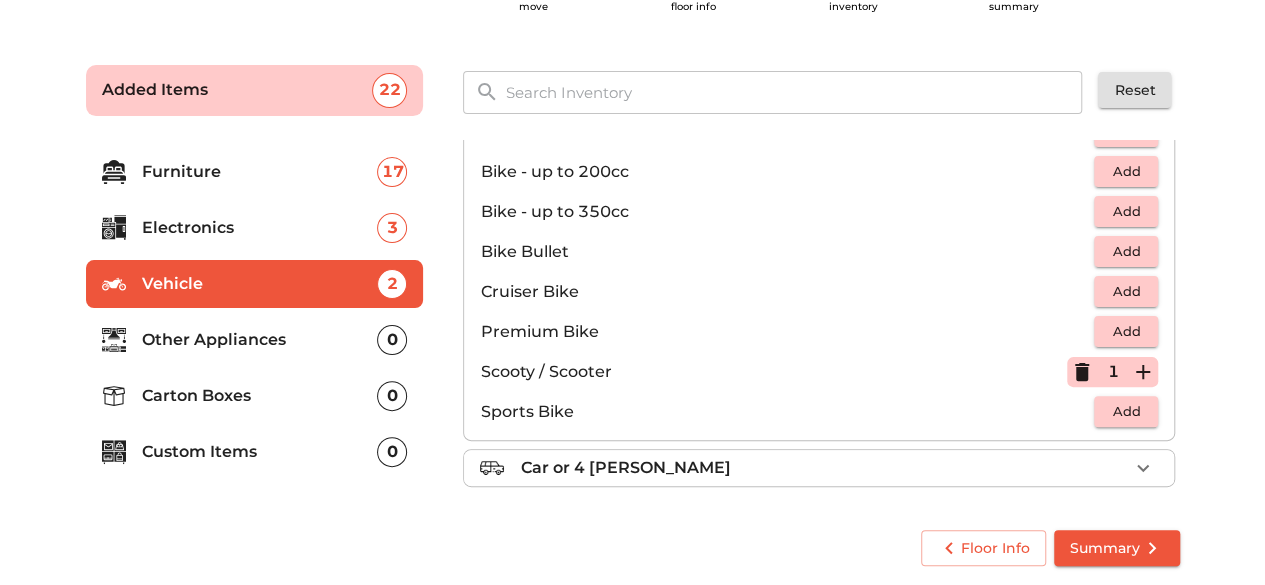 scroll, scrollTop: 122, scrollLeft: 0, axis: vertical 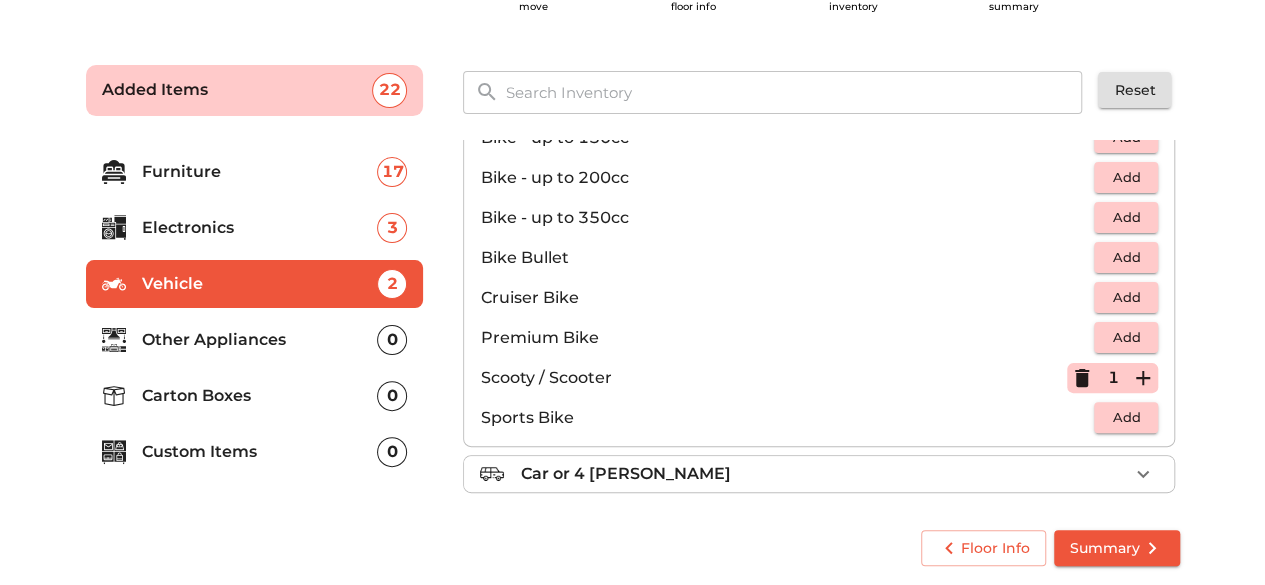 click on "Car or 4 [PERSON_NAME]" at bounding box center (824, 474) 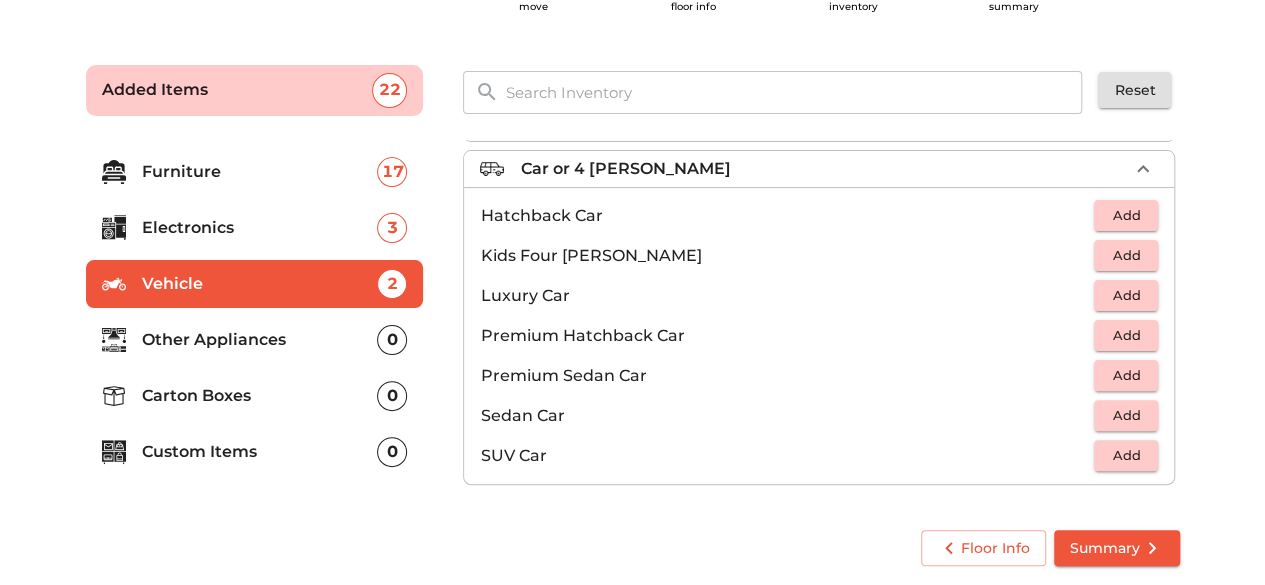 scroll, scrollTop: 88, scrollLeft: 0, axis: vertical 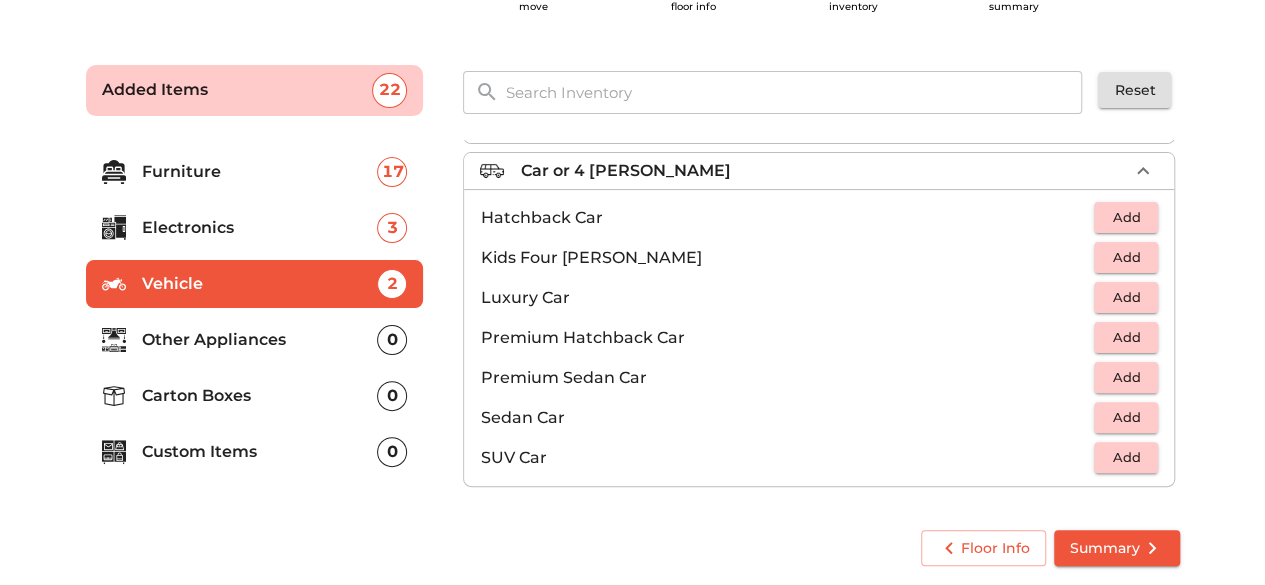 click on "Other Appliances" at bounding box center (260, 340) 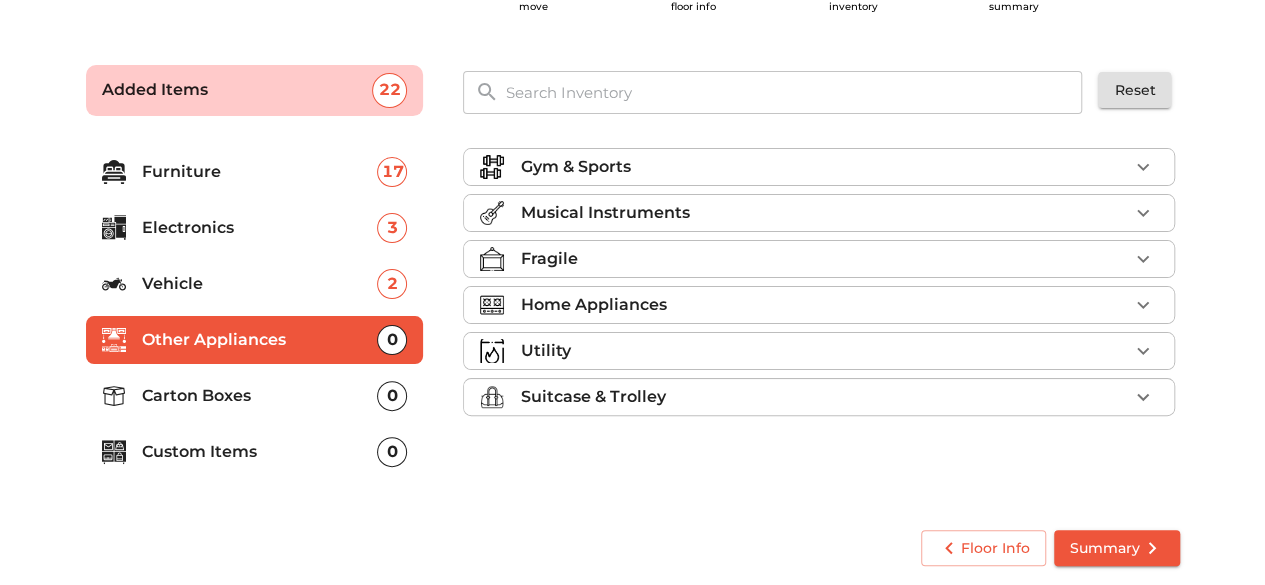 click on "Musical Instruments" at bounding box center (824, 213) 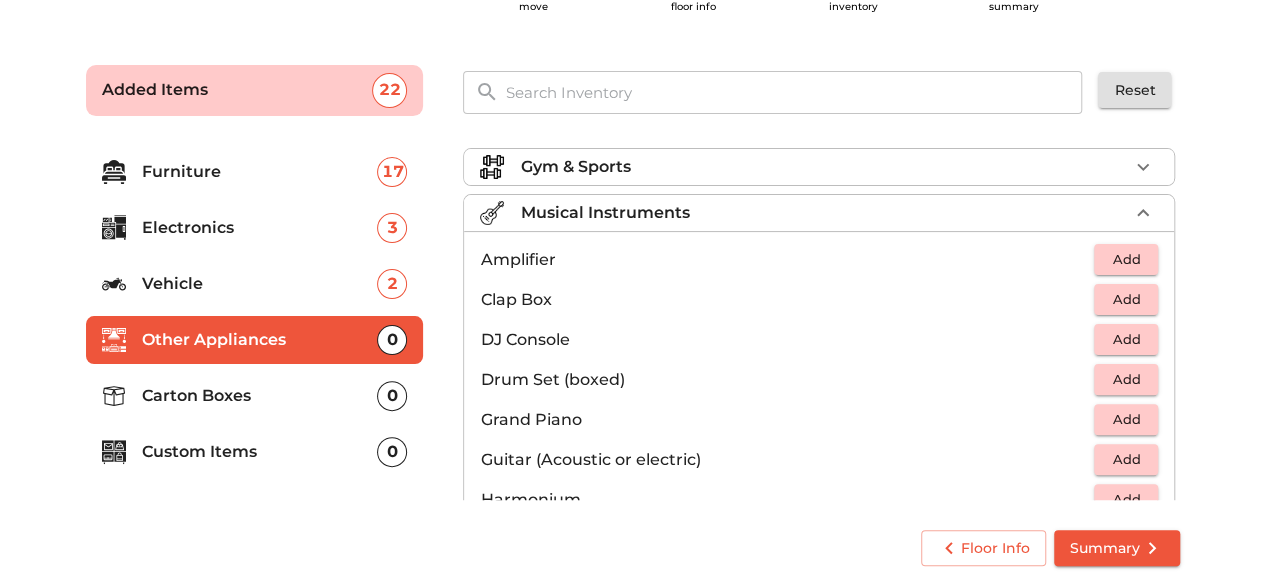 click at bounding box center (794, 92) 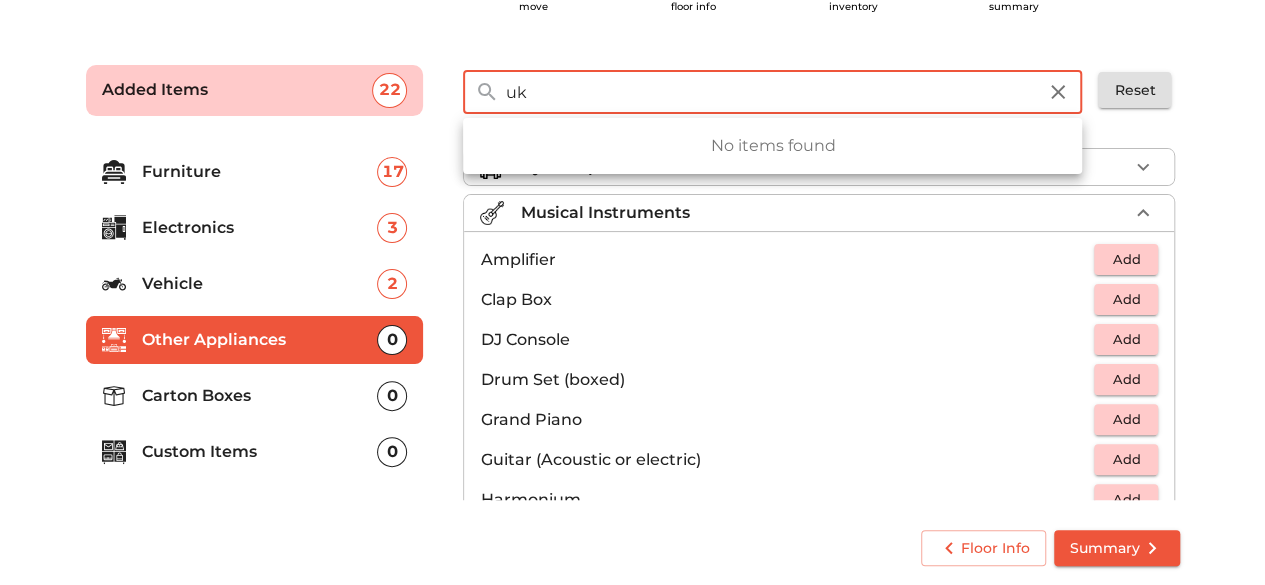 type on "u" 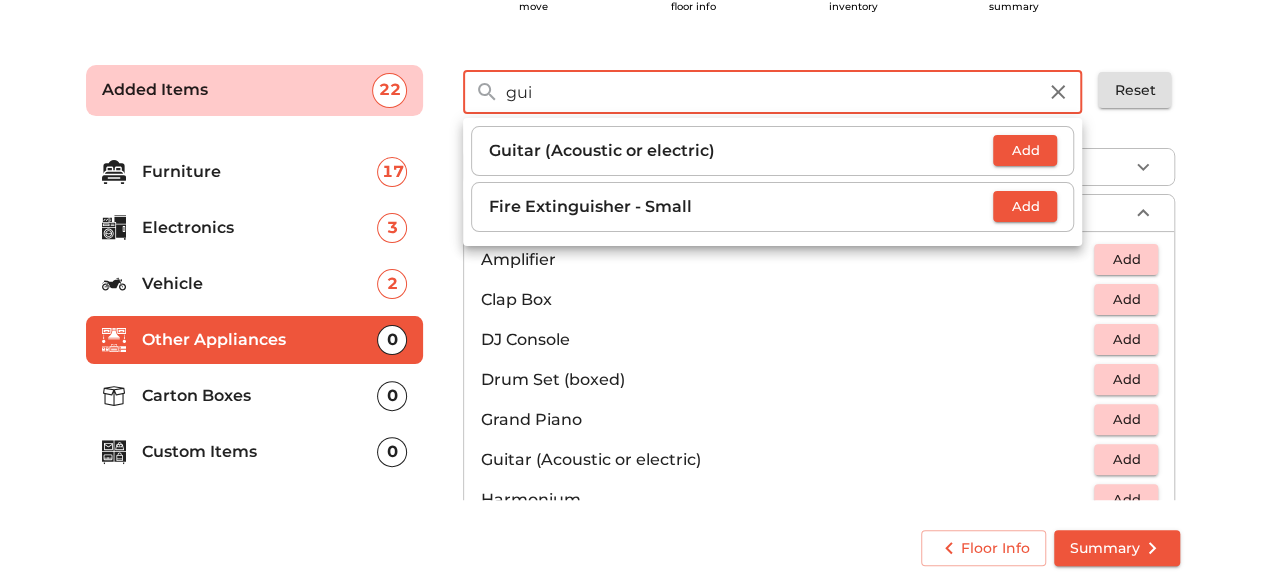 type on "gui" 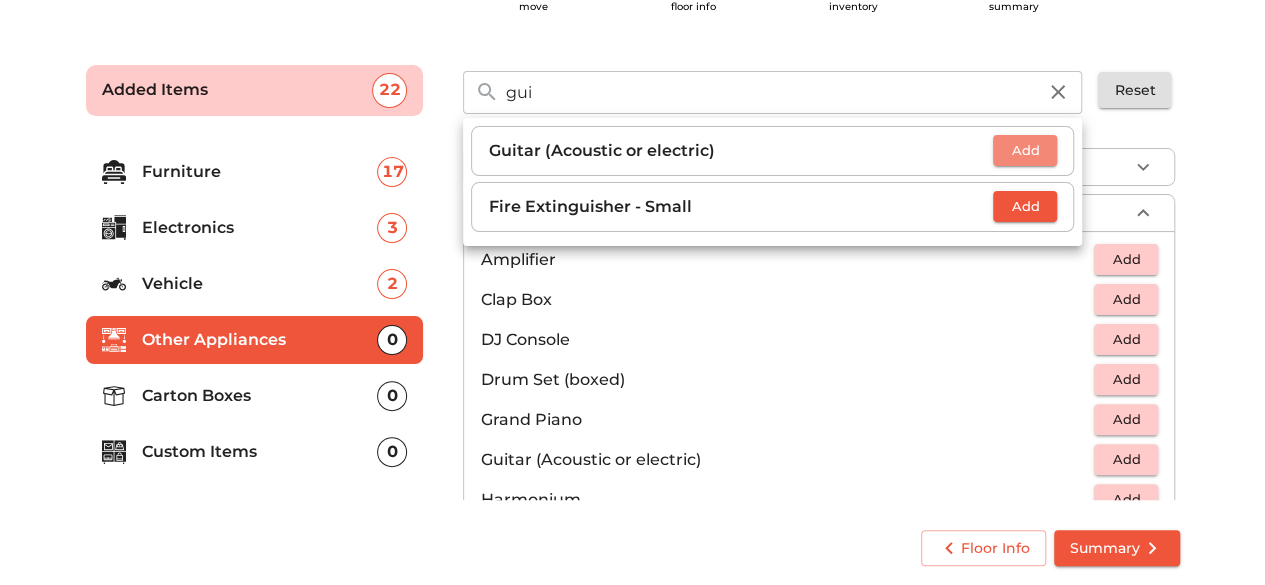 click on "Add" at bounding box center (1025, 150) 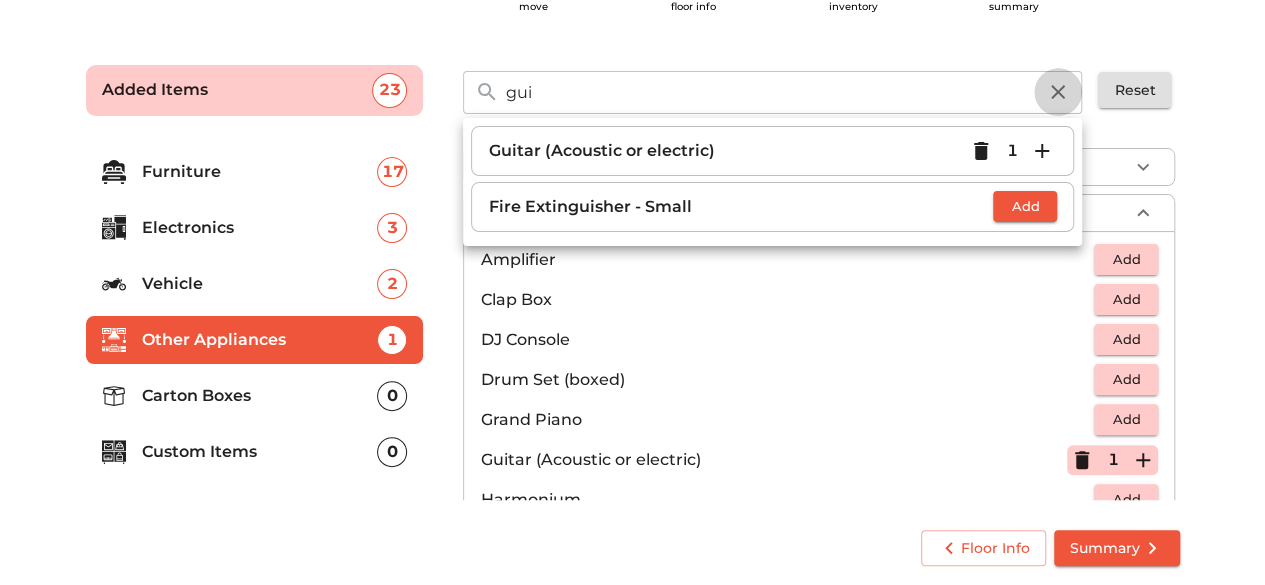 click 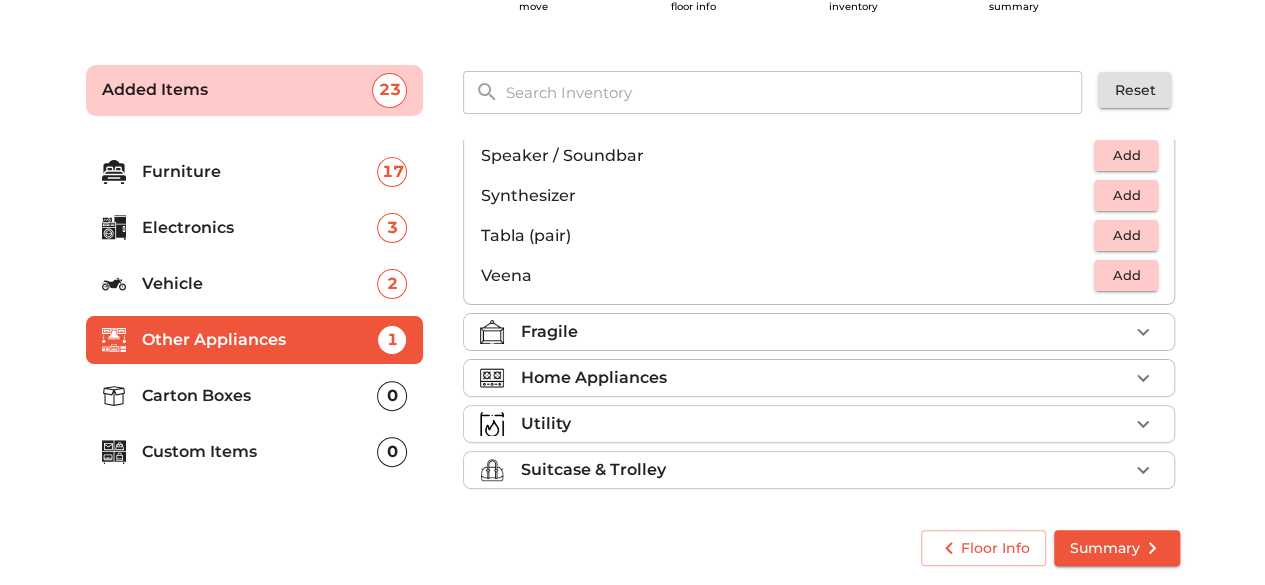 scroll, scrollTop: 704, scrollLeft: 0, axis: vertical 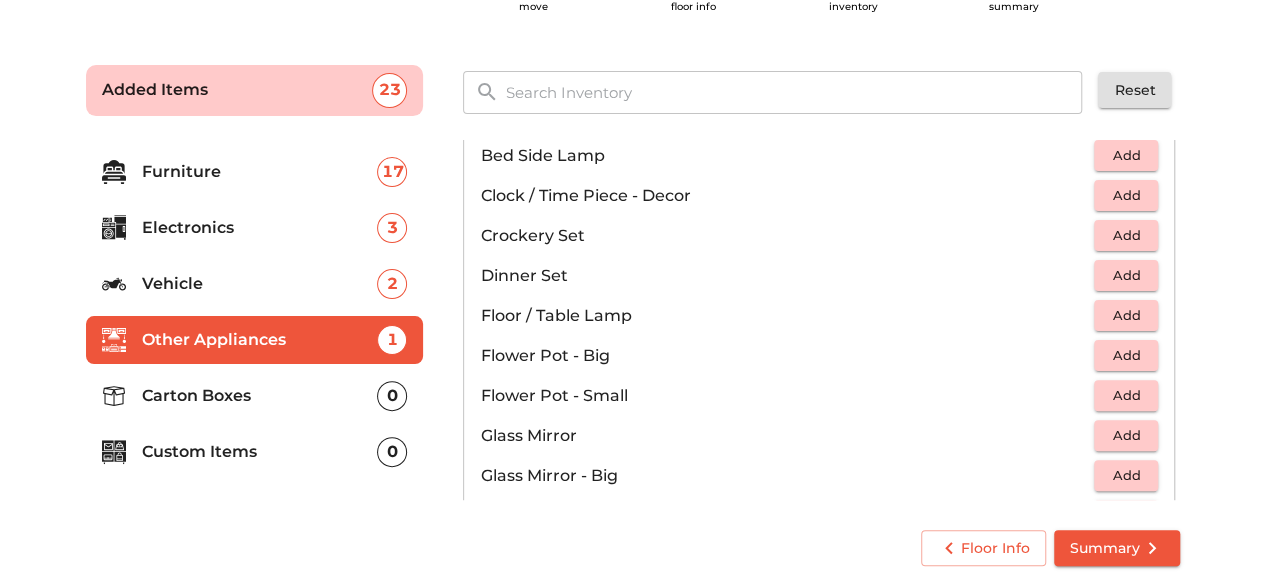 click on "Add" at bounding box center (1126, 275) 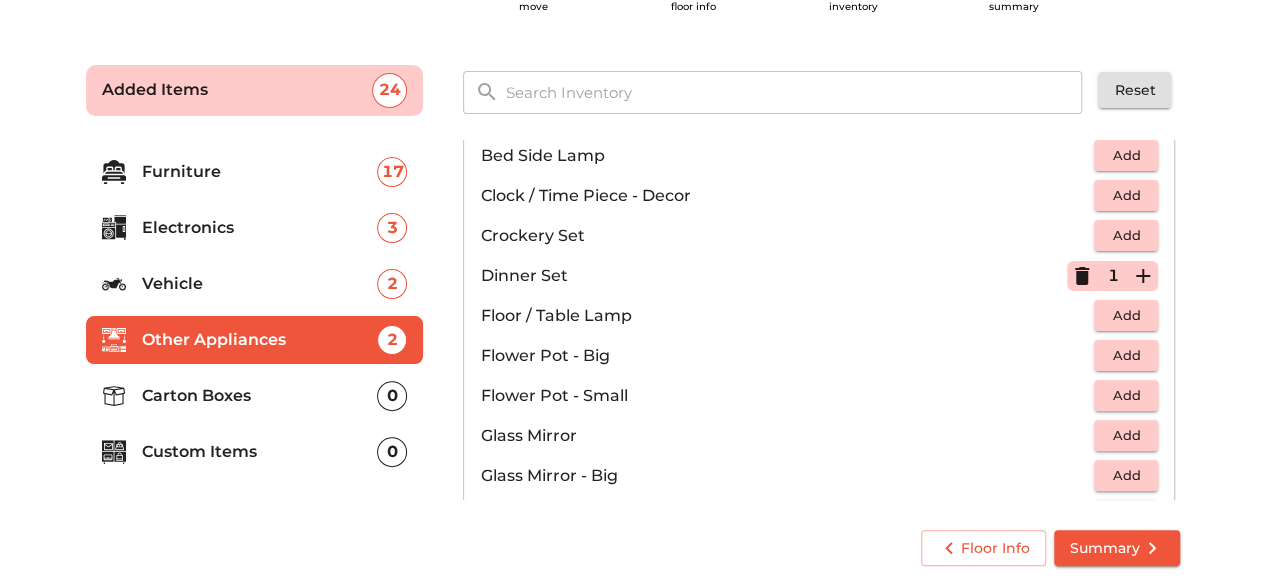 click 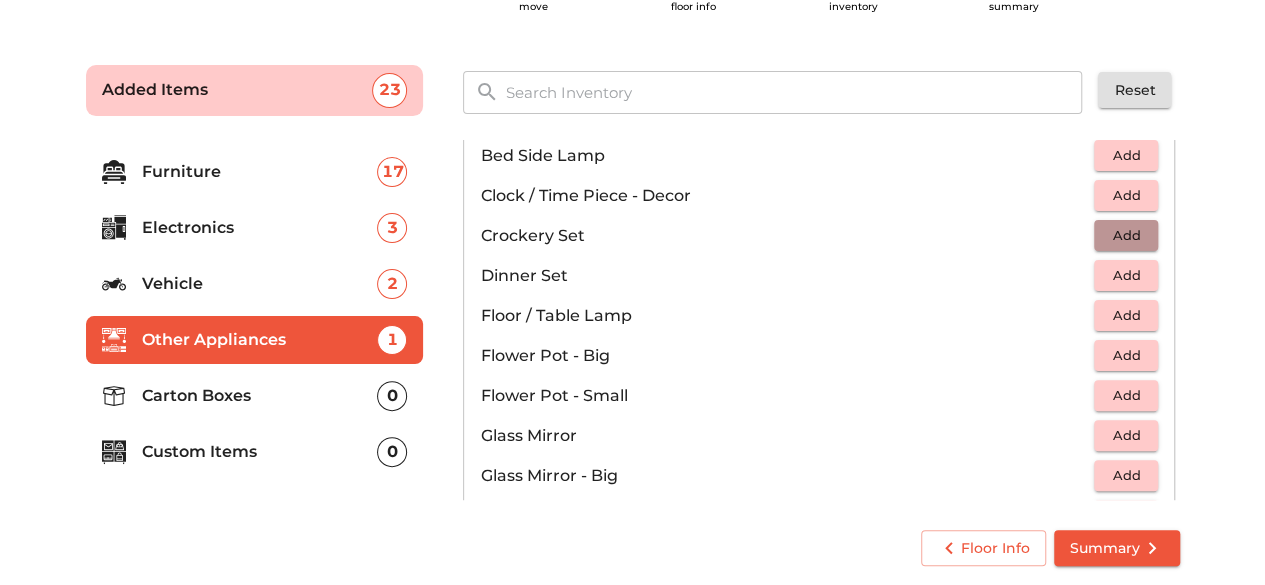 click on "Add" at bounding box center (1126, 235) 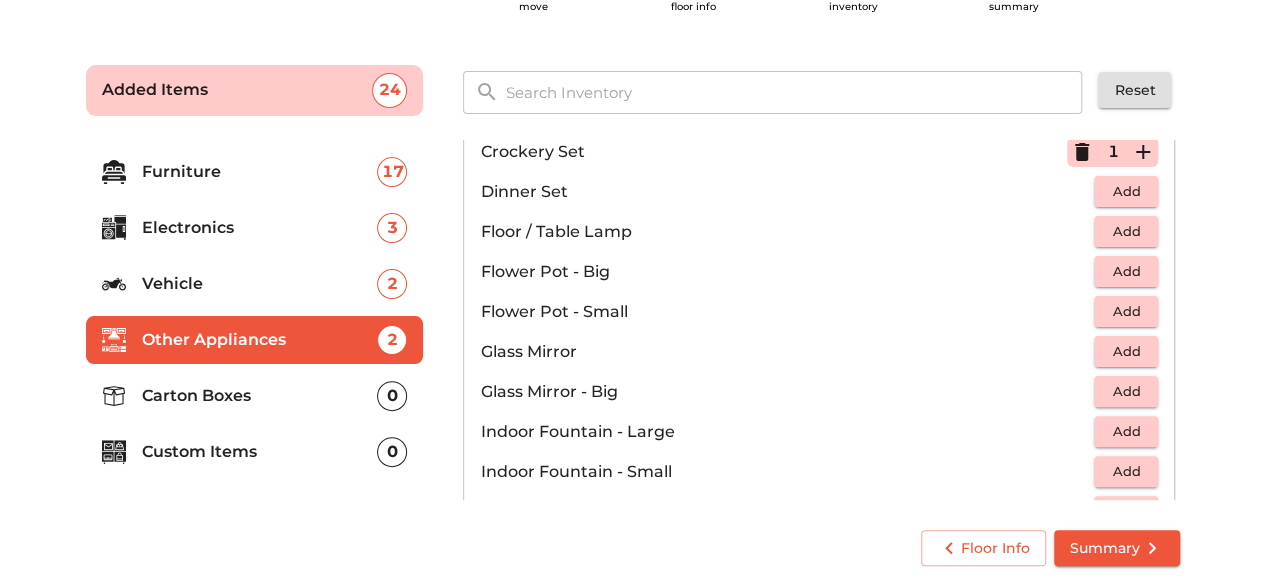 scroll, scrollTop: 474, scrollLeft: 0, axis: vertical 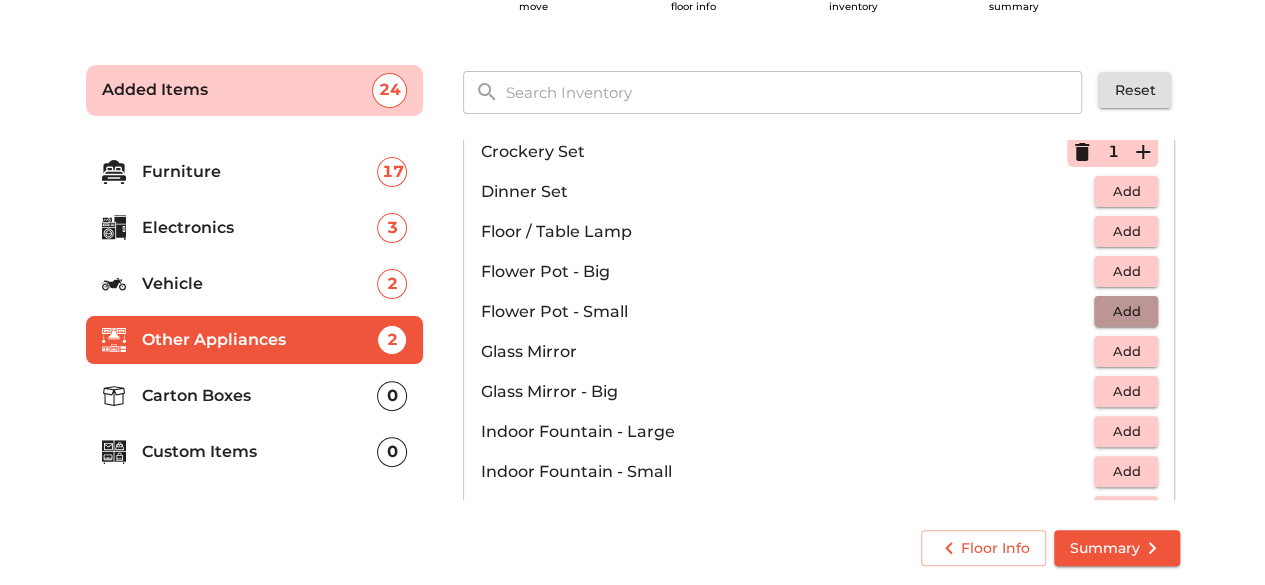 click on "Add" at bounding box center (1126, 311) 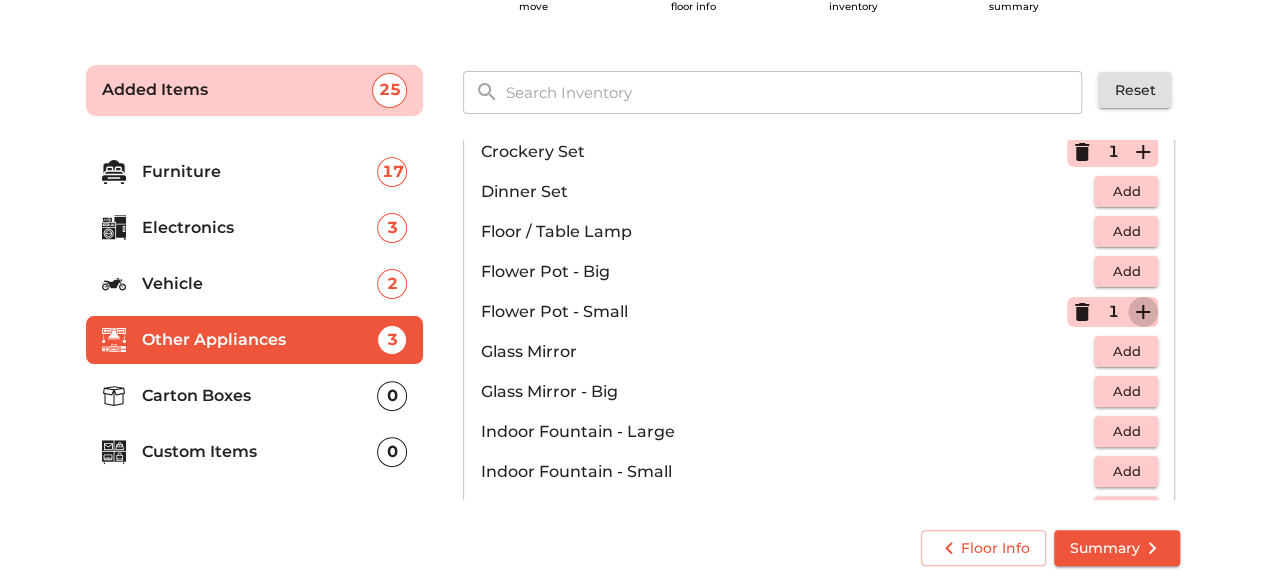 click 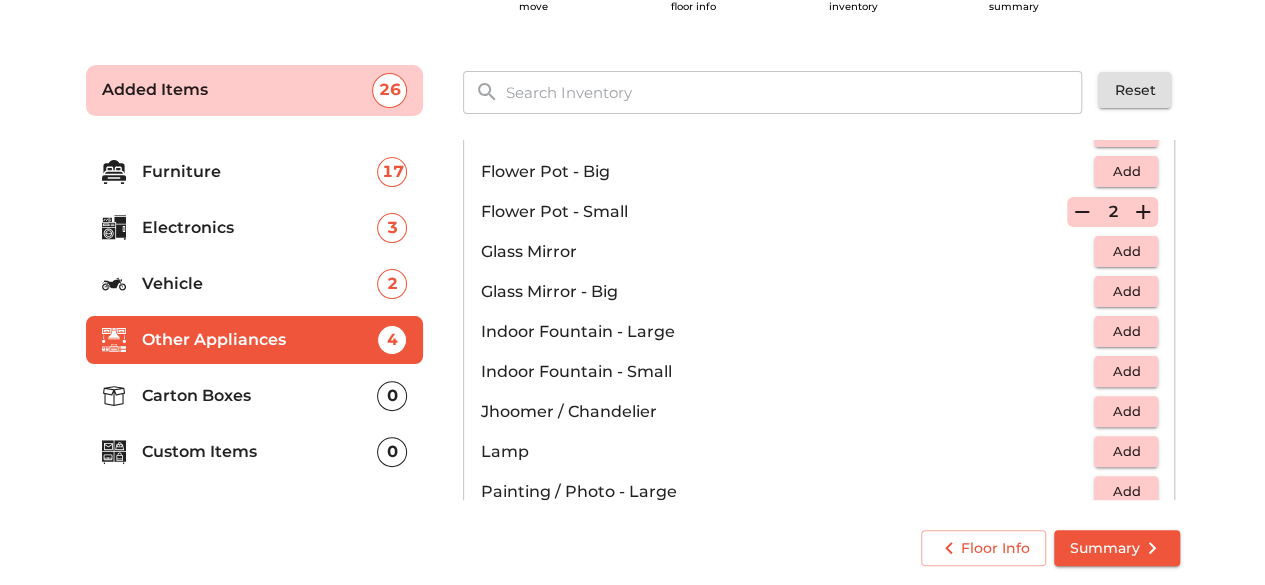 scroll, scrollTop: 574, scrollLeft: 0, axis: vertical 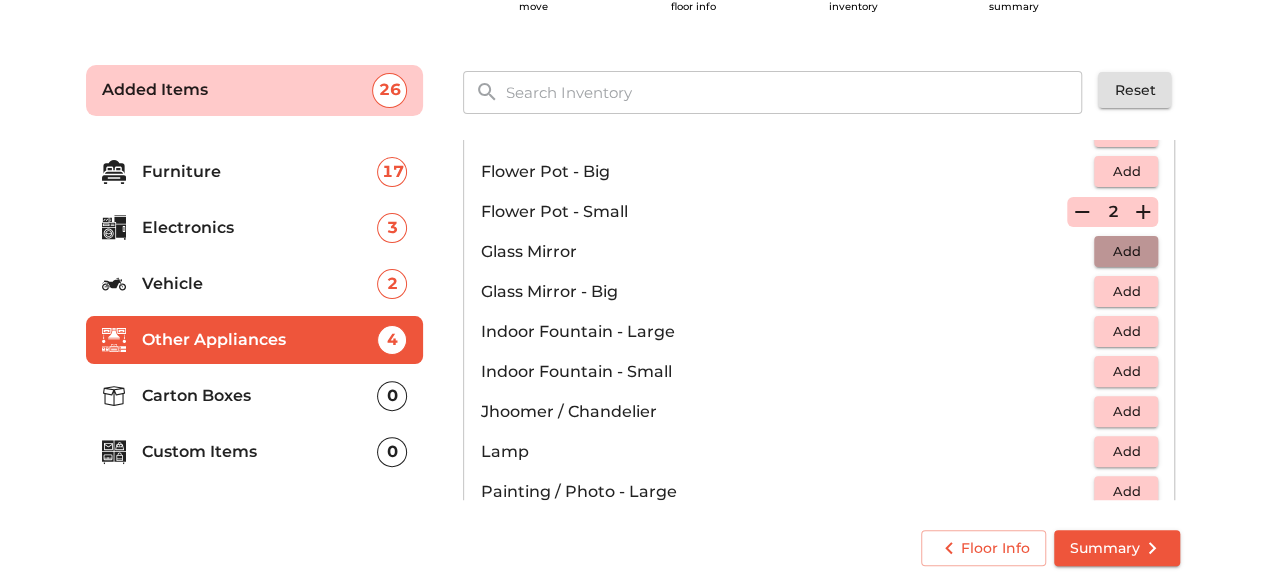 click on "Add" at bounding box center (1126, 251) 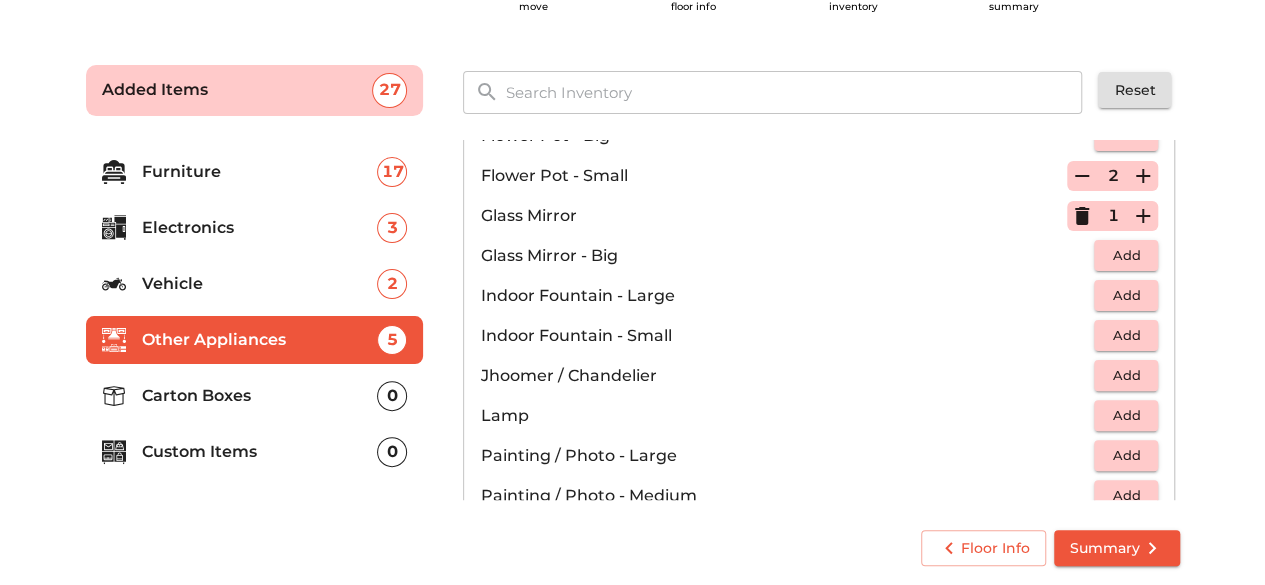 scroll, scrollTop: 614, scrollLeft: 0, axis: vertical 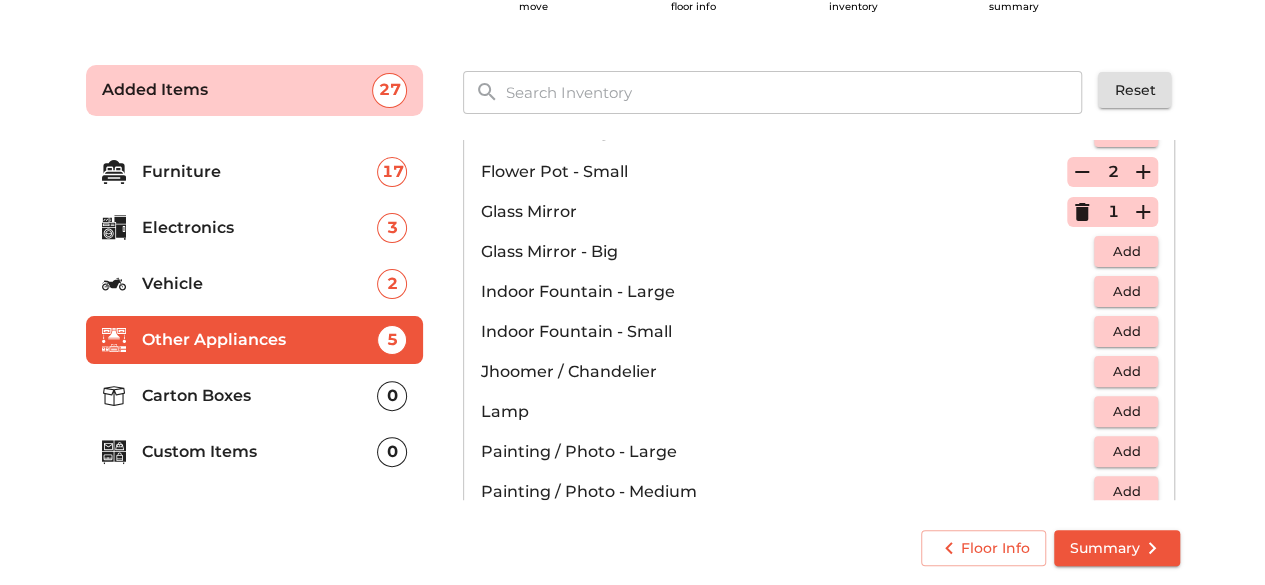 click 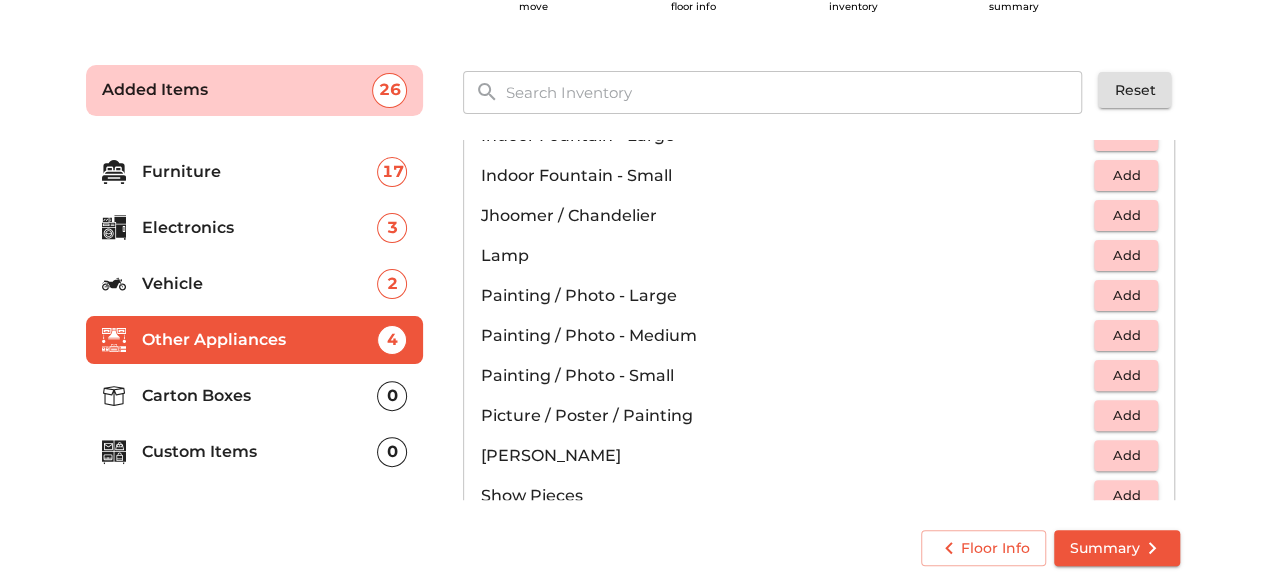scroll, scrollTop: 772, scrollLeft: 0, axis: vertical 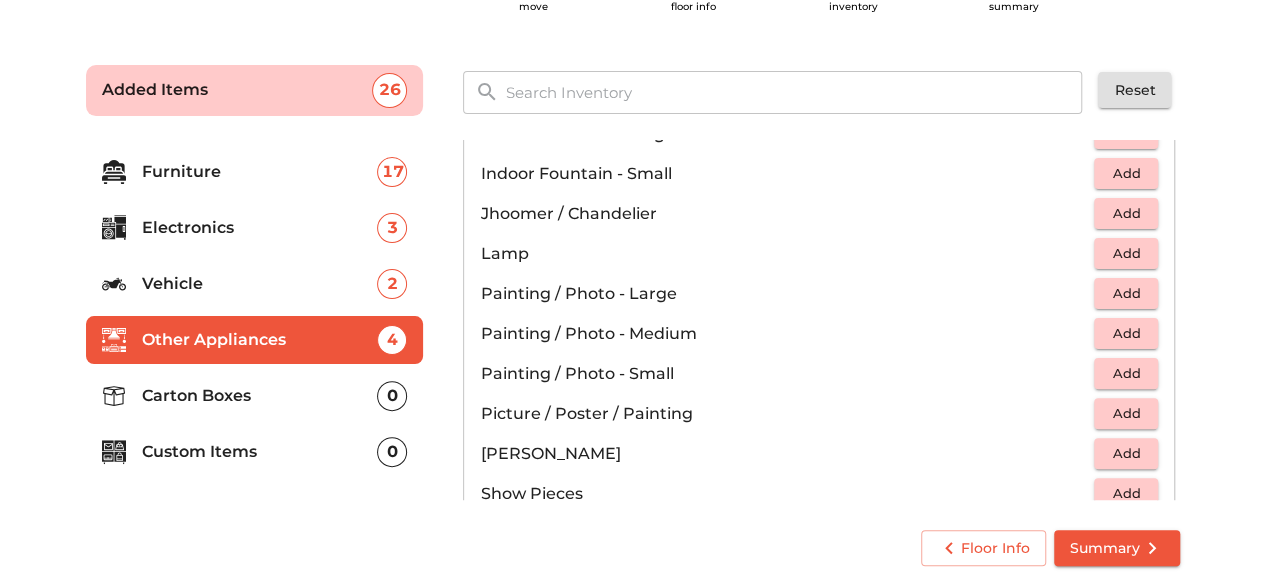 click on "Add" at bounding box center [1126, 373] 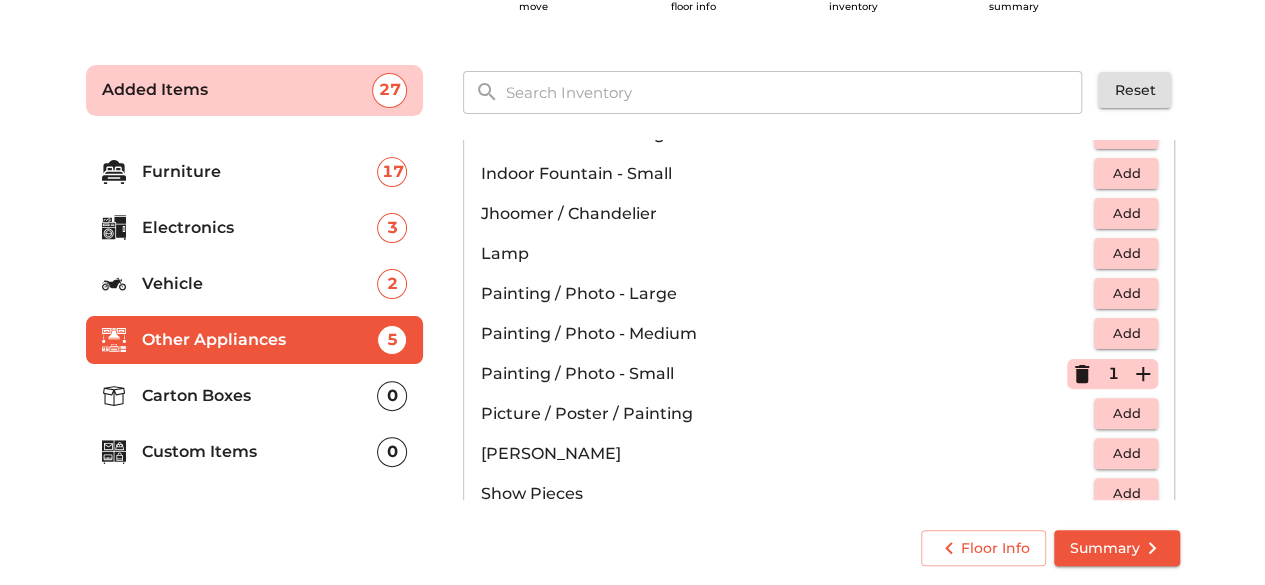 click 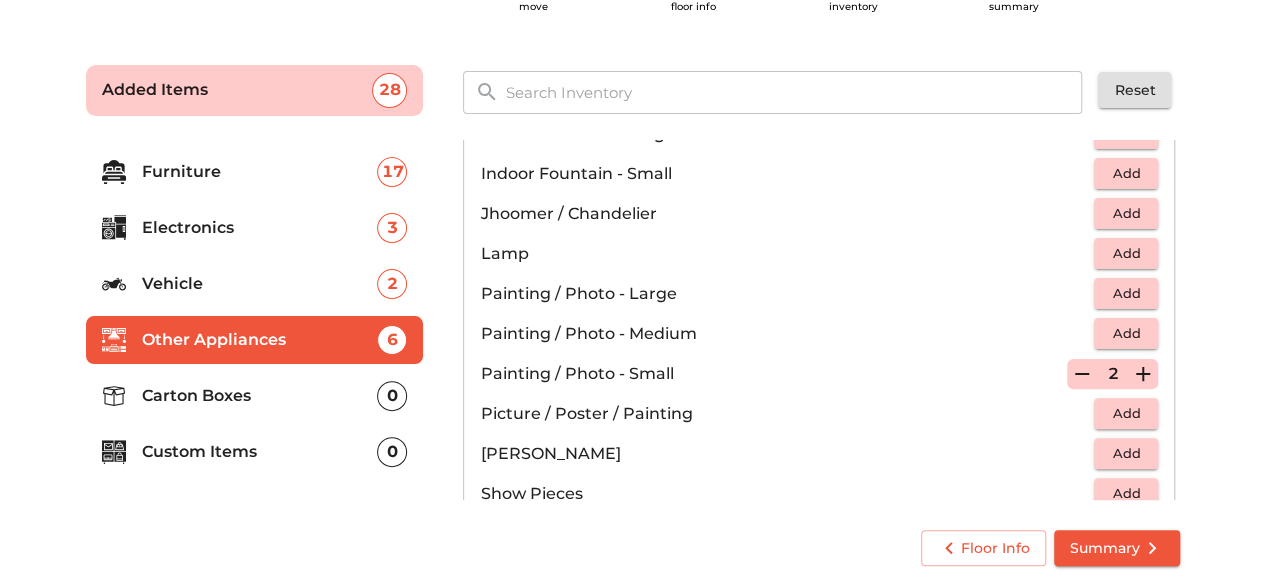 click 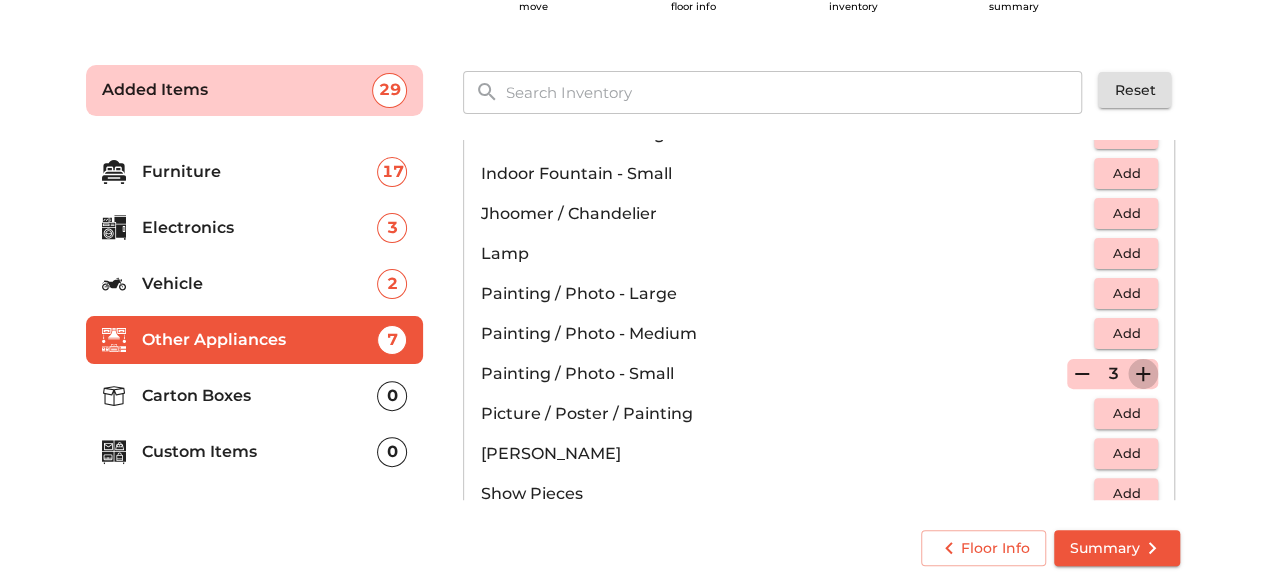 click 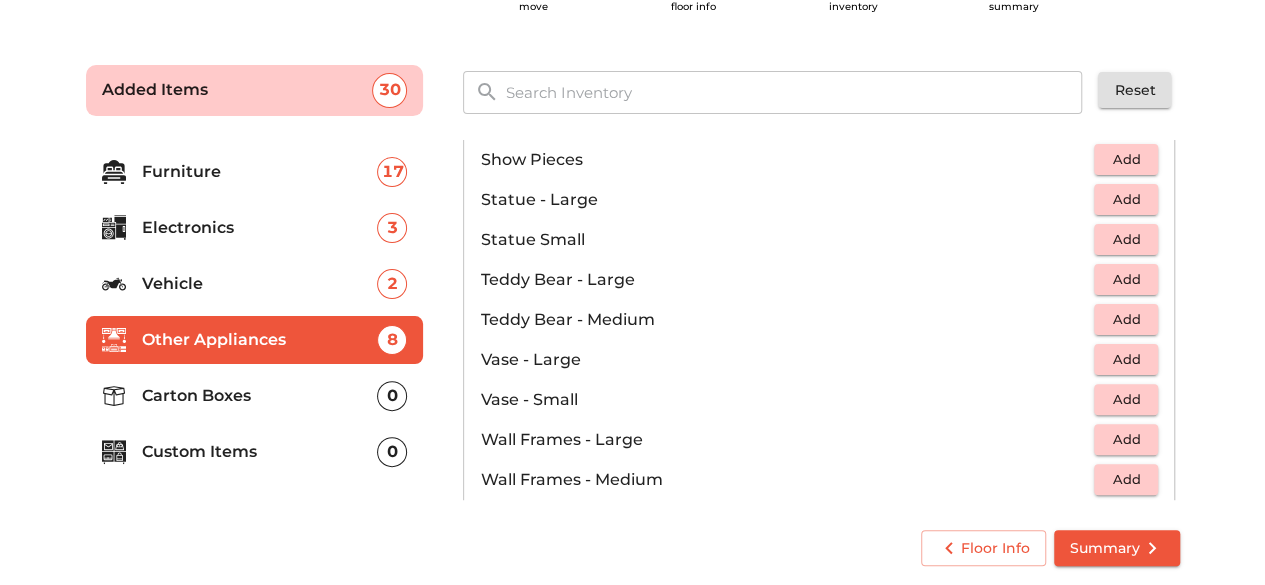 scroll, scrollTop: 1108, scrollLeft: 0, axis: vertical 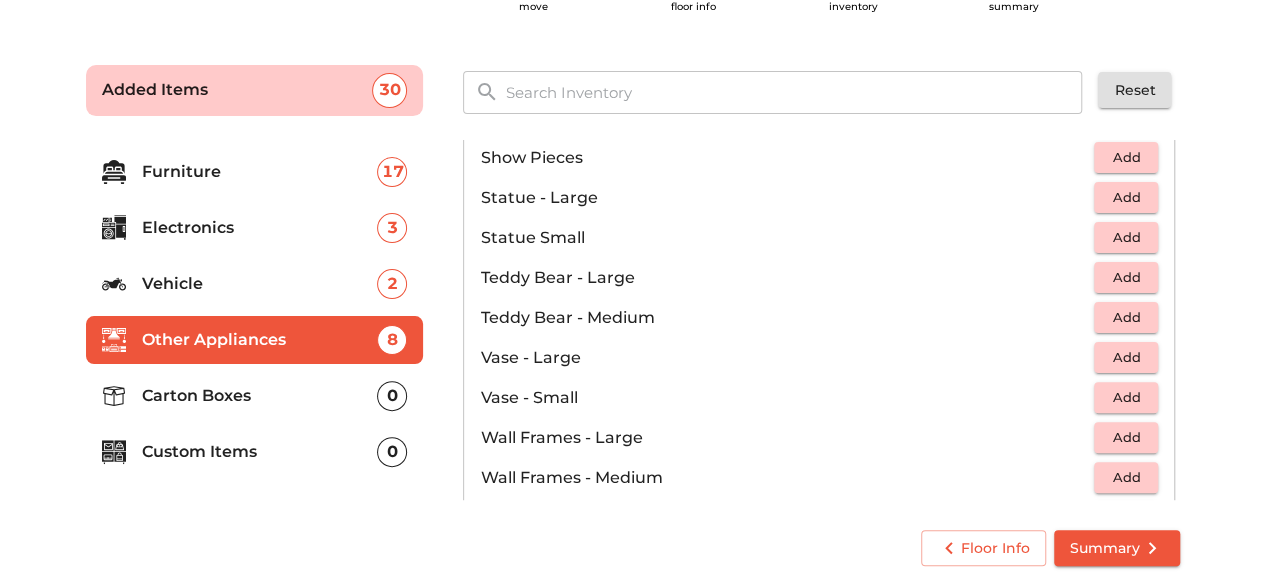 click on "Add" at bounding box center [1126, 237] 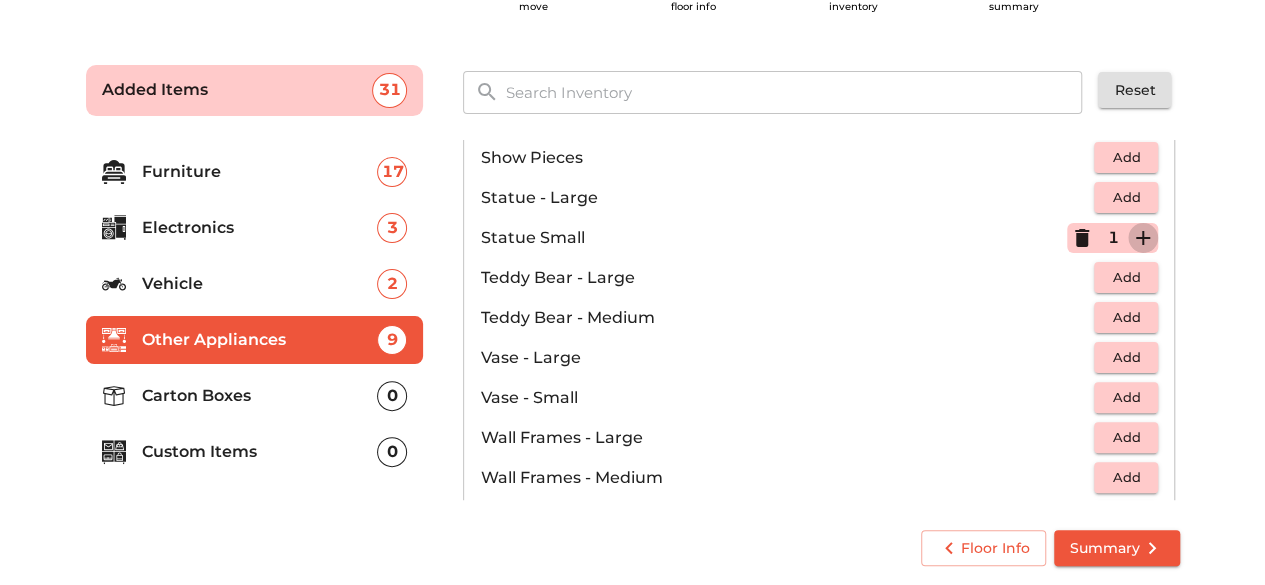click 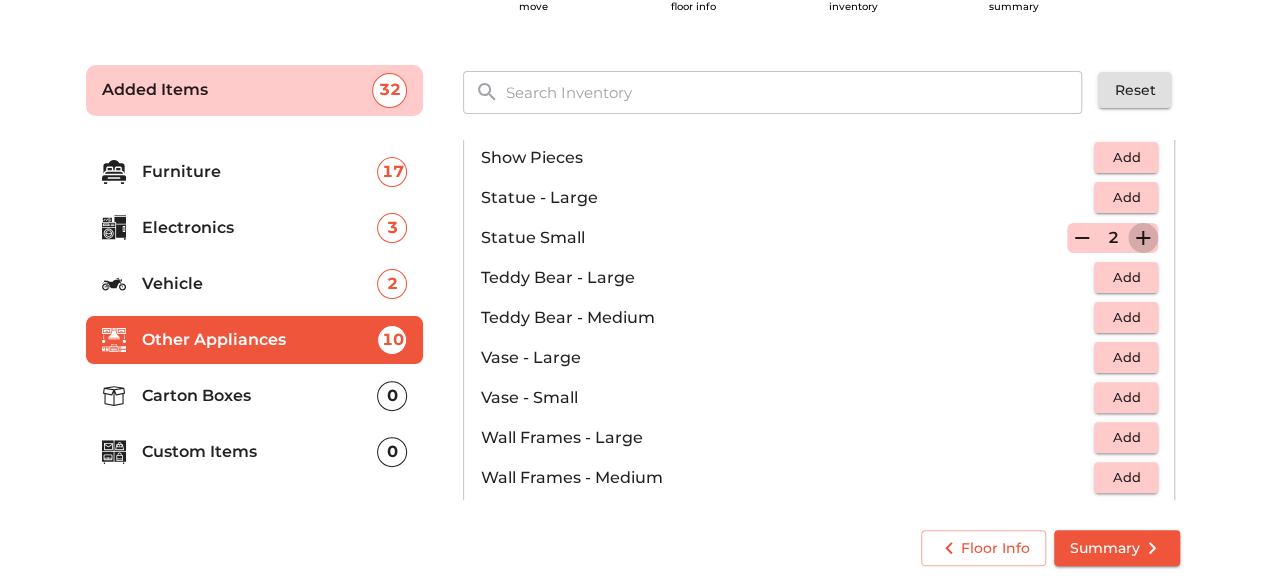 click 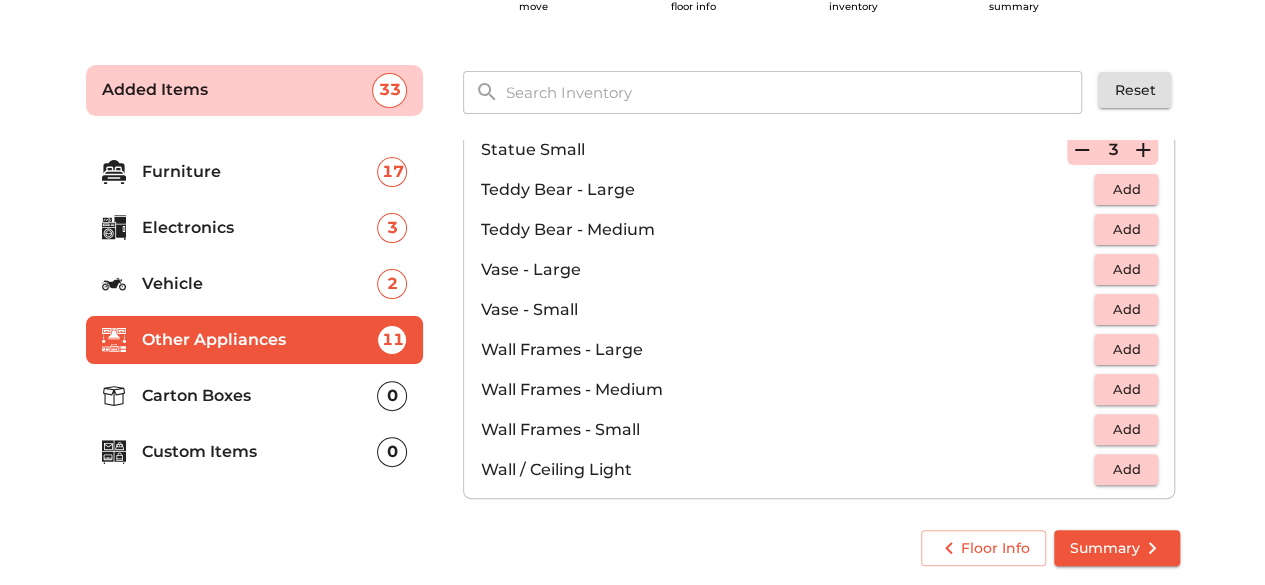 scroll, scrollTop: 1196, scrollLeft: 0, axis: vertical 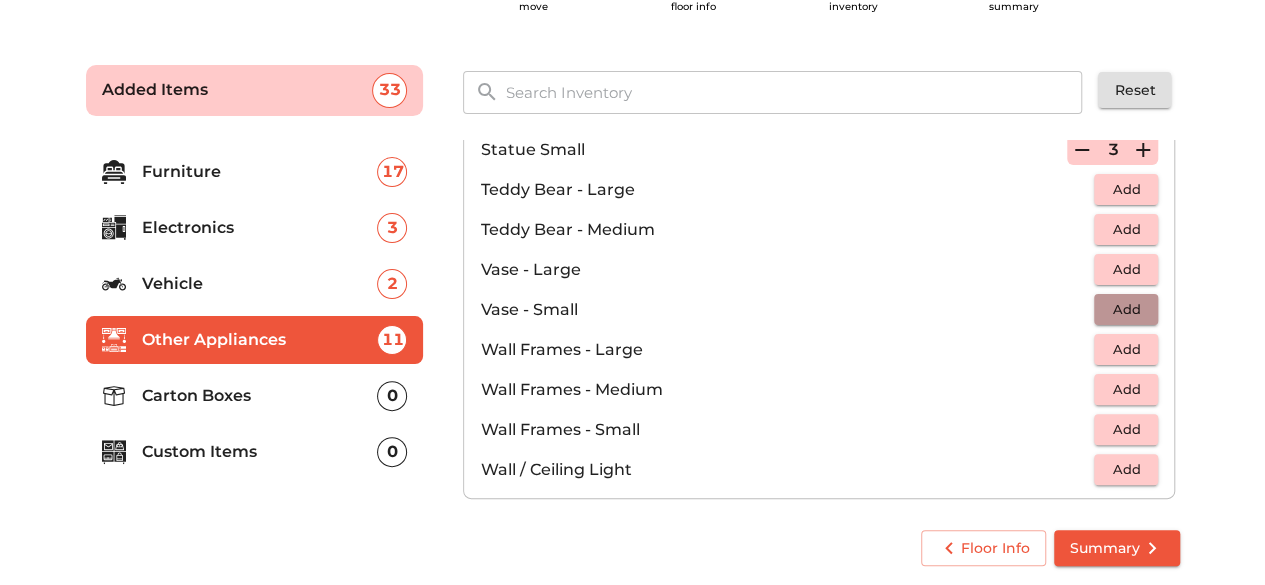 click on "Add" at bounding box center (1126, 309) 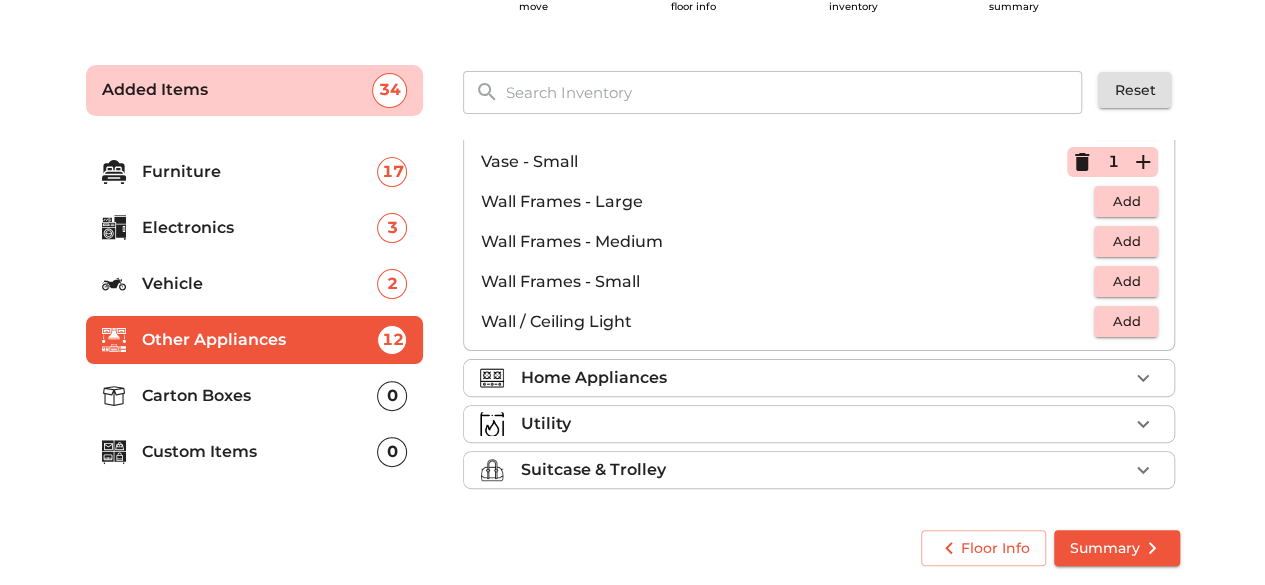 scroll, scrollTop: 1342, scrollLeft: 0, axis: vertical 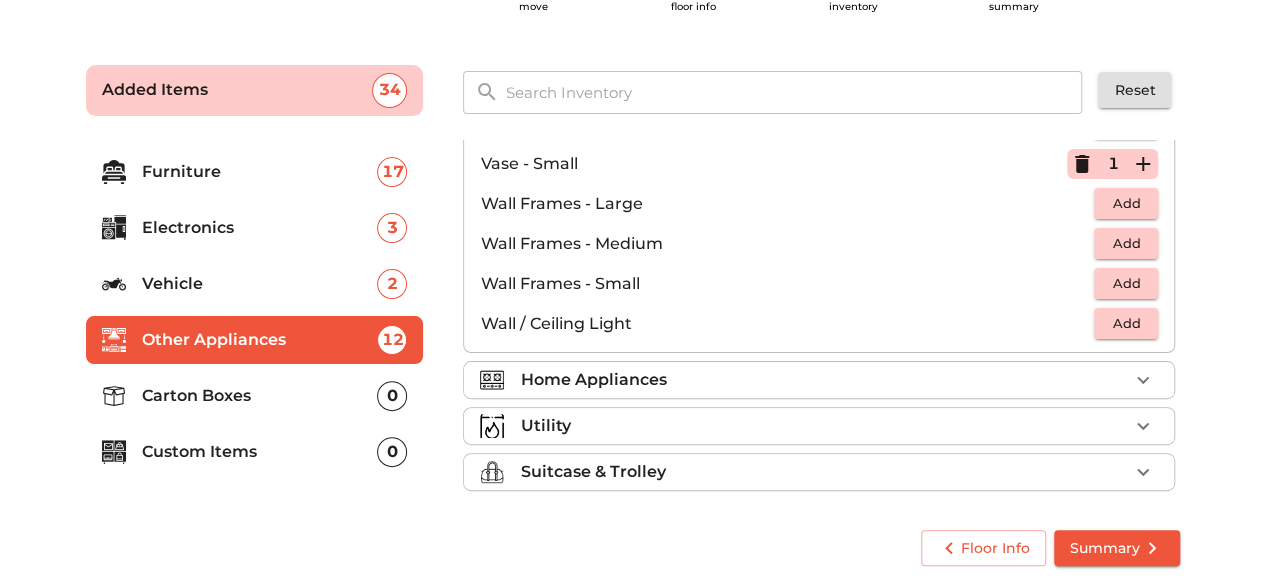 click on "Home Appliances" at bounding box center (824, 380) 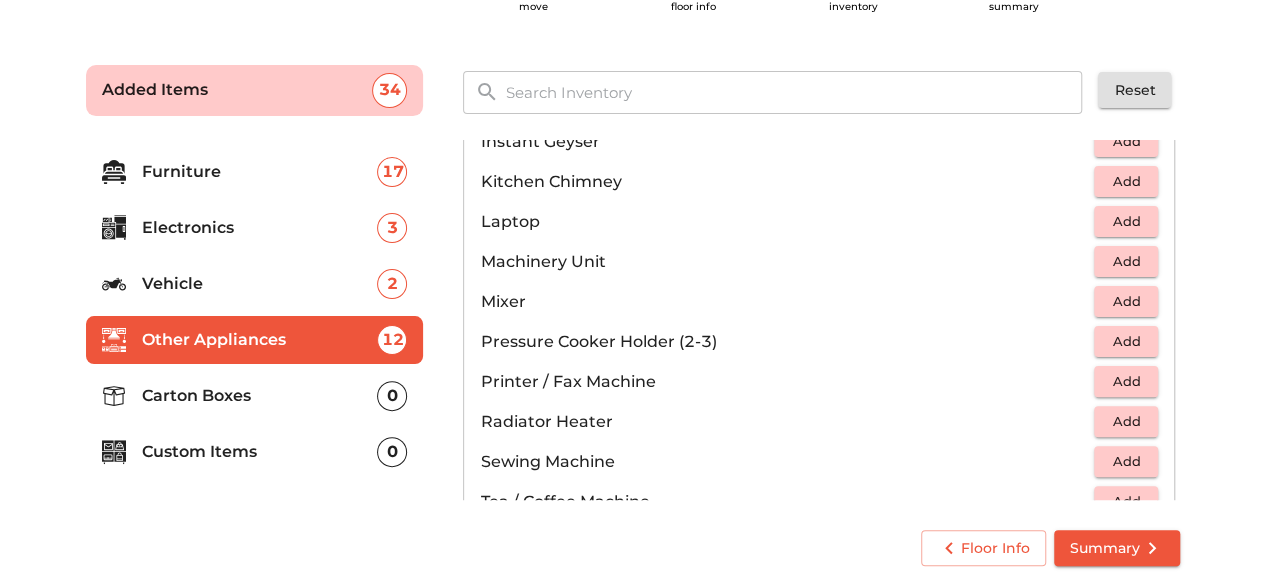 scroll, scrollTop: 1011, scrollLeft: 0, axis: vertical 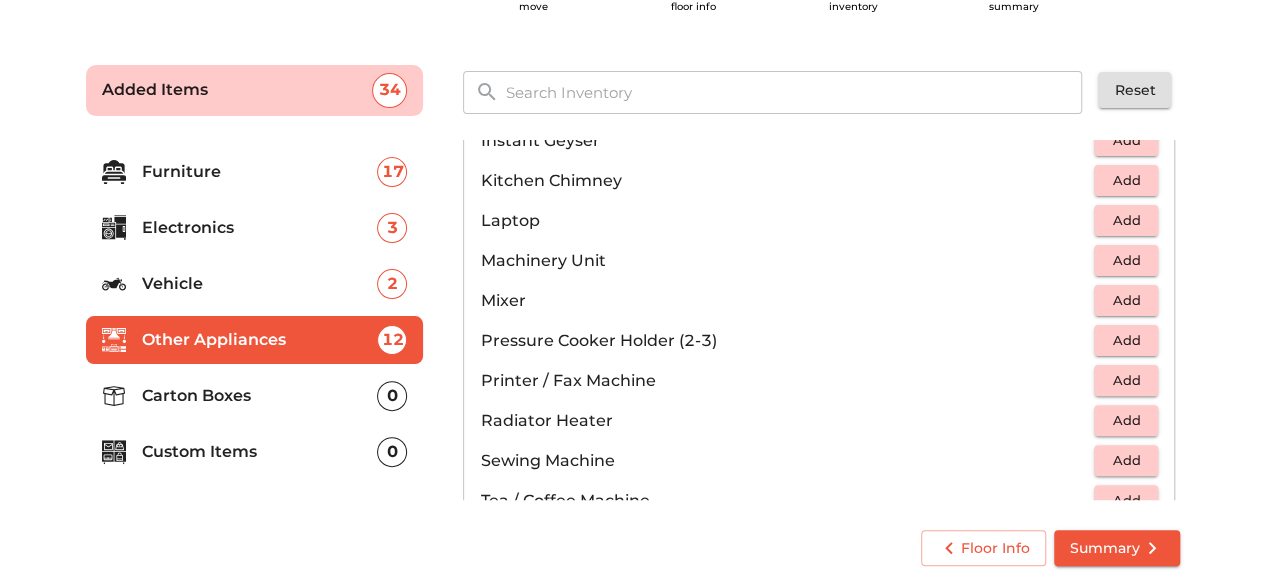 click on "Add" at bounding box center [1126, 300] 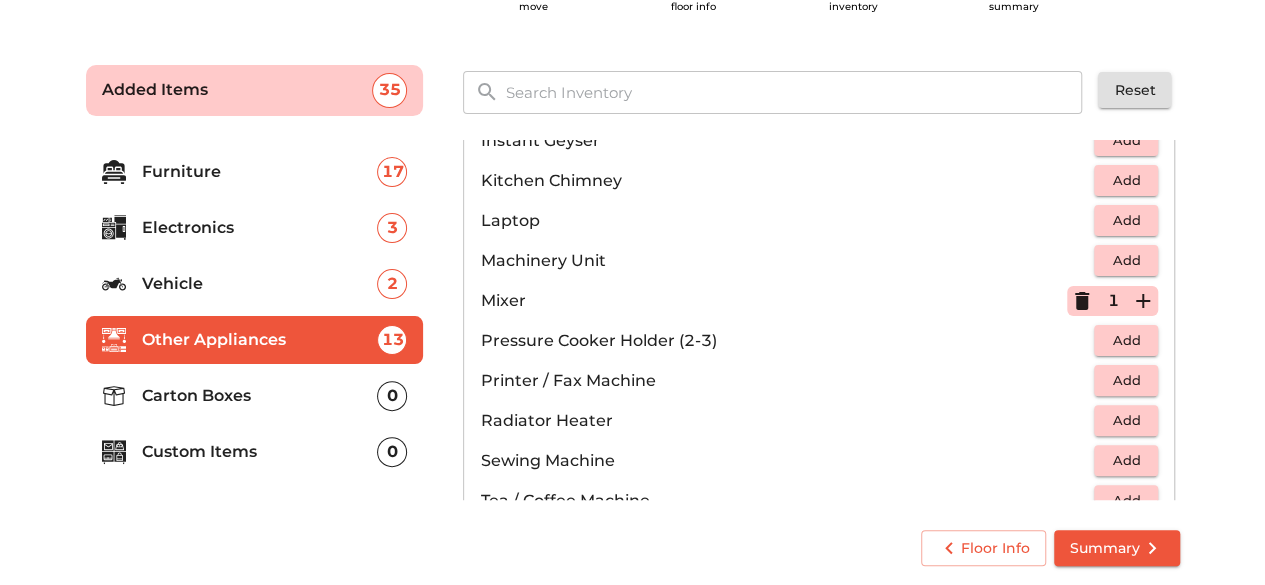 click on "1" at bounding box center (1112, 301) 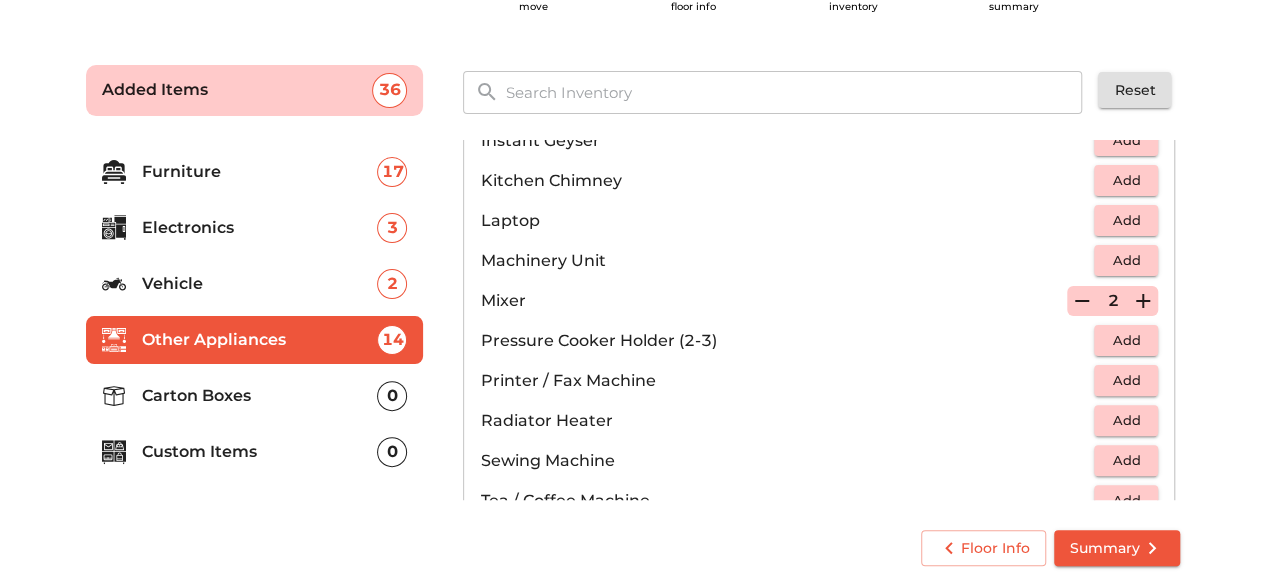 click on "Pressure Cooker Holder (2-3)" at bounding box center (787, 341) 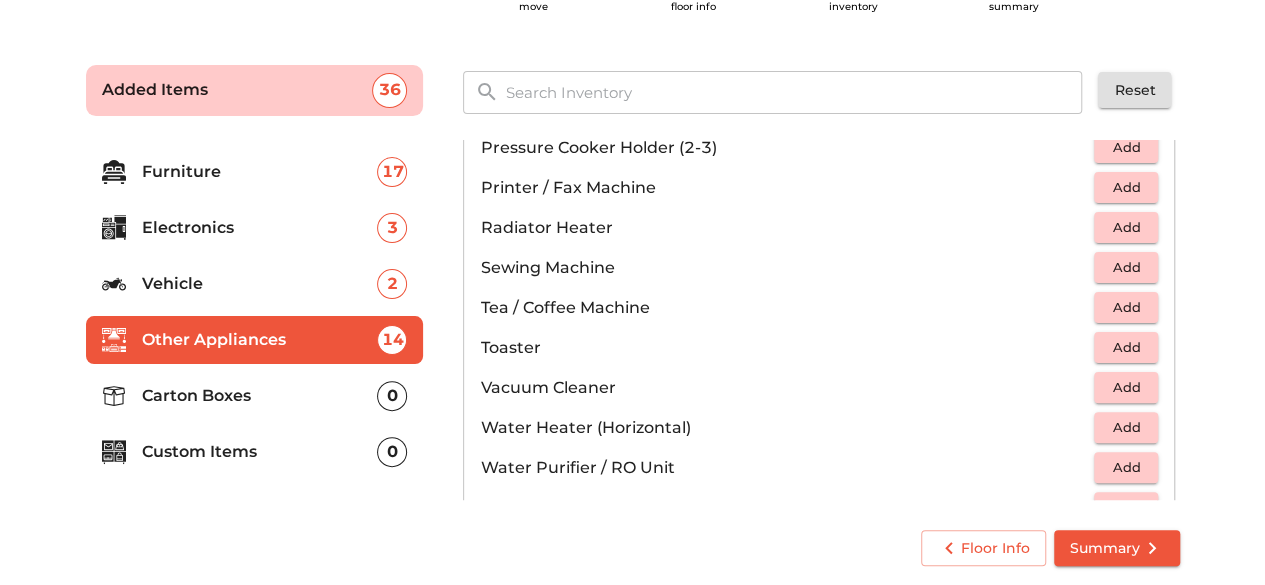 scroll, scrollTop: 1205, scrollLeft: 0, axis: vertical 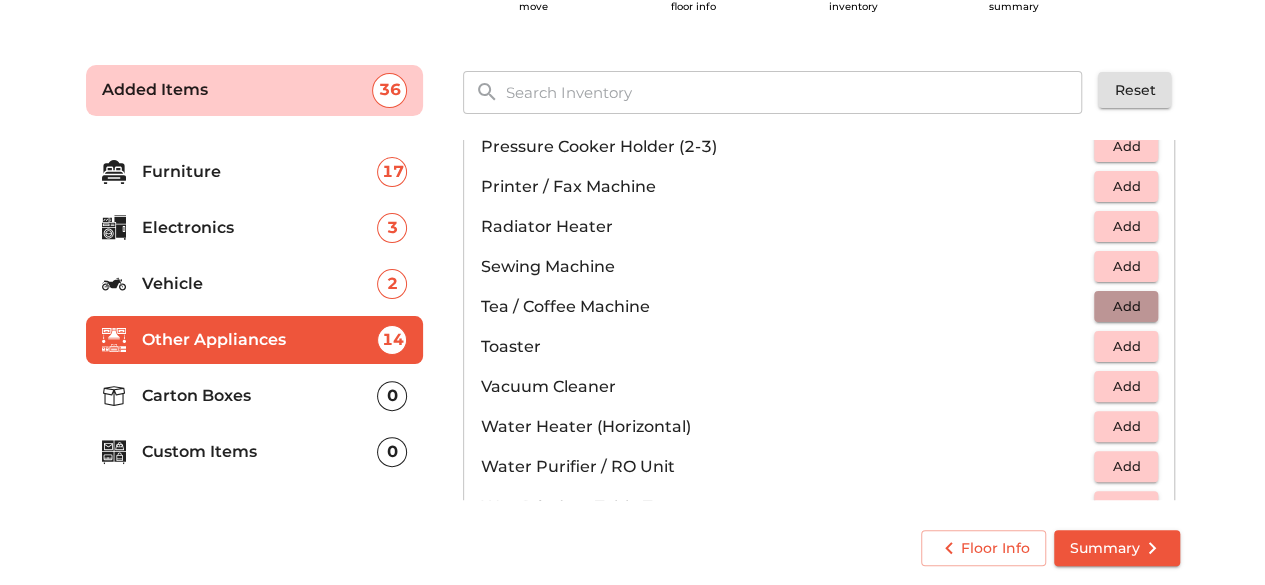 click on "Add" at bounding box center (1126, 306) 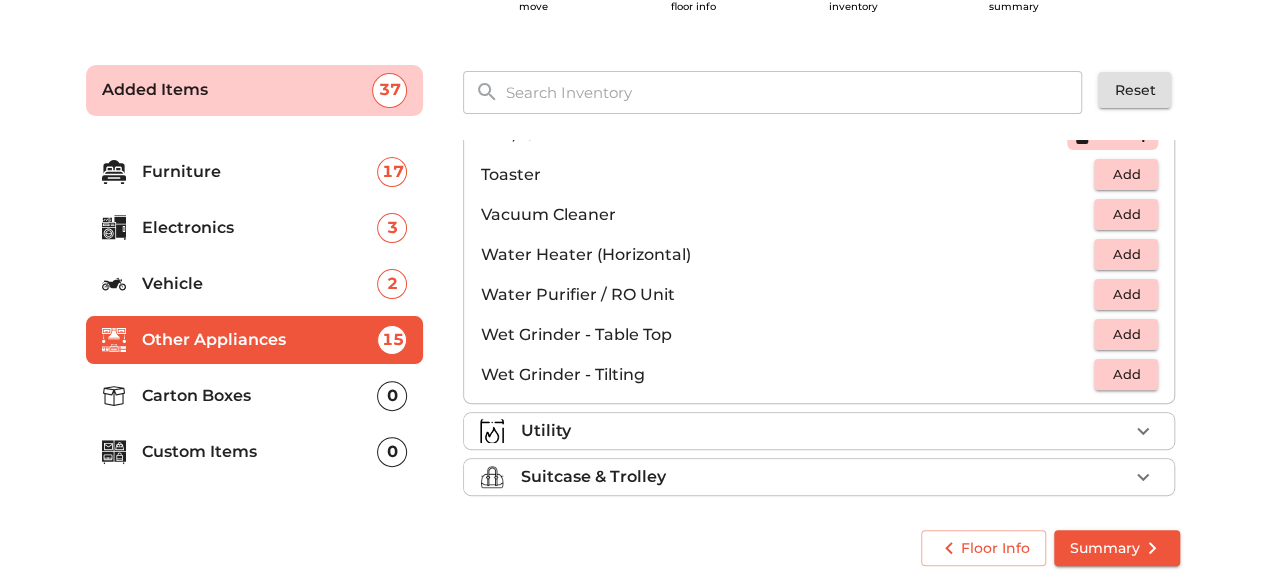 scroll, scrollTop: 1384, scrollLeft: 0, axis: vertical 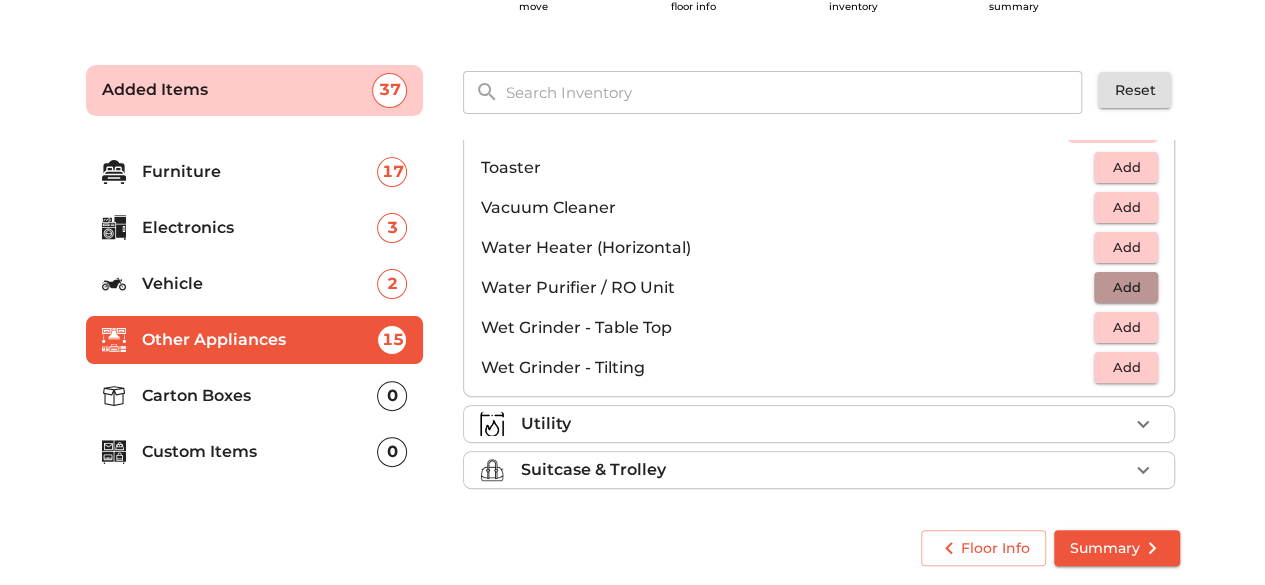 click on "Add" at bounding box center (1126, 287) 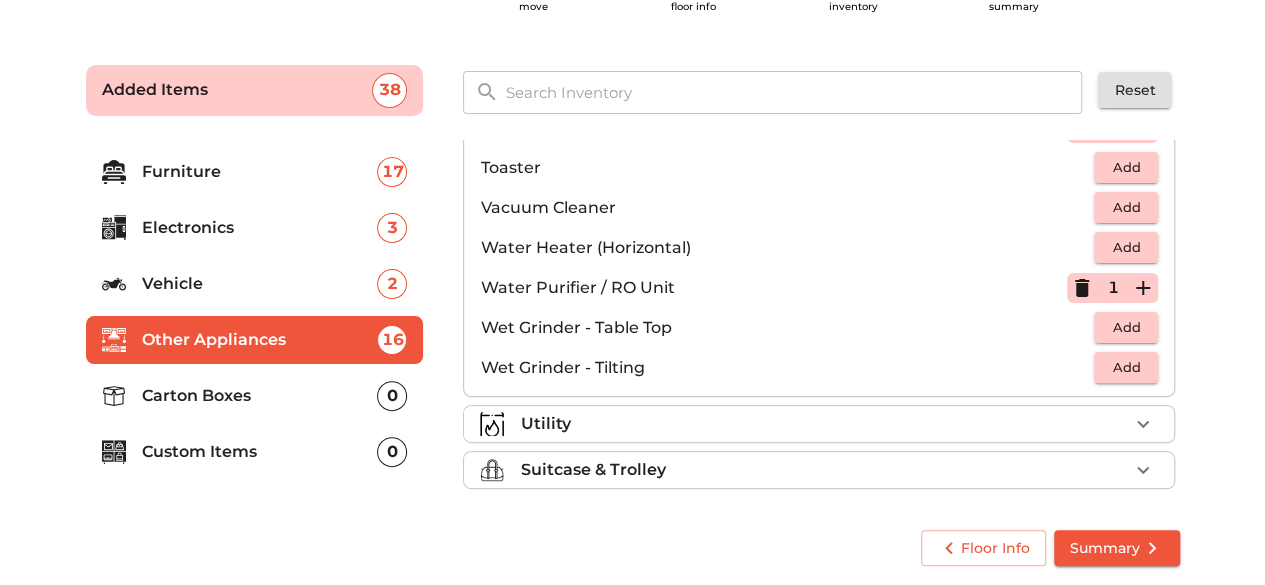 click on "Utility" at bounding box center (824, 424) 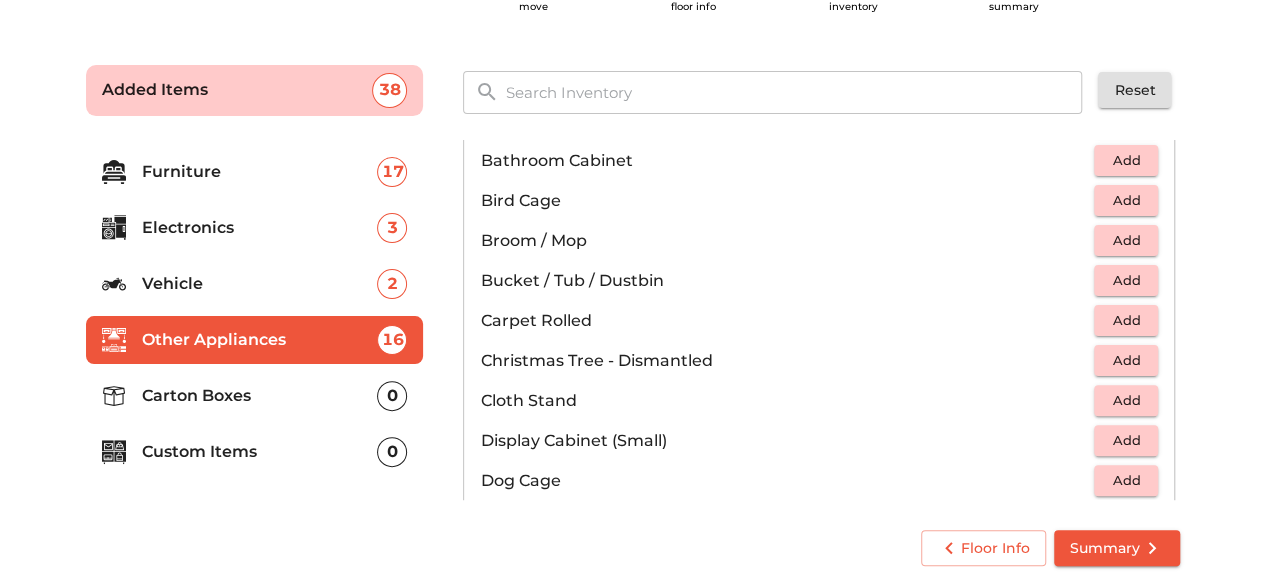 scroll, scrollTop: 356, scrollLeft: 0, axis: vertical 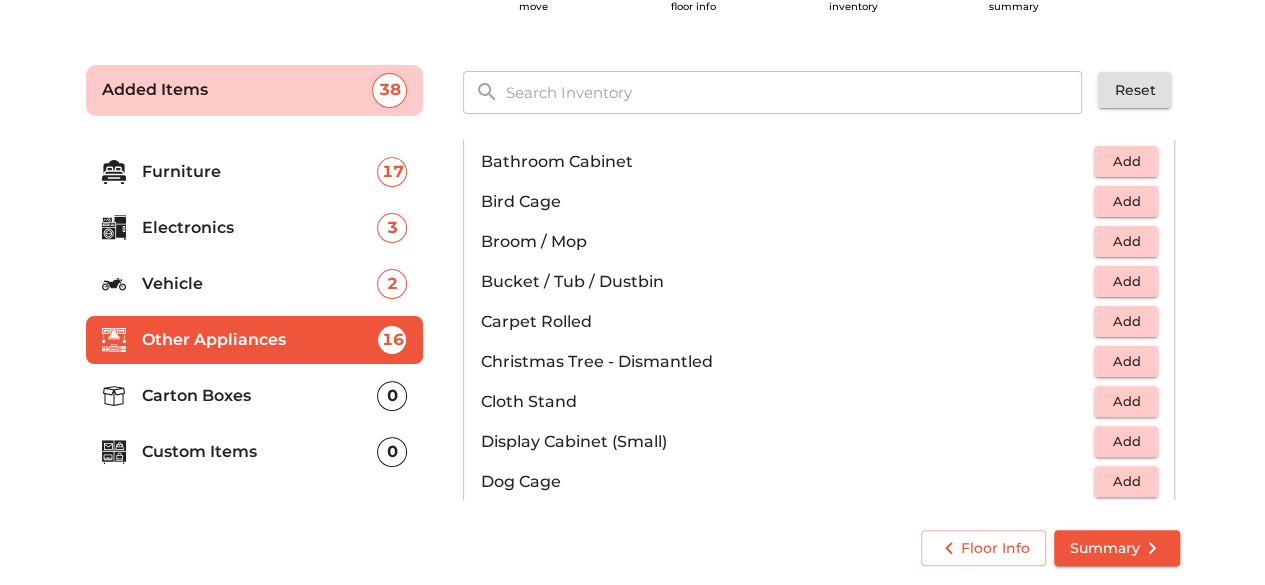 click on "Add" at bounding box center [1126, 281] 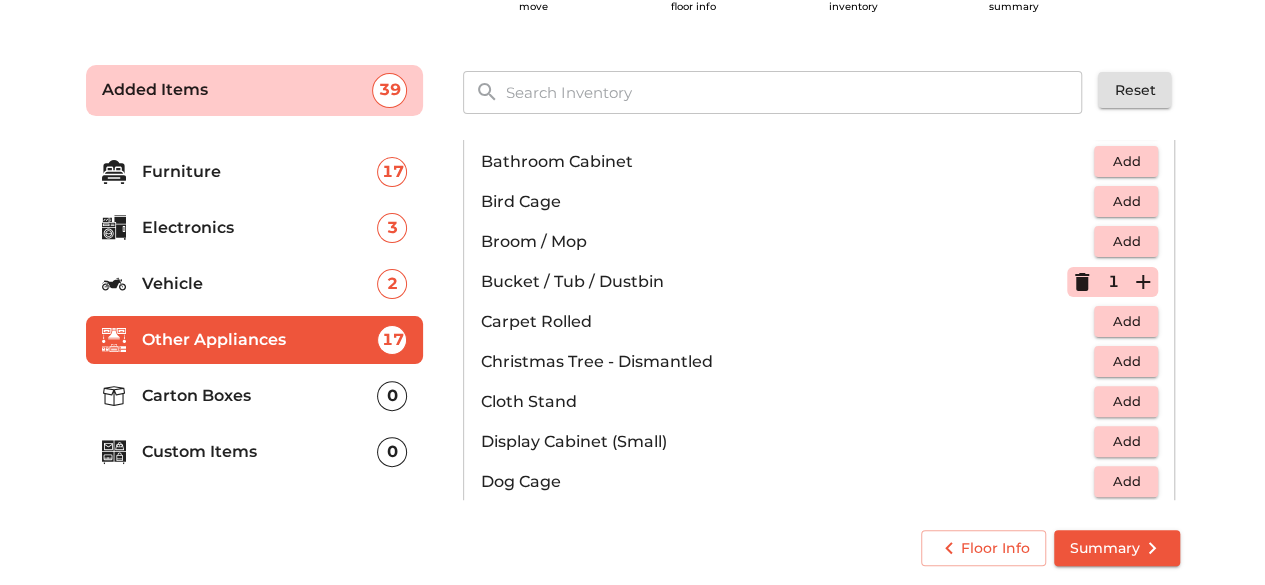 click 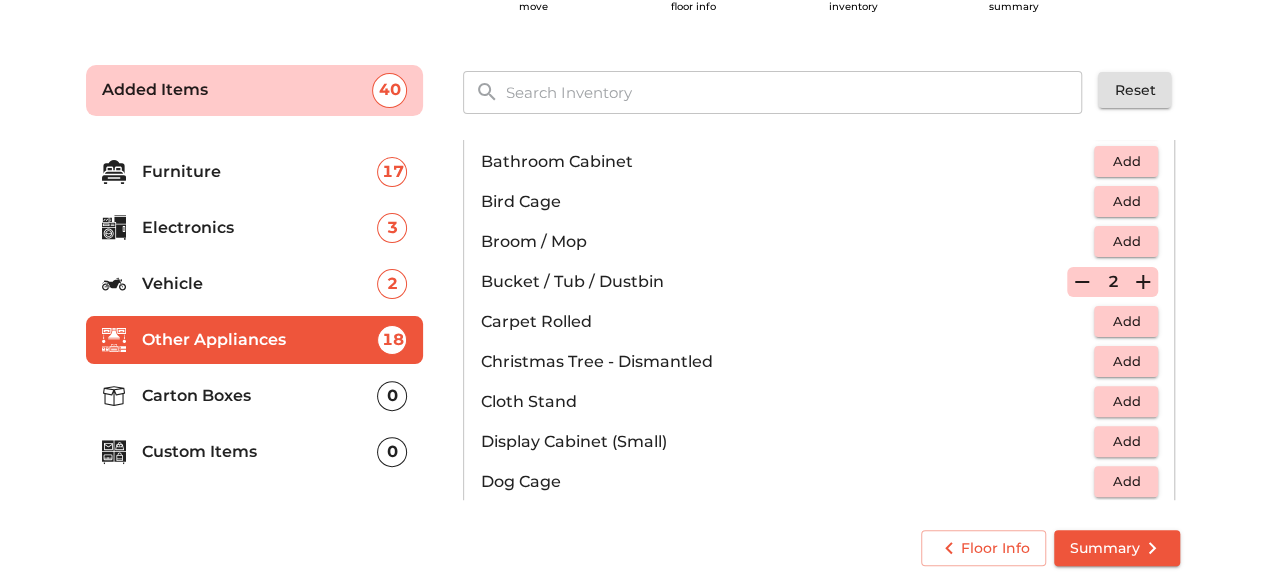 click 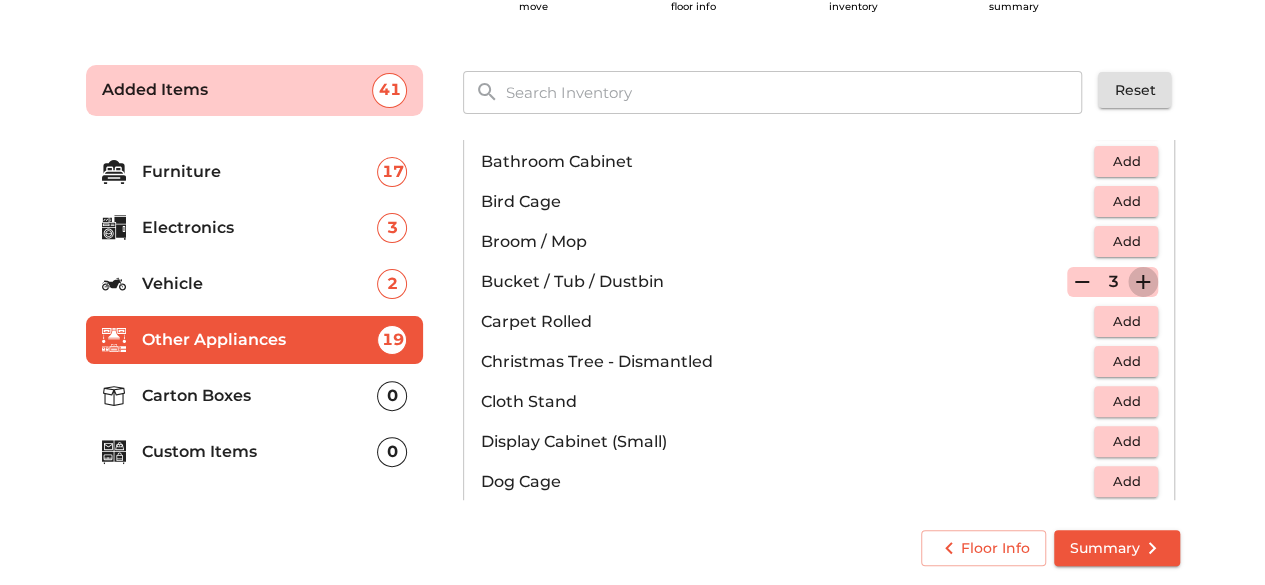 click 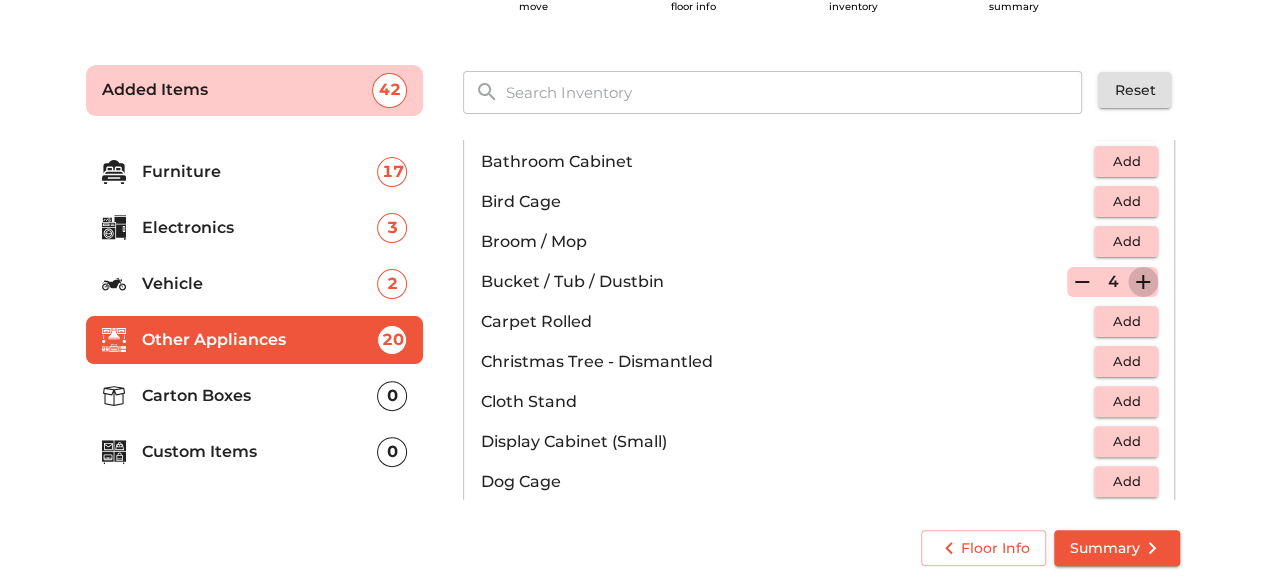 click 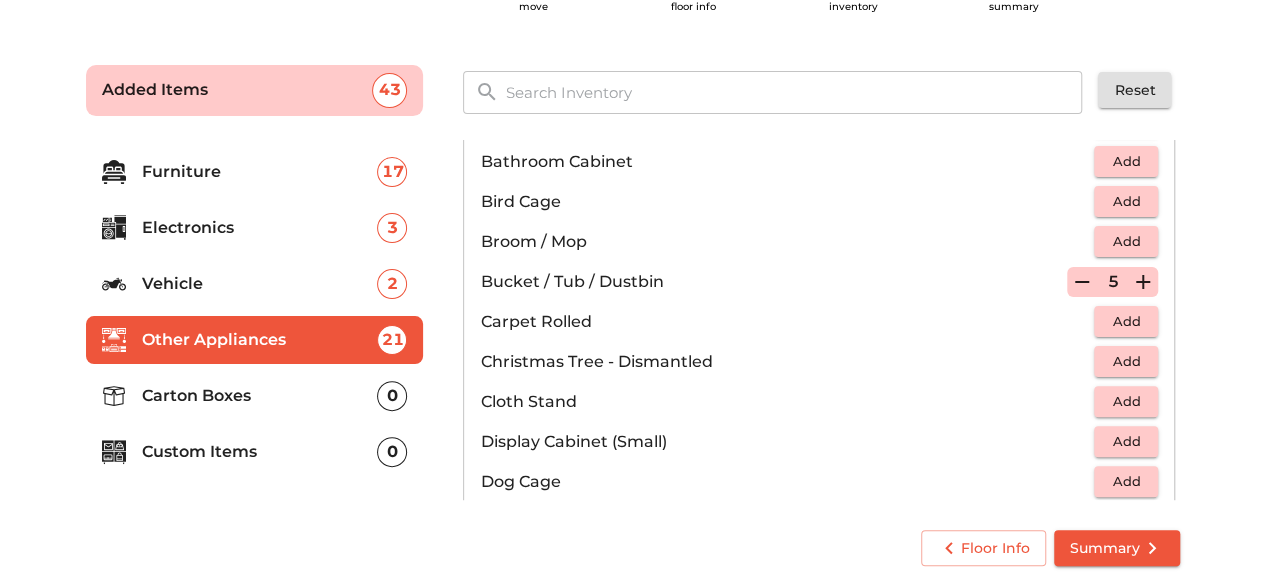 click 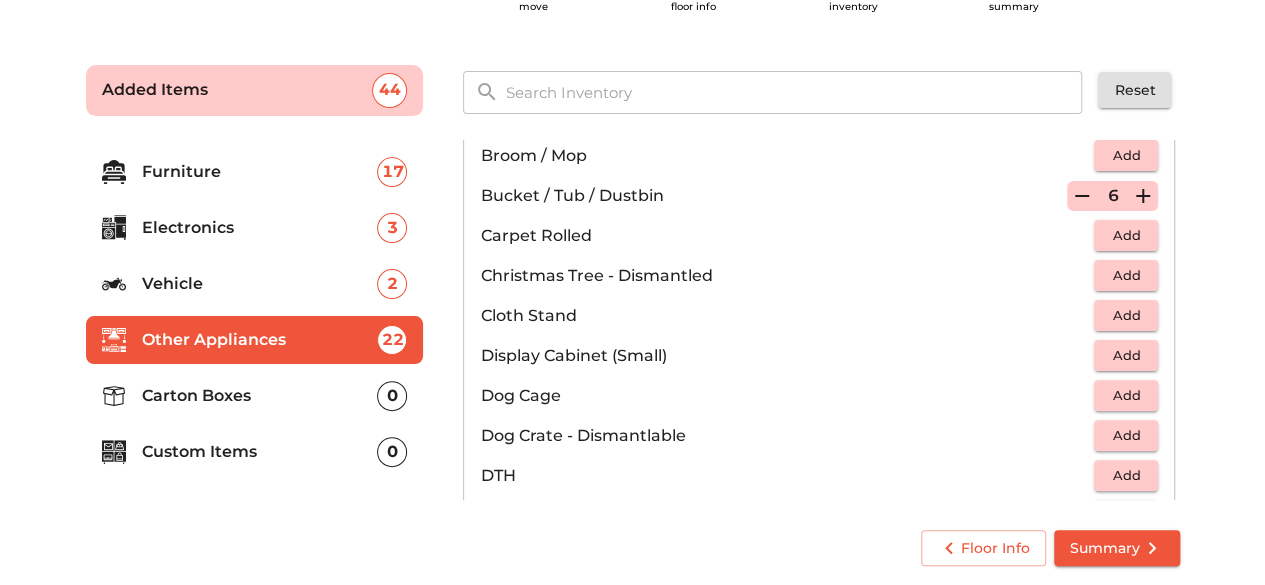 scroll, scrollTop: 444, scrollLeft: 0, axis: vertical 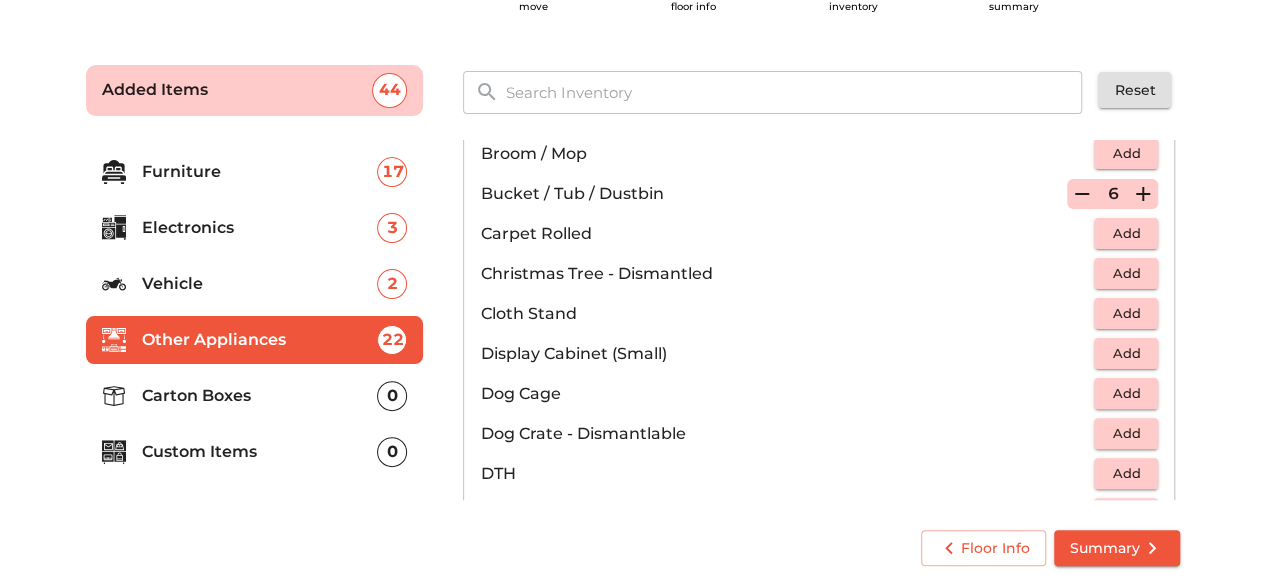 click on "Add" at bounding box center (1126, 313) 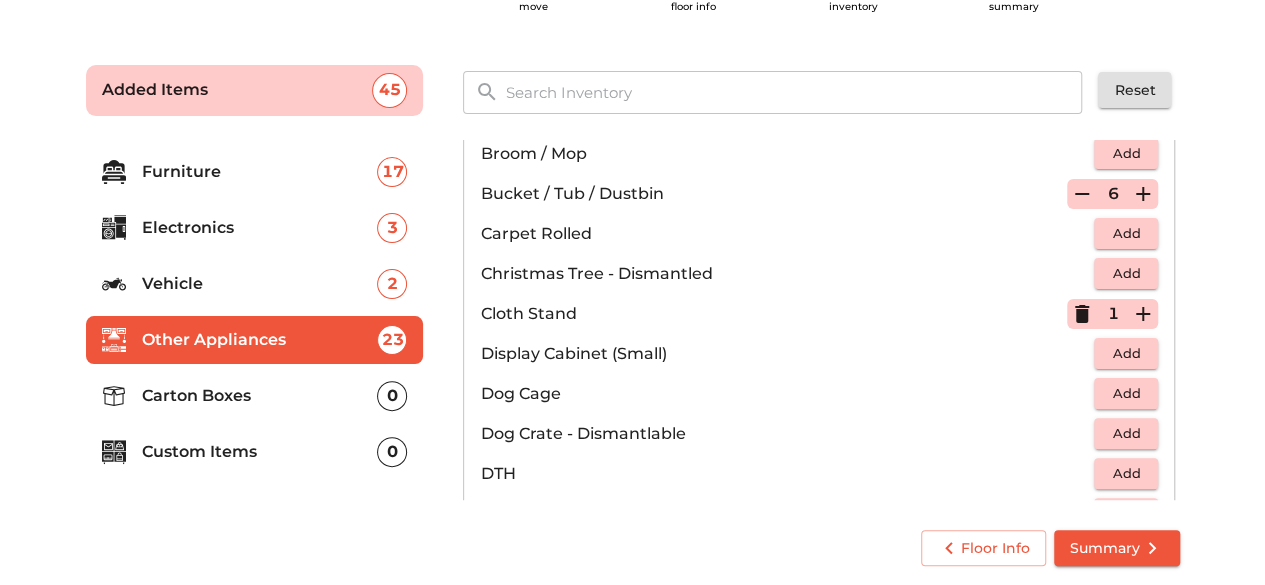 click 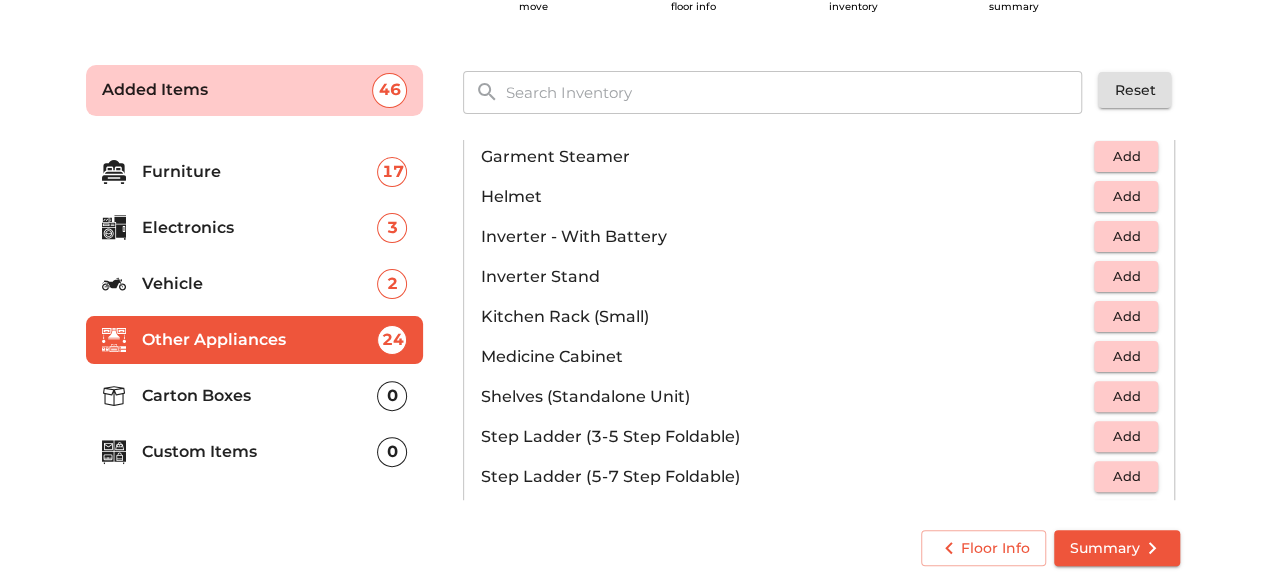 scroll, scrollTop: 962, scrollLeft: 0, axis: vertical 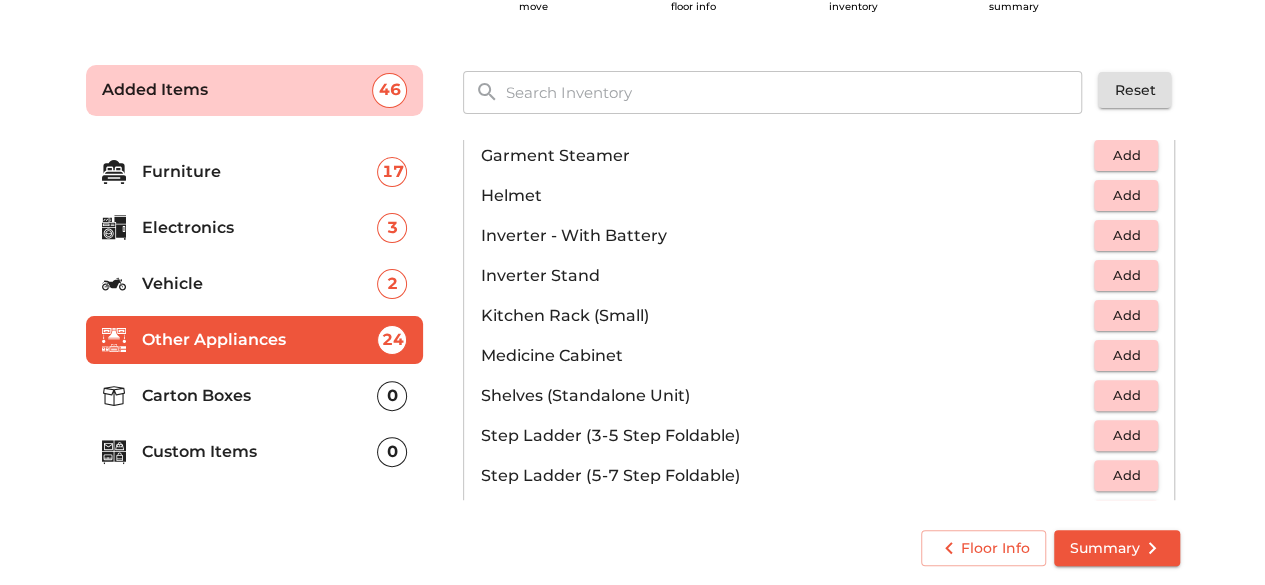 click on "Helmet" at bounding box center [787, 196] 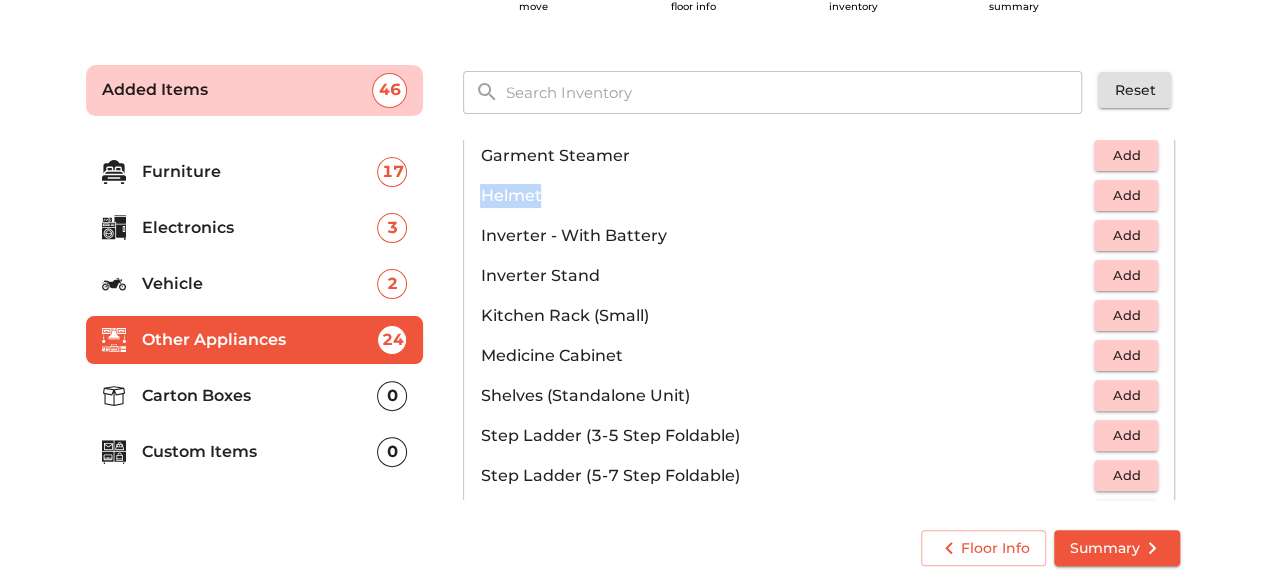 click on "Helmet" at bounding box center (787, 196) 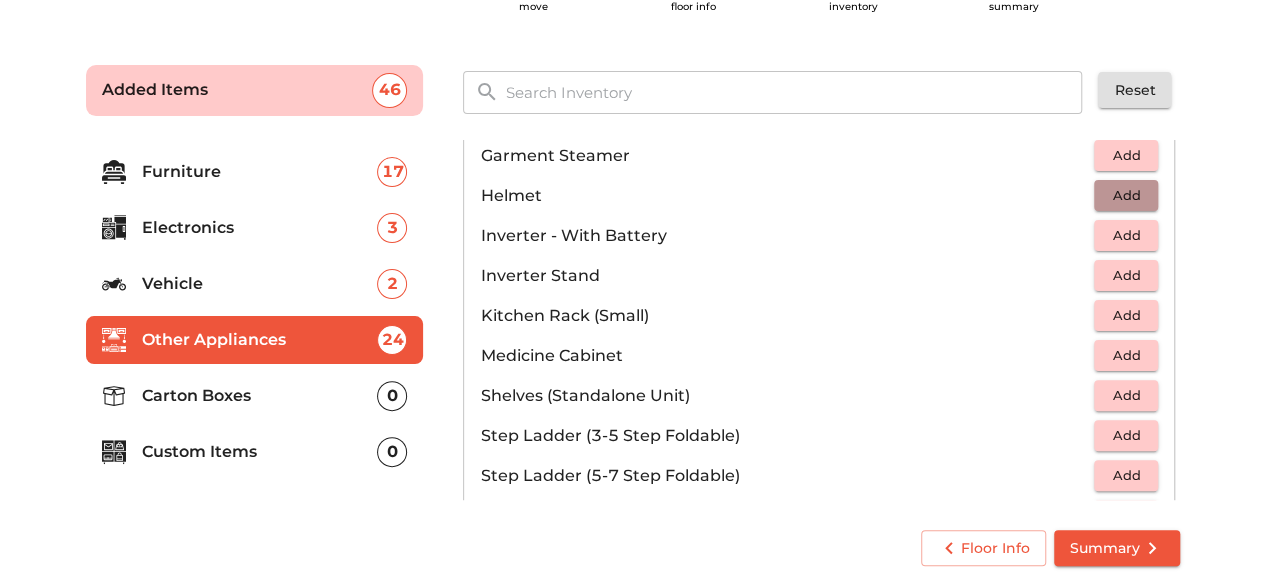 click on "Add" at bounding box center (1126, 195) 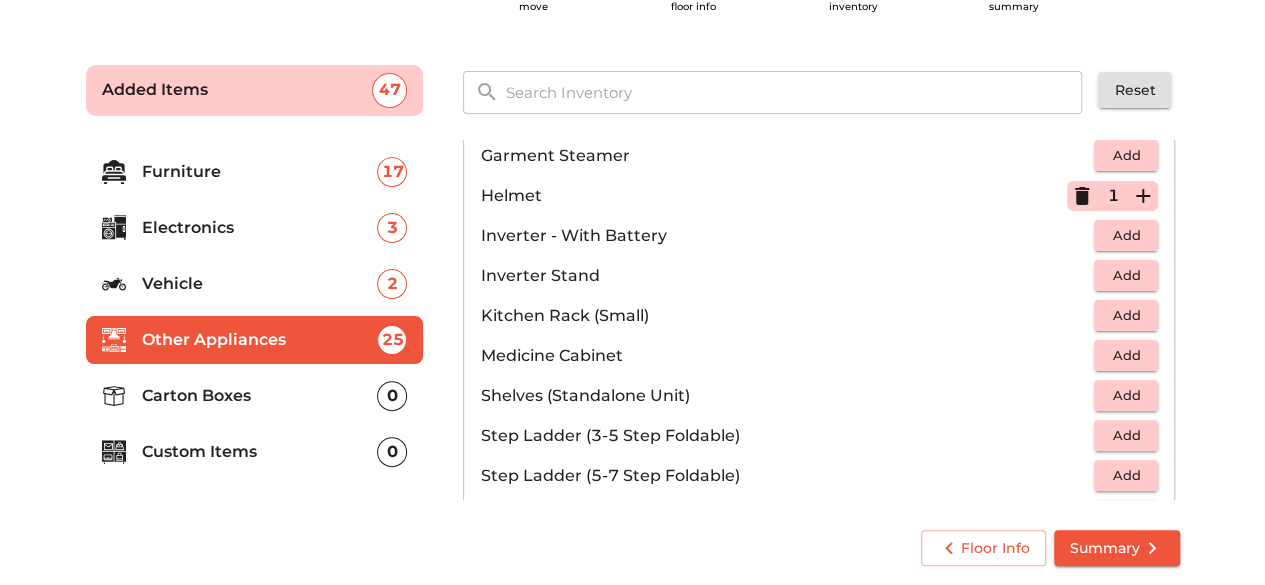click 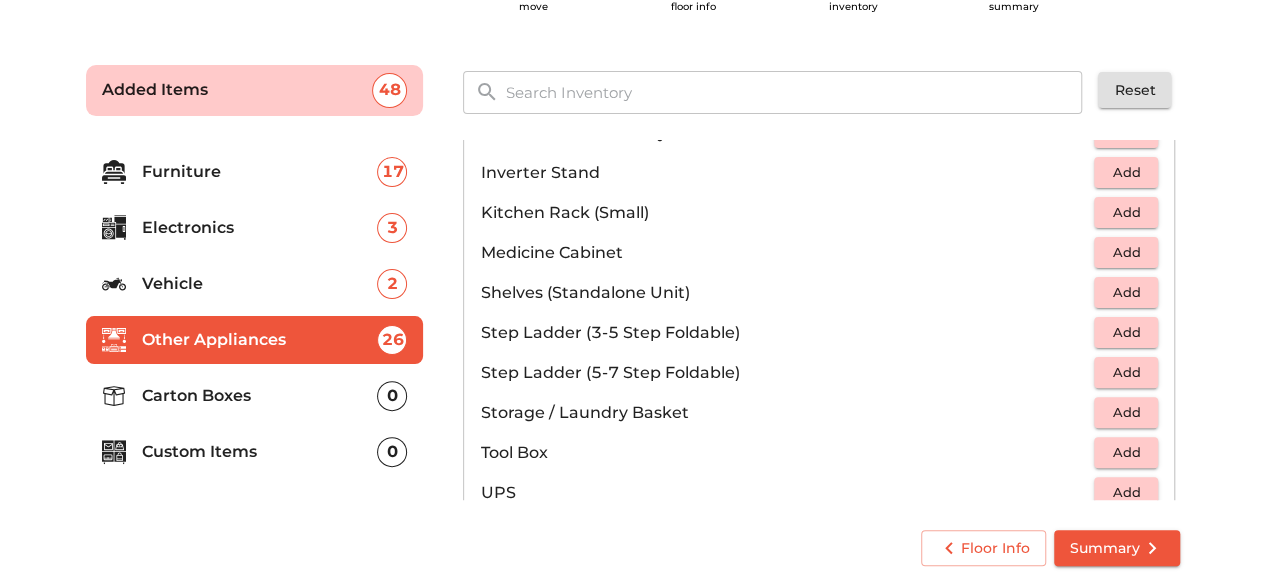 scroll, scrollTop: 1063, scrollLeft: 0, axis: vertical 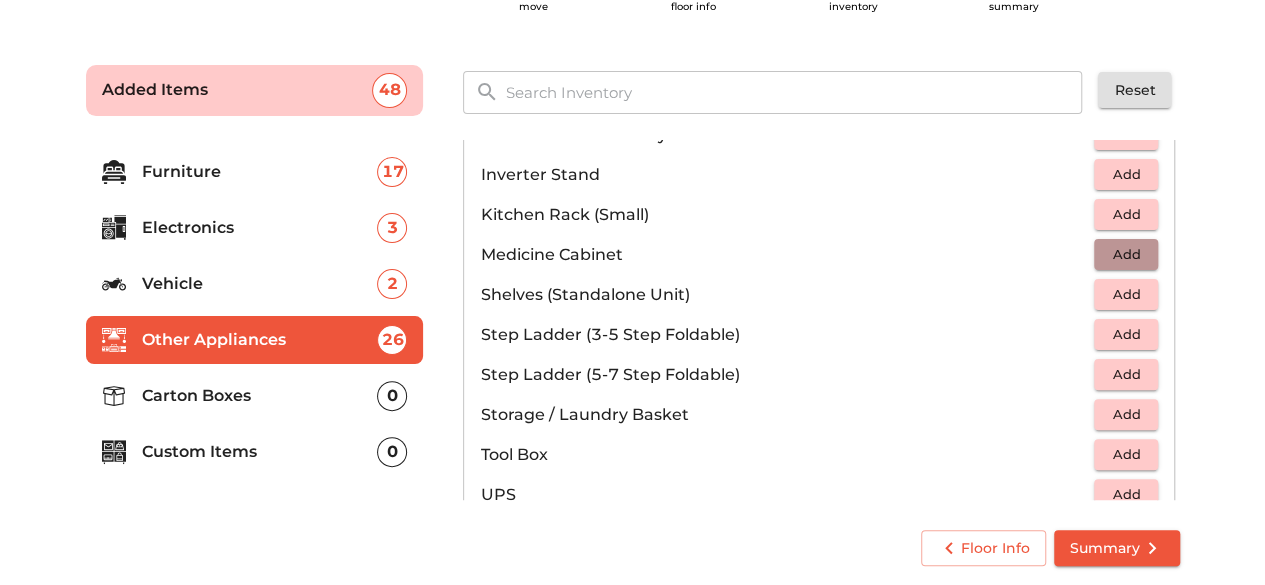 click on "Add" at bounding box center (1126, 254) 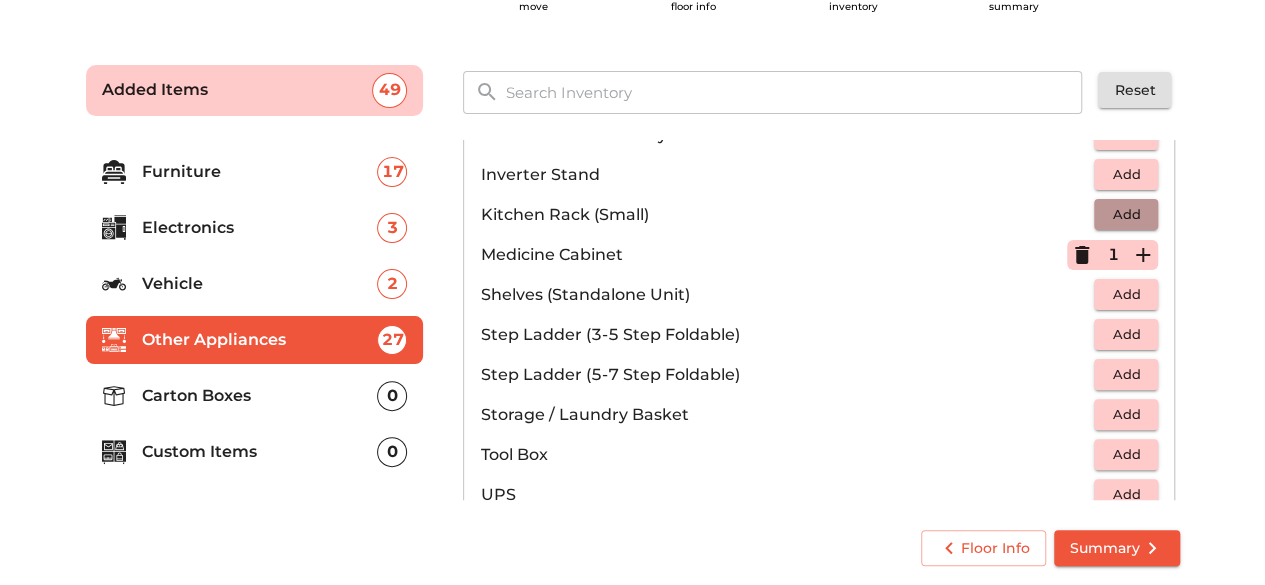 click on "Add" at bounding box center [1126, 214] 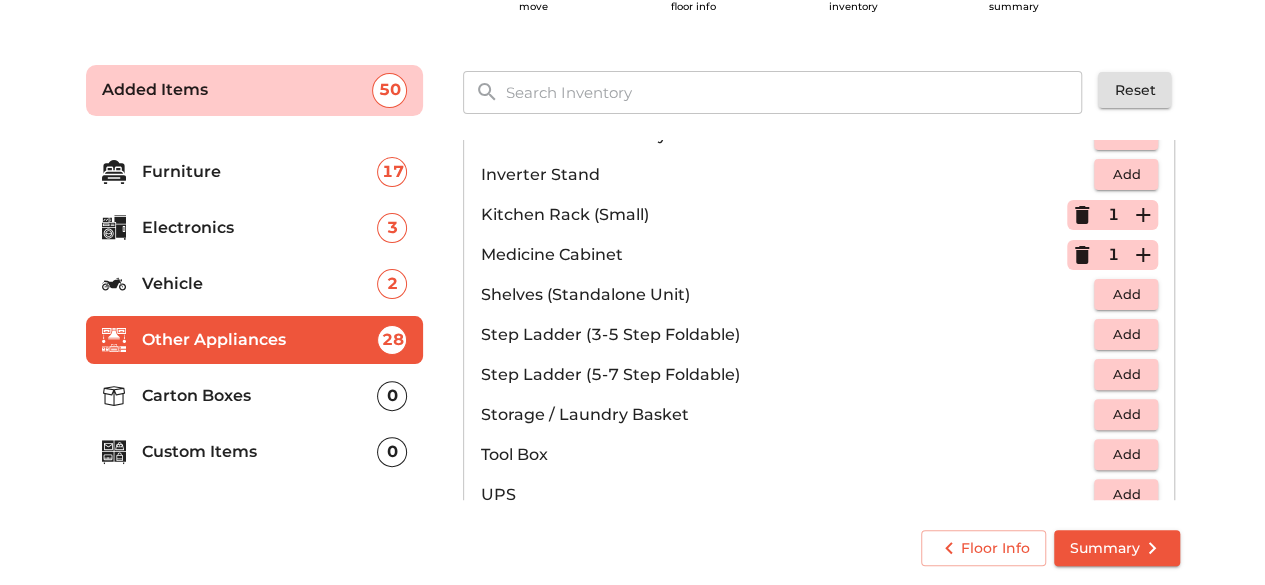 click 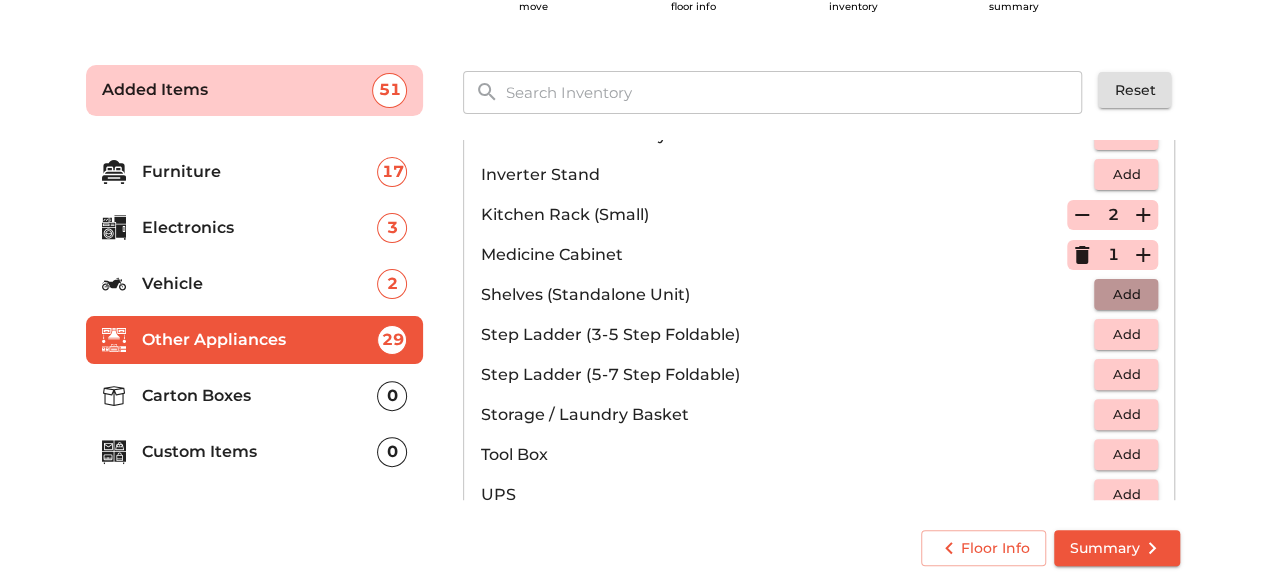 click on "Add" at bounding box center [1126, 294] 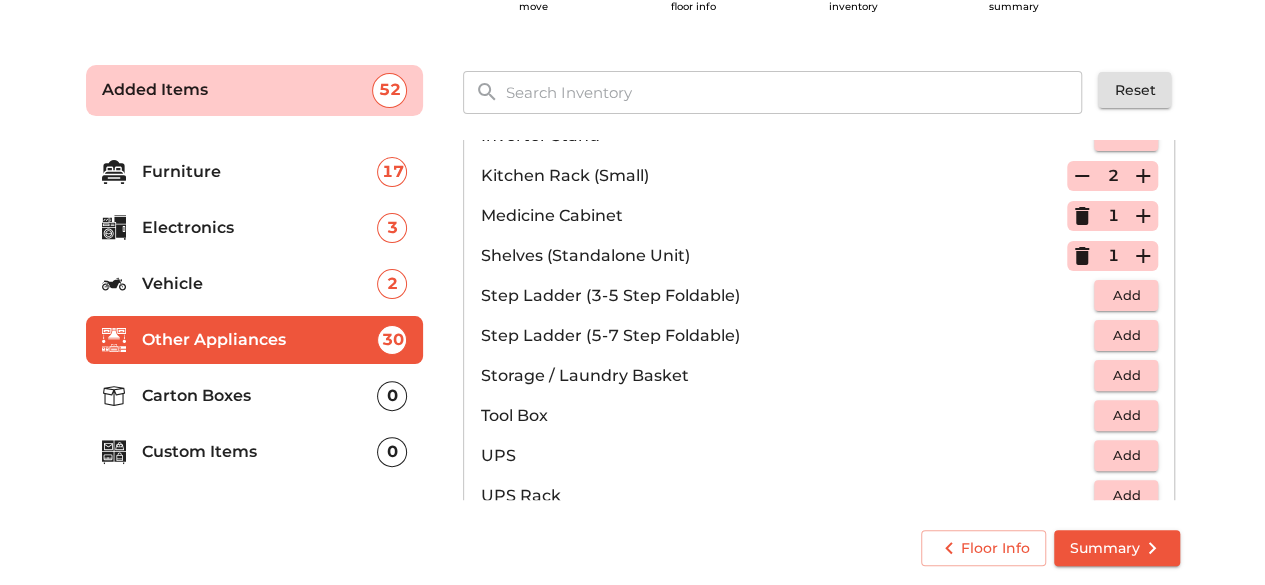 scroll, scrollTop: 1103, scrollLeft: 0, axis: vertical 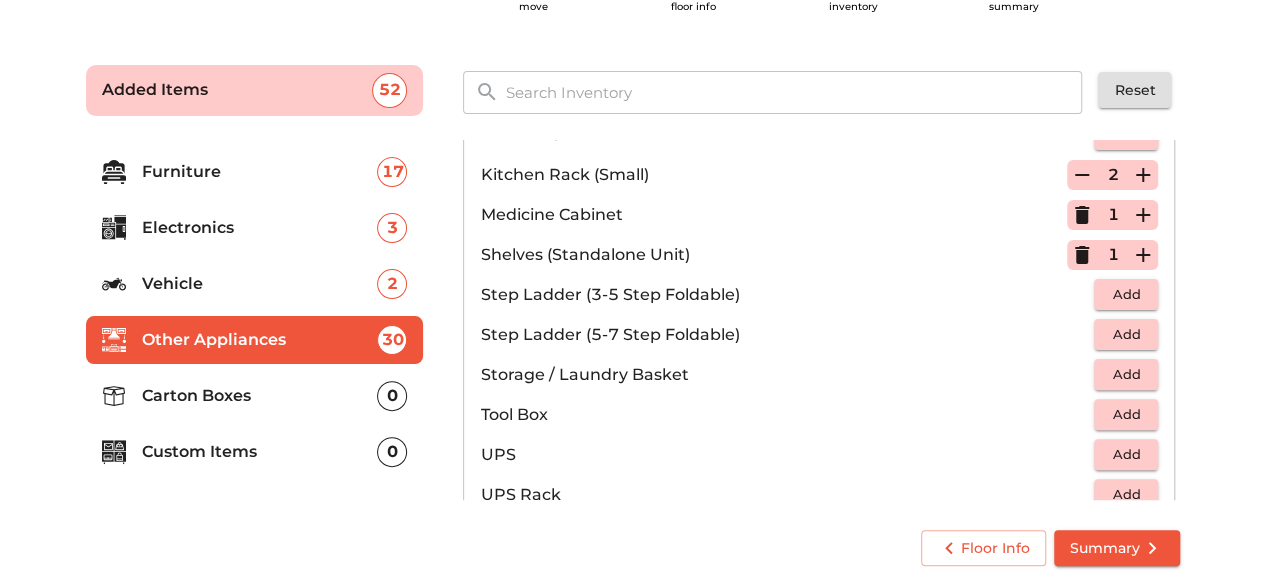 click on "Furniture" at bounding box center [260, 172] 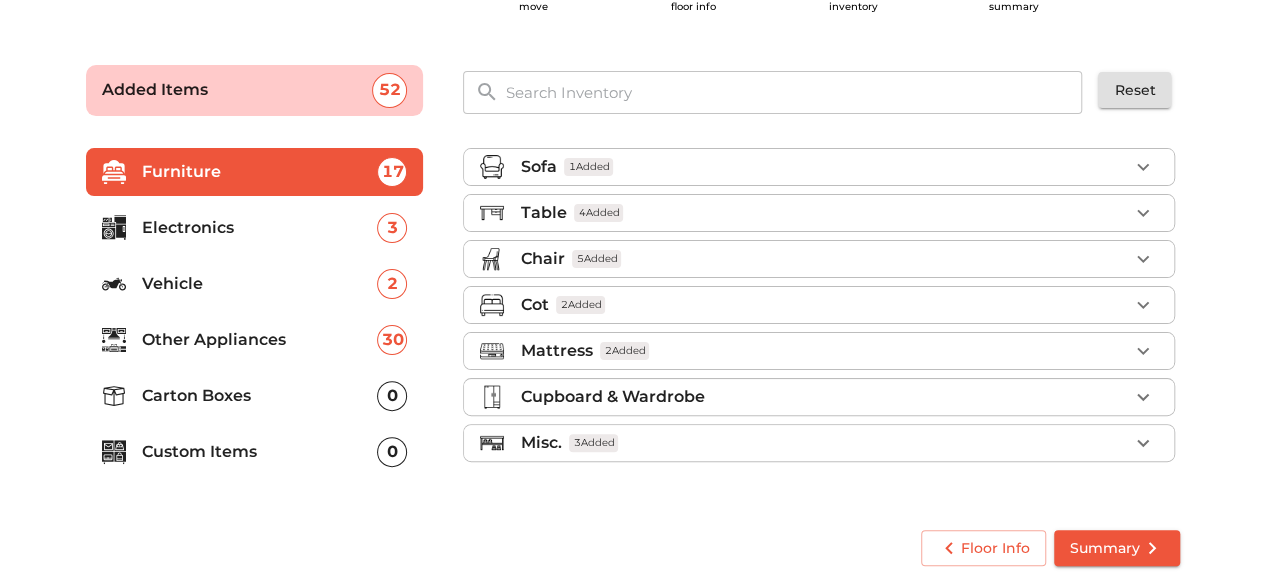 scroll, scrollTop: 0, scrollLeft: 0, axis: both 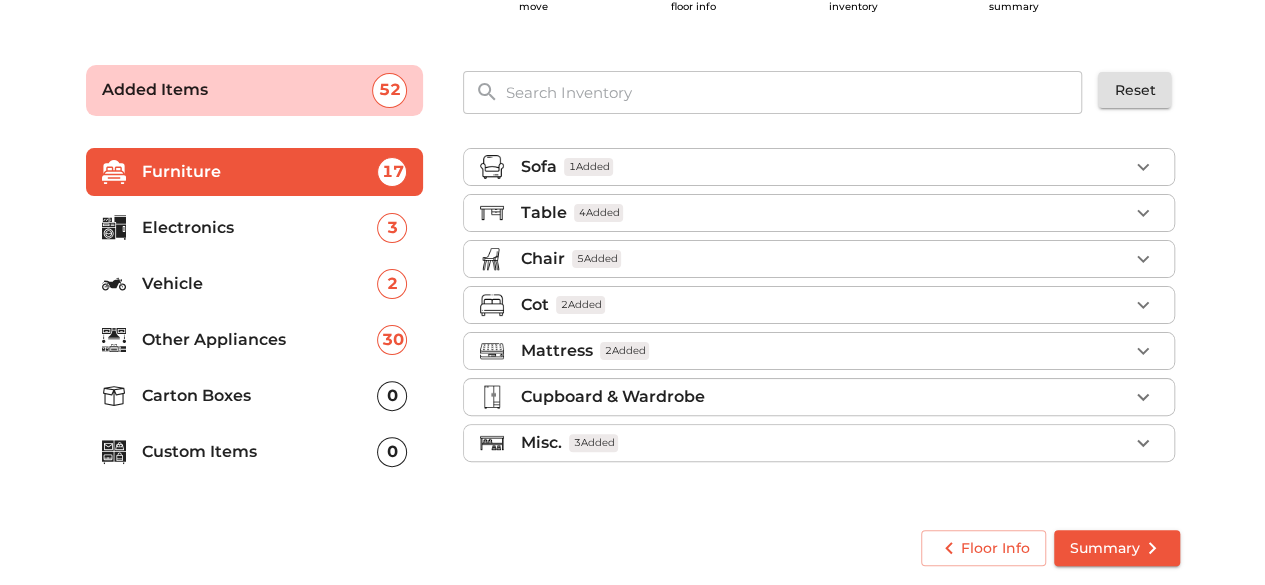 click on "Misc. 3  Added" at bounding box center [824, 443] 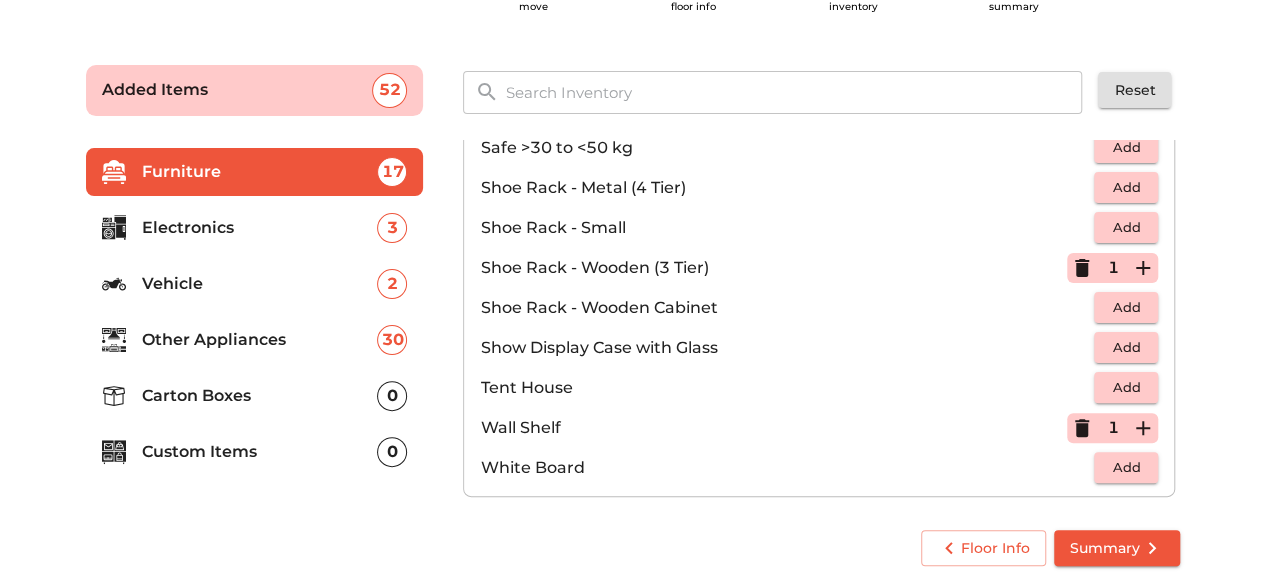 scroll, scrollTop: 1070, scrollLeft: 0, axis: vertical 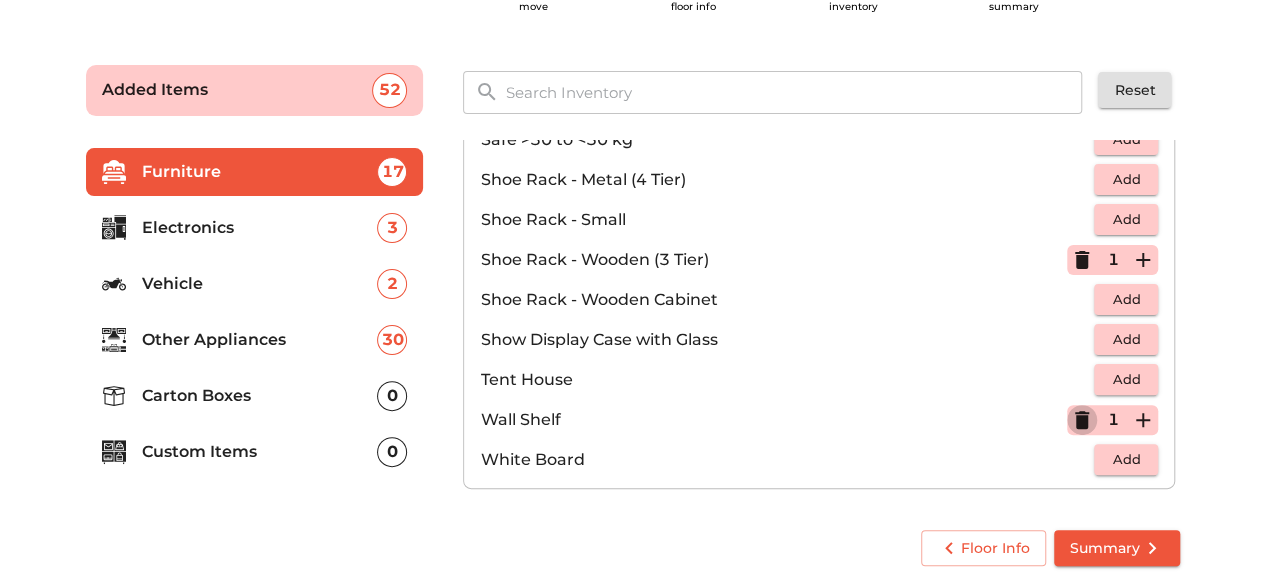 click 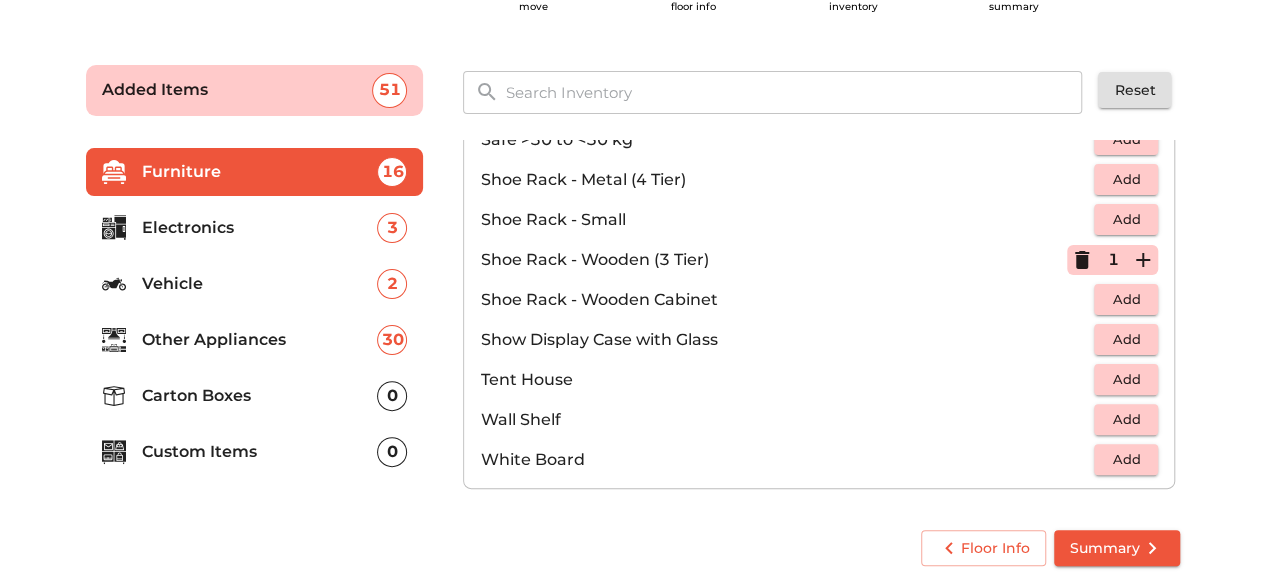 click on "Other Appliances" at bounding box center [260, 340] 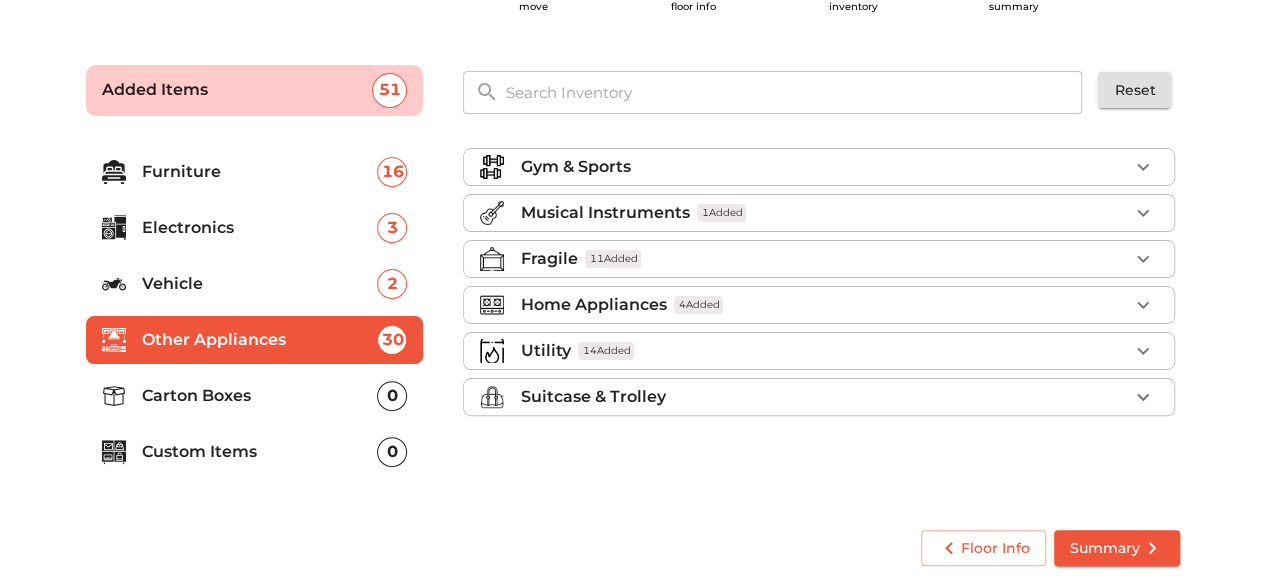 click on "Utility 14  Added" at bounding box center [824, 351] 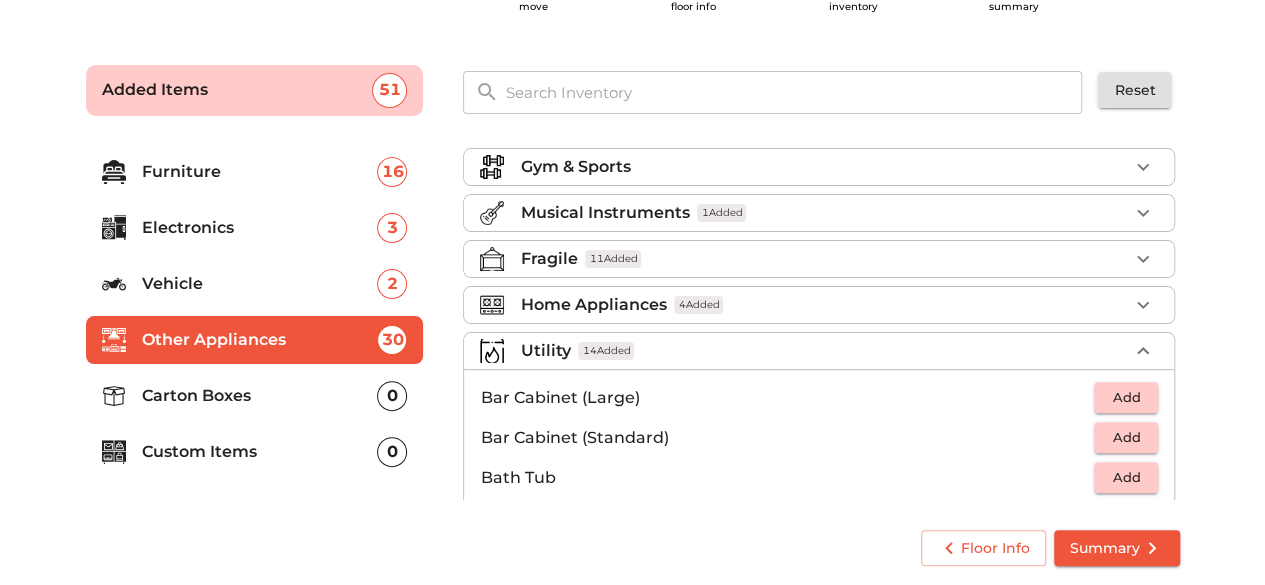 click on "Utility 14  Added" at bounding box center (824, 351) 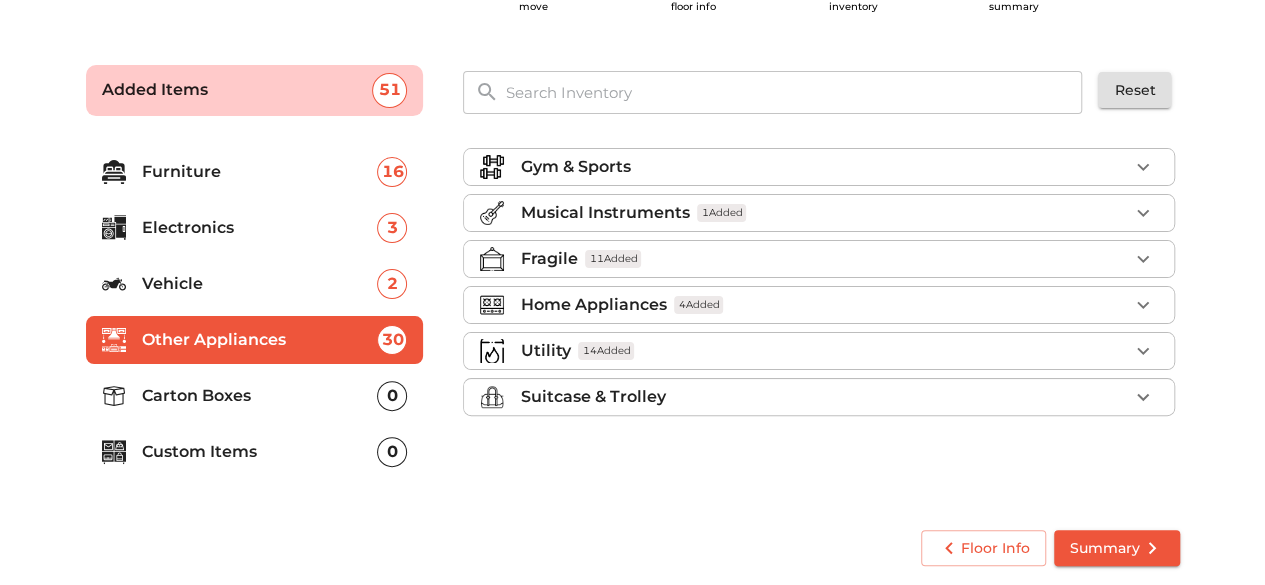 click on "Utility 14  Added" at bounding box center [824, 351] 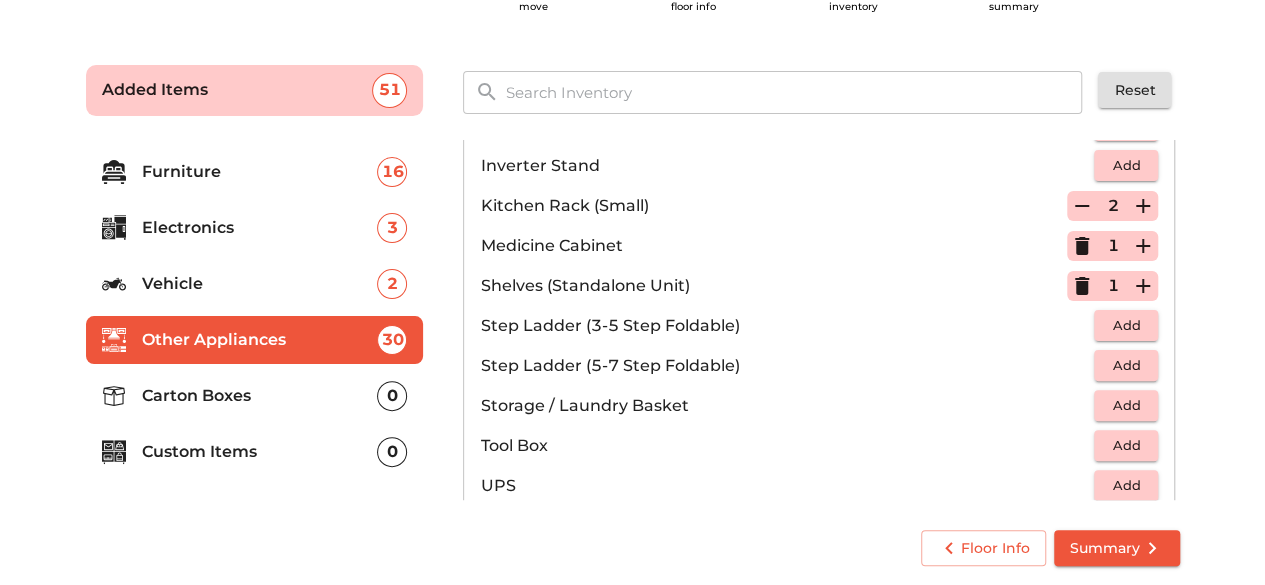 scroll, scrollTop: 1078, scrollLeft: 0, axis: vertical 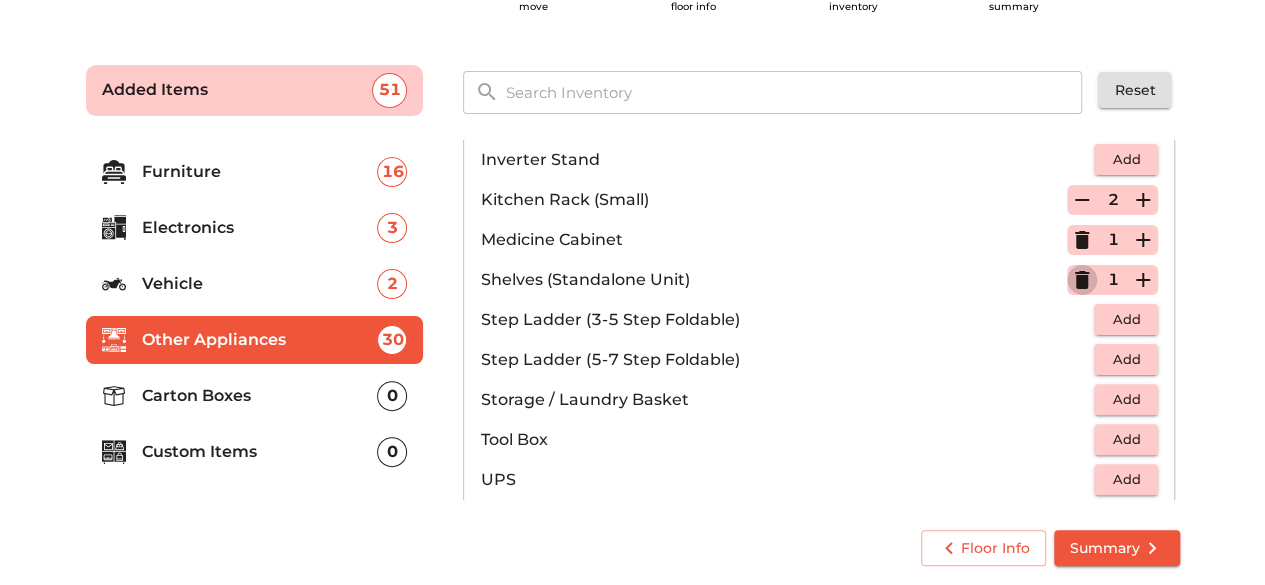 click 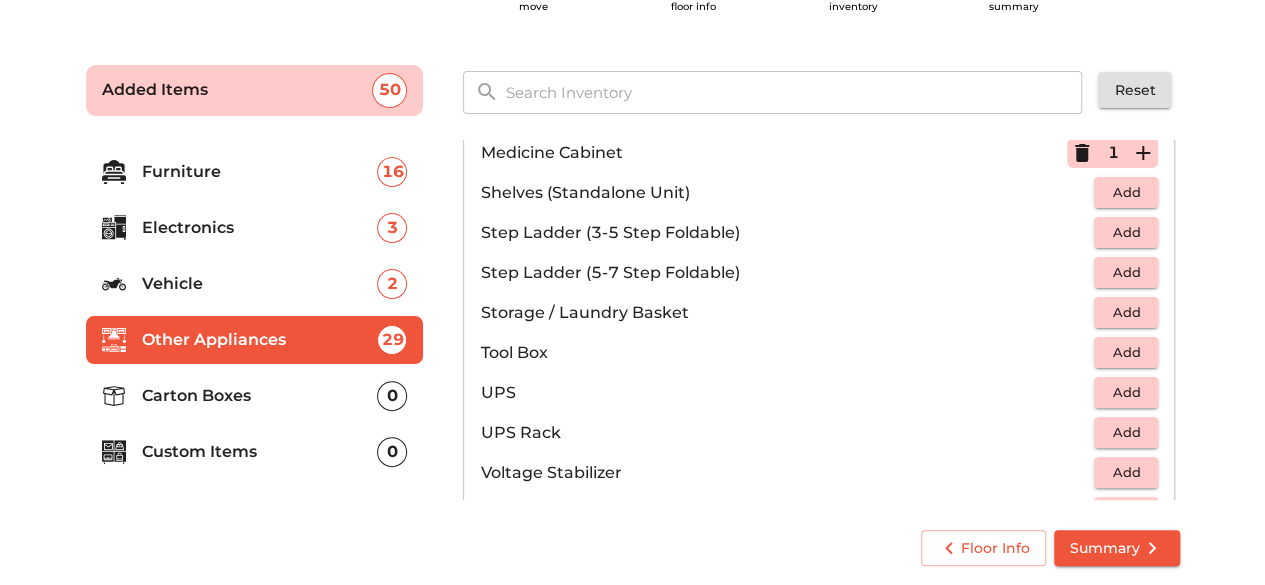 scroll, scrollTop: 1164, scrollLeft: 0, axis: vertical 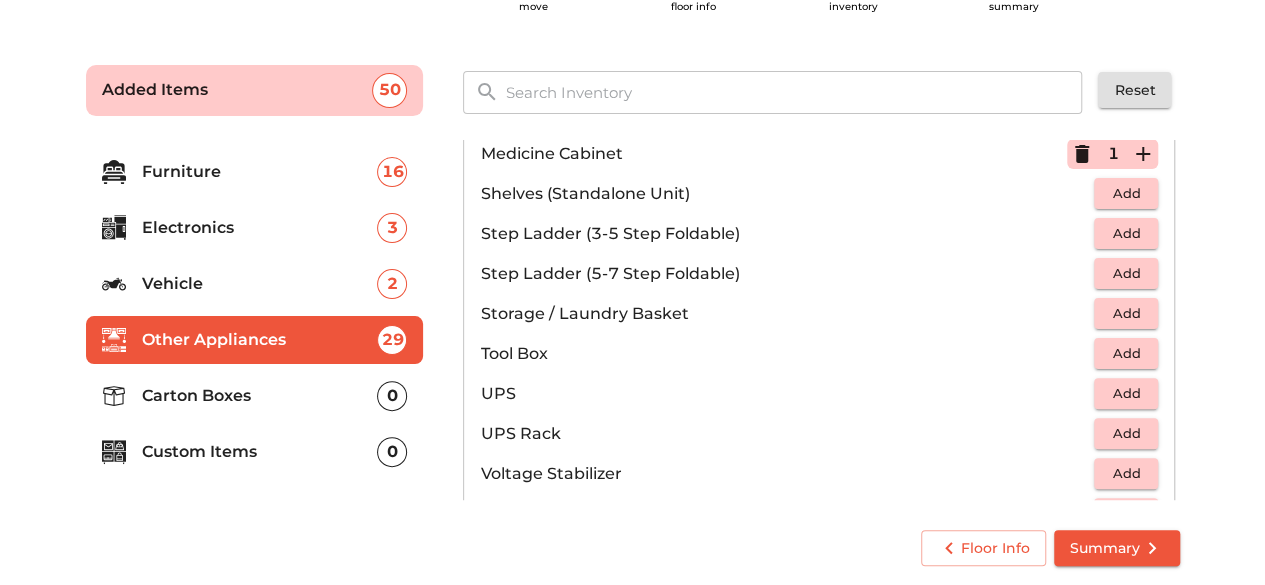 click on "Furniture" at bounding box center [260, 172] 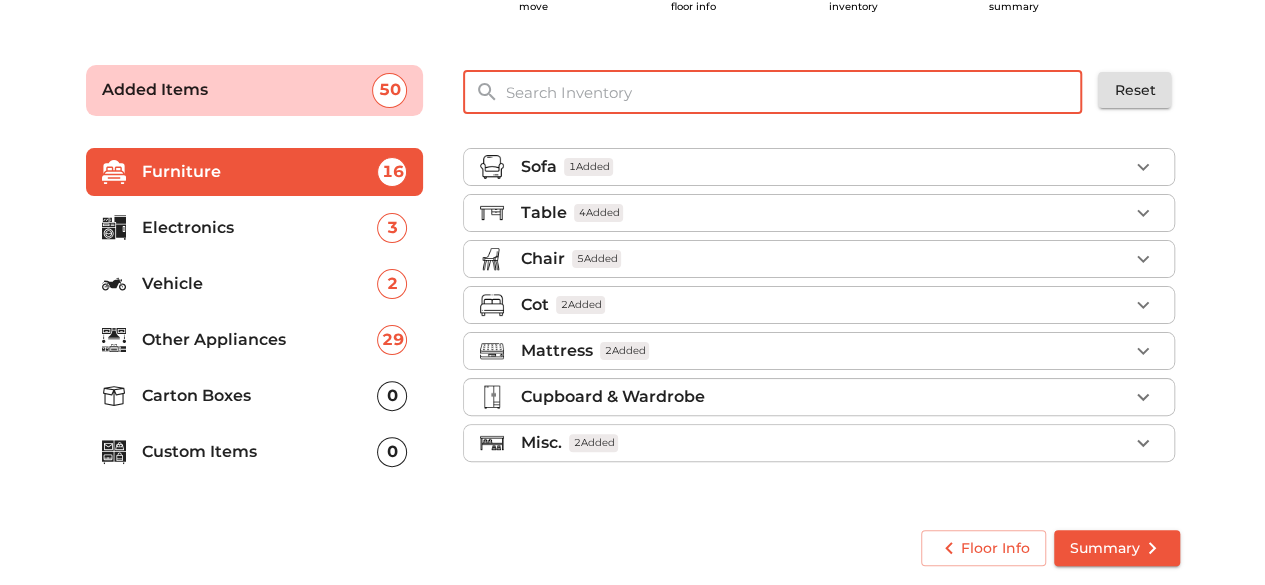 click at bounding box center [794, 92] 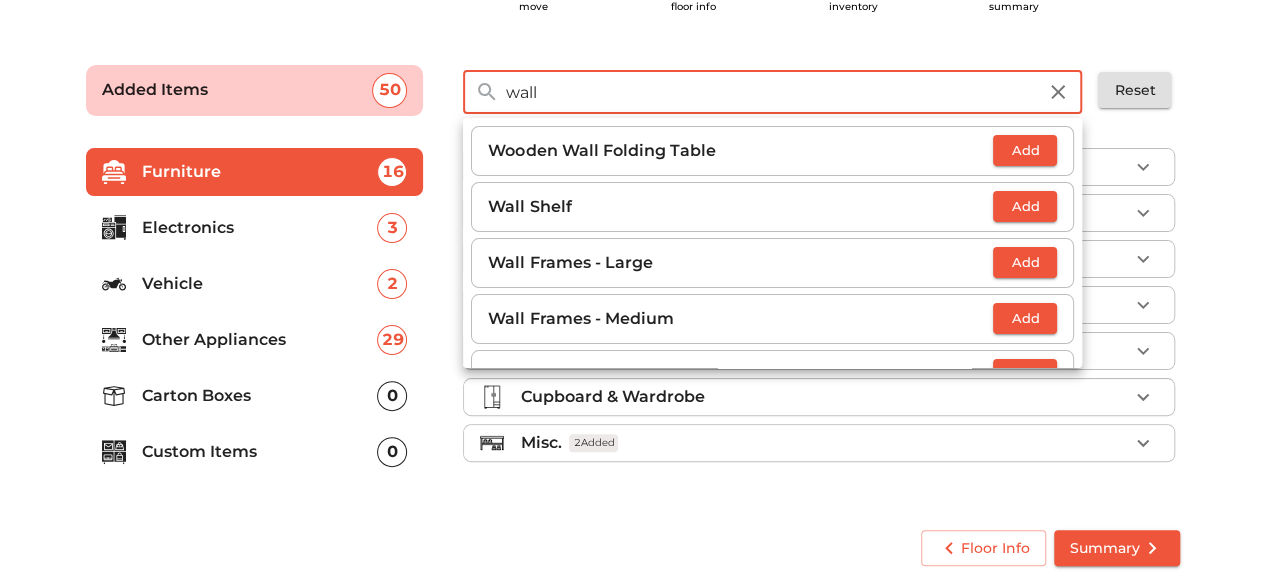 scroll, scrollTop: 6, scrollLeft: 0, axis: vertical 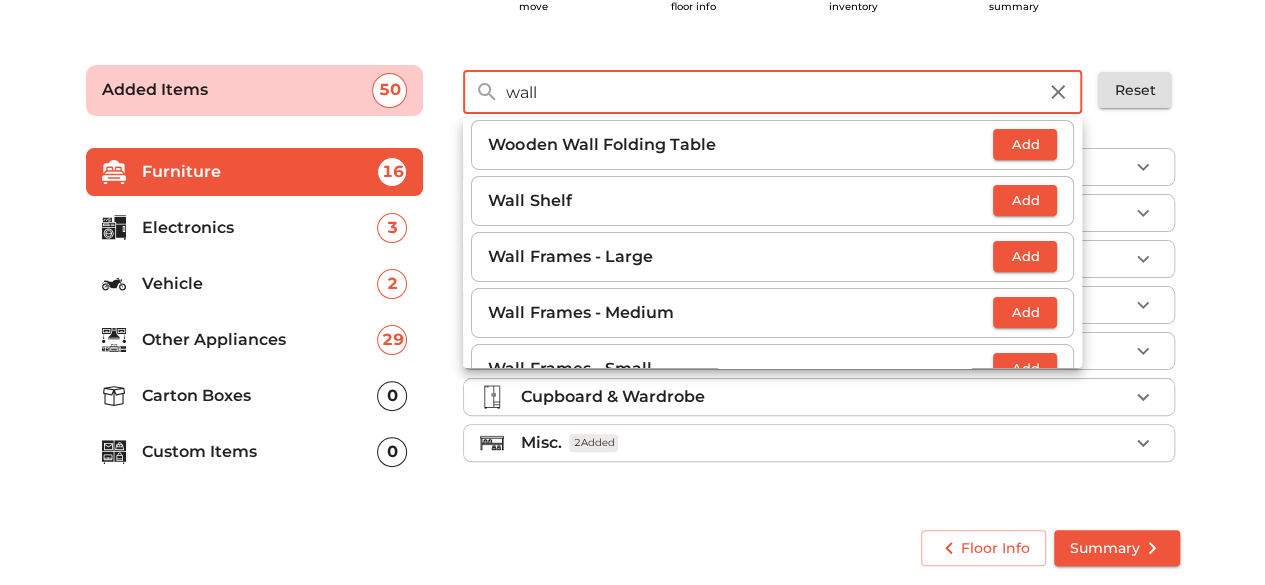 type on "wall" 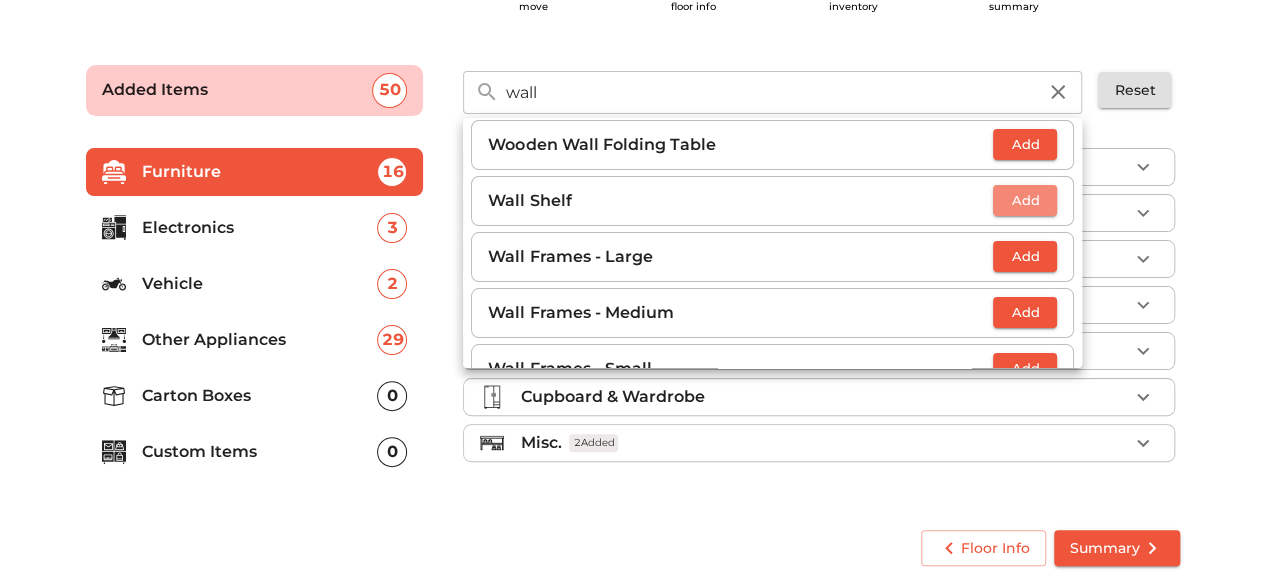 click on "Add" at bounding box center (1025, 200) 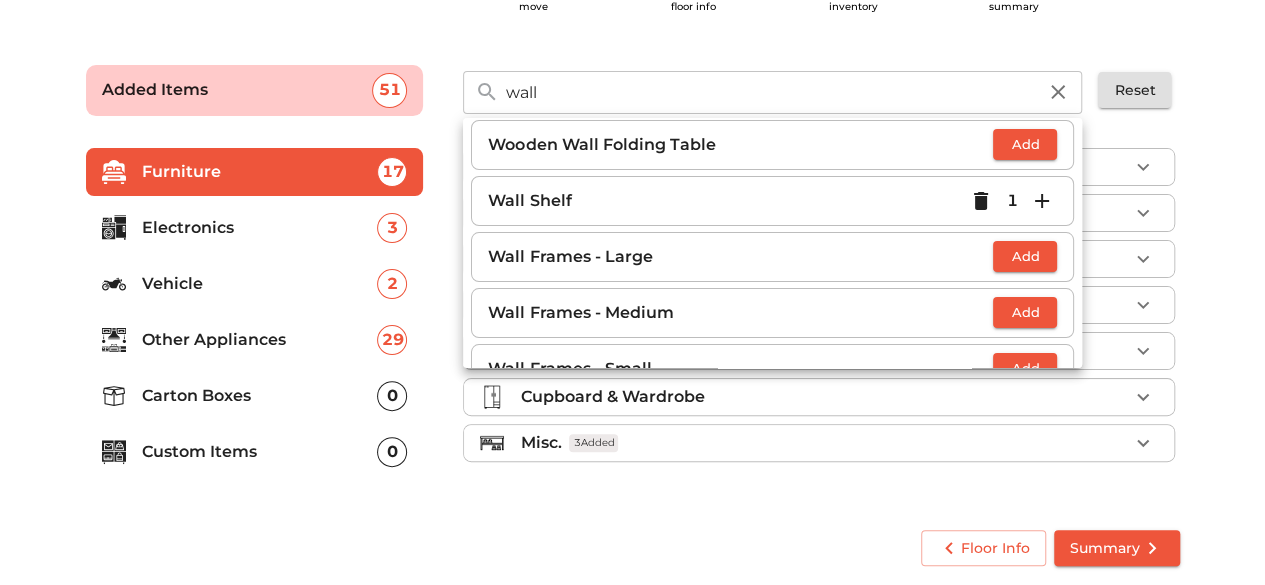 click on "Other Appliances" at bounding box center [260, 340] 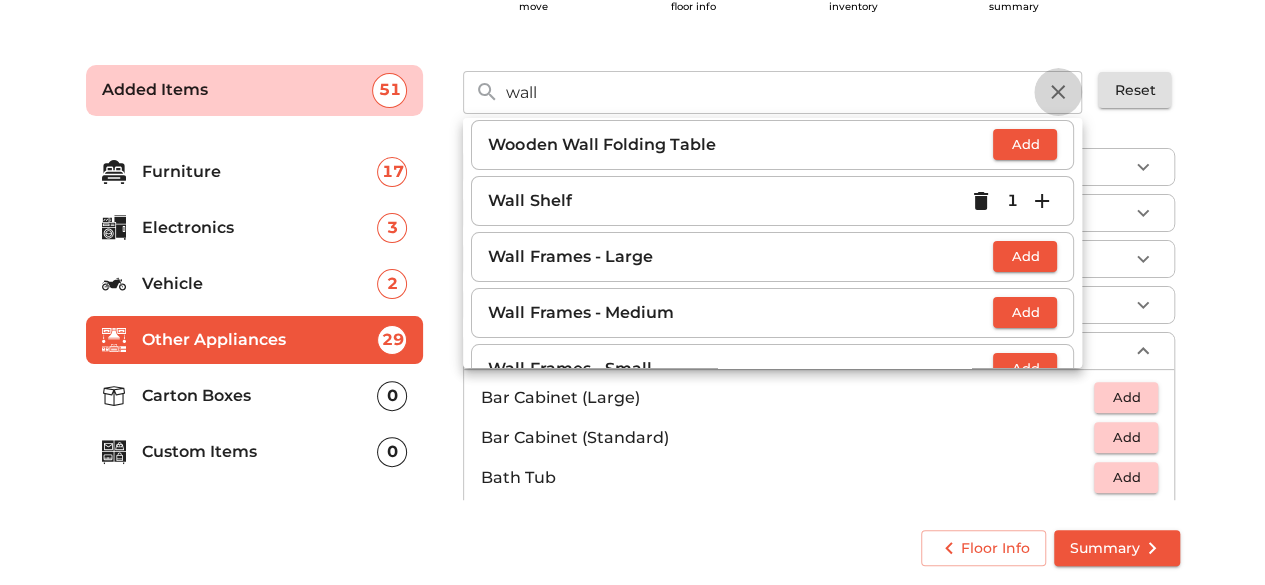 click 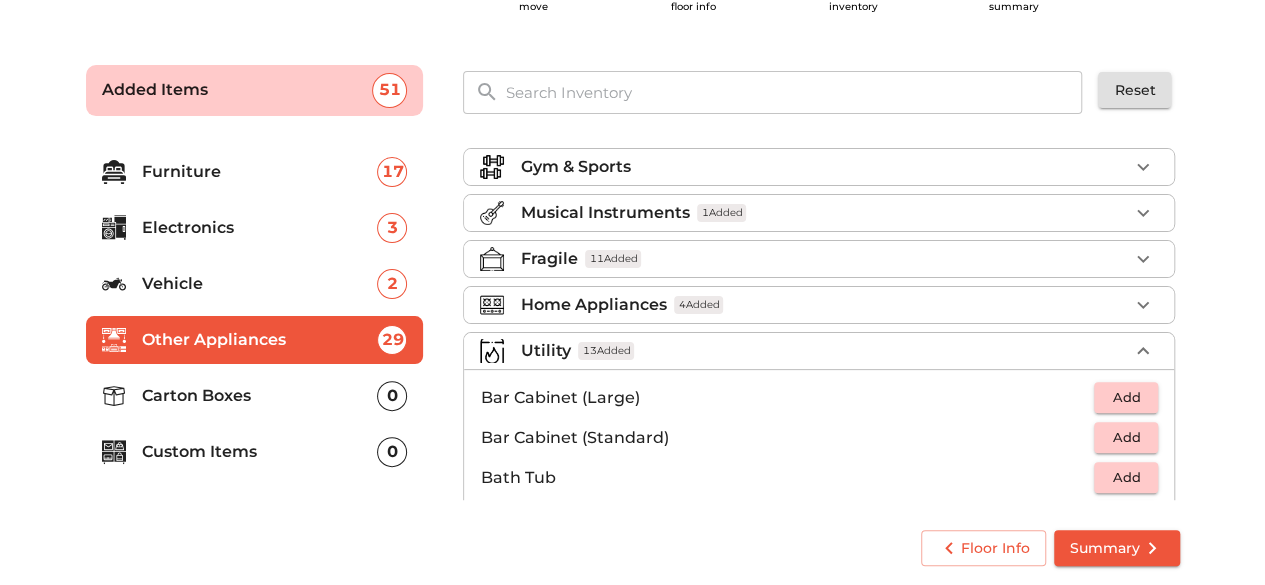 click on "Plan your   move Enter your   floor info Add your   inventory Your move   summary Added Items 51 ​ Reset Furniture 17 Electronics 3 Vehicle 2 Other Appliances 29 Carton Boxes 0 Custom Items 0 Gym & Sports Musical Instruments 1  Added Fragile 11  Added Home Appliances 4  Added Utility 13  Added Bar Cabinet (Large) Add Bar Cabinet (Standard) Add Bath Tub Add Bathroom Cabinet Add Bird Cage Add Broom / Mop Add Bucket / Tub / Dustbin 6 Carpet Rolled Add Christmas Tree - Dismantled Add Cloth Stand 2 Display Cabinet (Small) Add Dog Cage Add Dog Crate - Dismantlable Add DTH Add Electrical Fittings Add Empty LPG Cylinder Add Fire Extinguisher - Small Add Foldable Clothes Dryer Add Garment Steamer Add Helmet 2 Inverter - With Battery Add Inverter Stand Add Kitchen Rack (Small) 2 Medicine Cabinet 1 Shelves (Standalone Unit) Add Step Ladder (3-5 Step Foldable) Add Step Ladder (5-7 Step Foldable) Add Storage / Laundry Basket Add Tool Box Add UPS Add UPS Rack Add Voltage Stabilizer Add Water Can Add Water Can Stand Add" at bounding box center (632, 312) 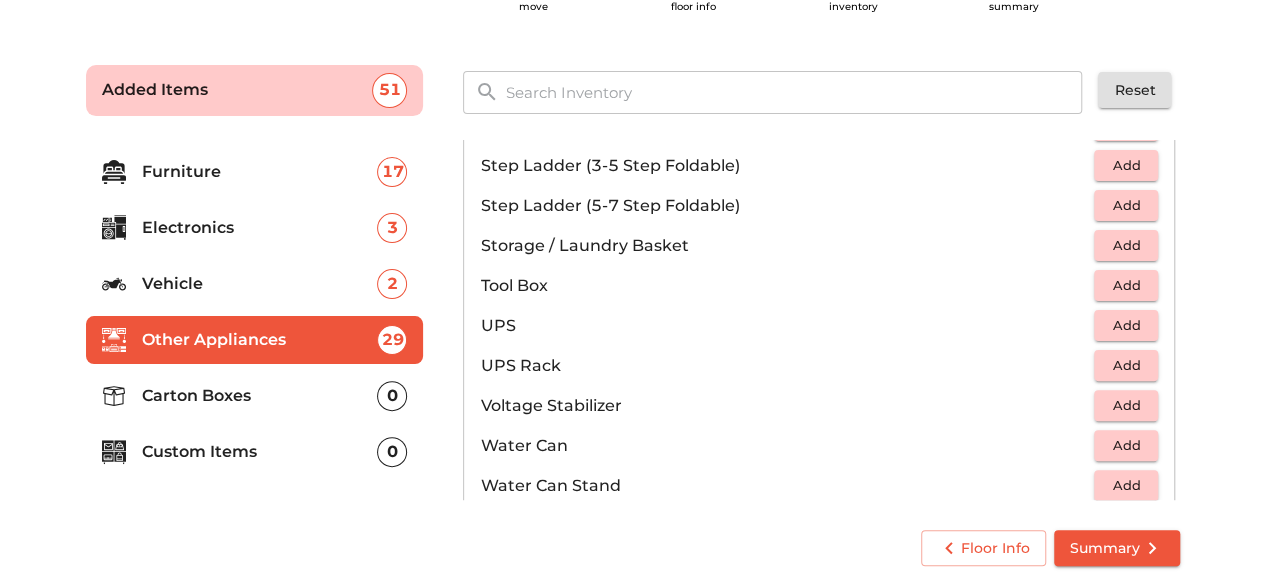 scroll, scrollTop: 1233, scrollLeft: 0, axis: vertical 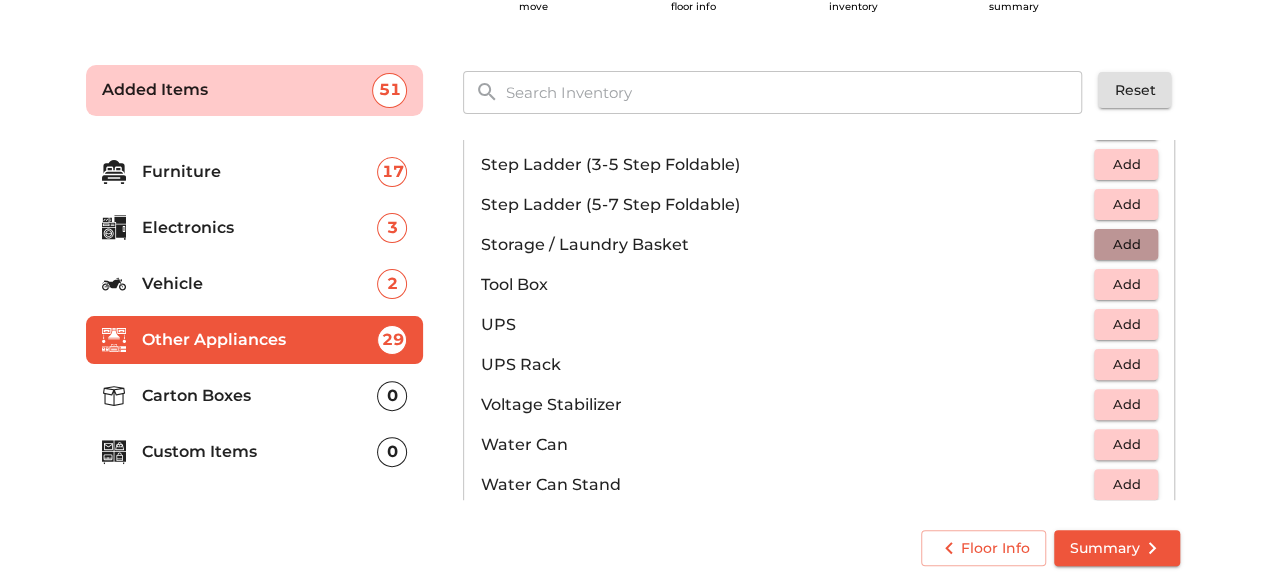click on "Add" at bounding box center (1126, 244) 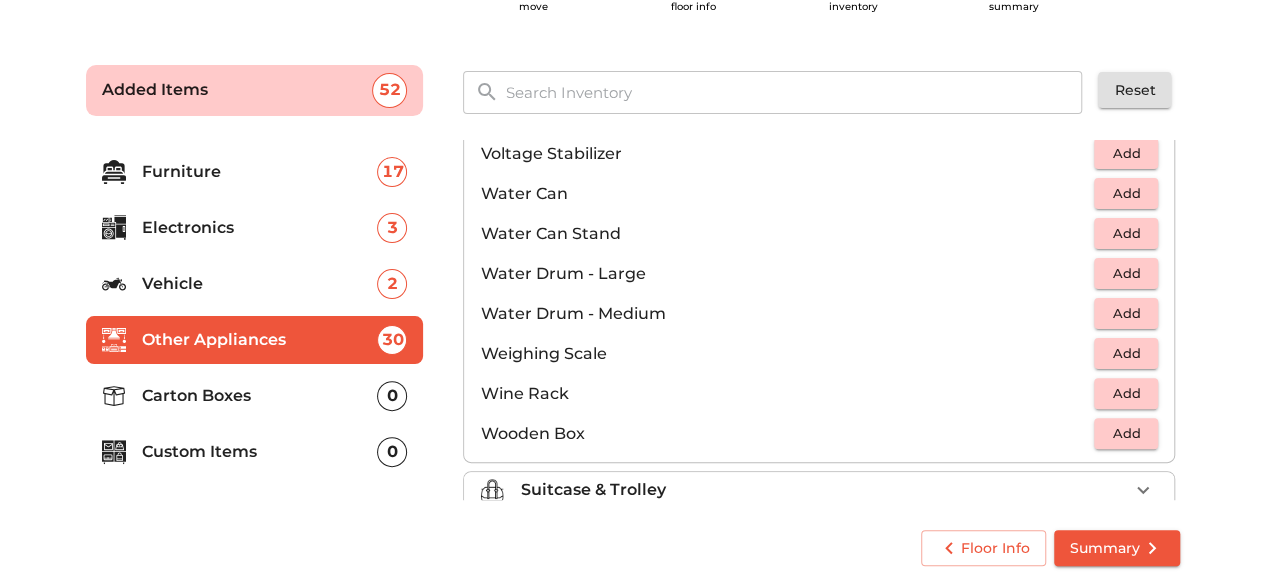 scroll, scrollTop: 1504, scrollLeft: 0, axis: vertical 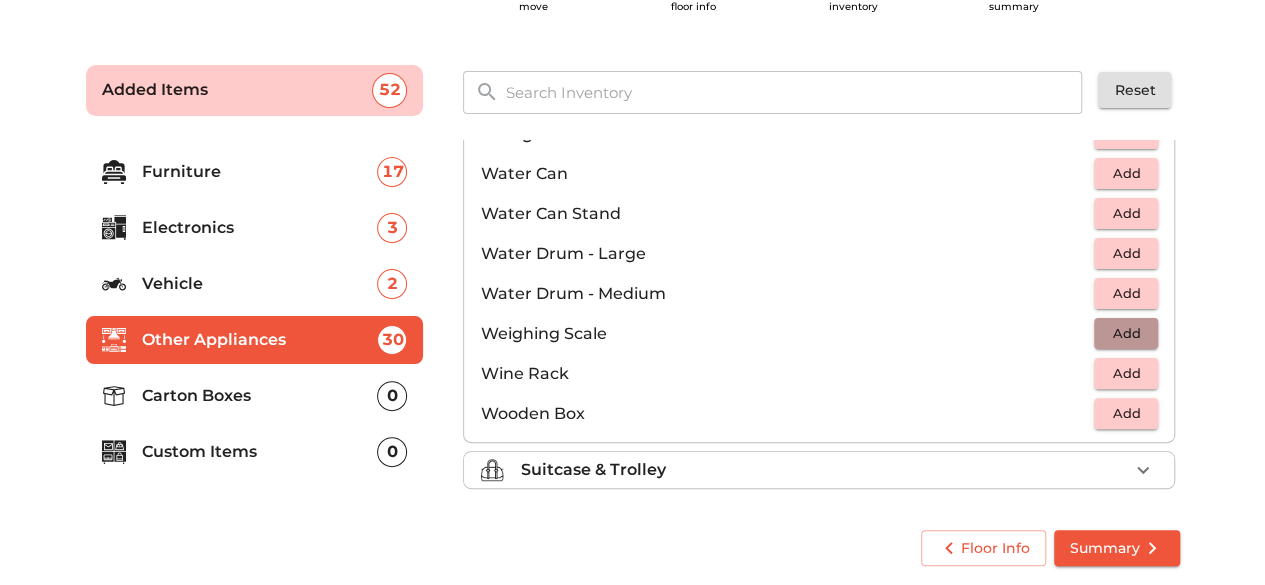 click on "Add" at bounding box center (1126, 333) 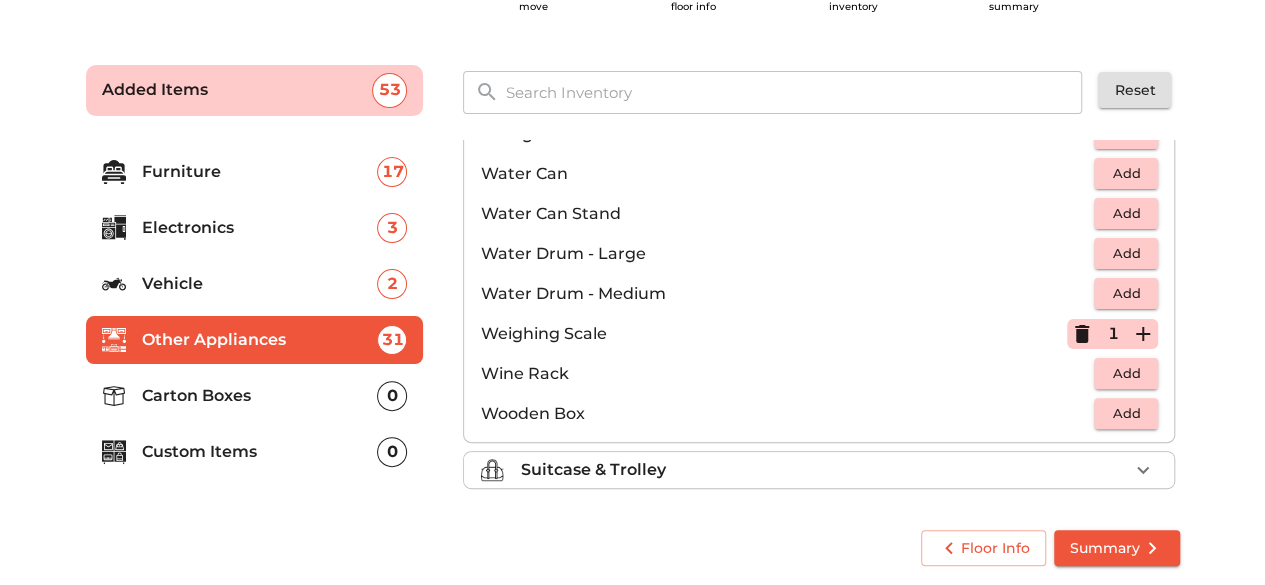 click on "Suitcase & Trolley" at bounding box center [824, 470] 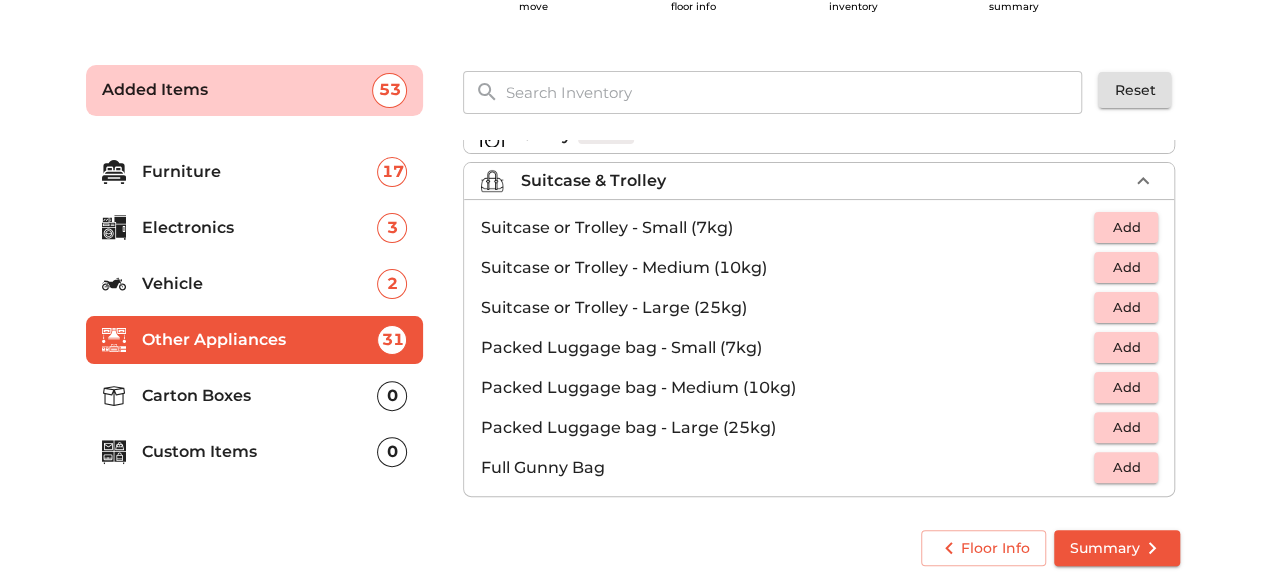 scroll, scrollTop: 216, scrollLeft: 0, axis: vertical 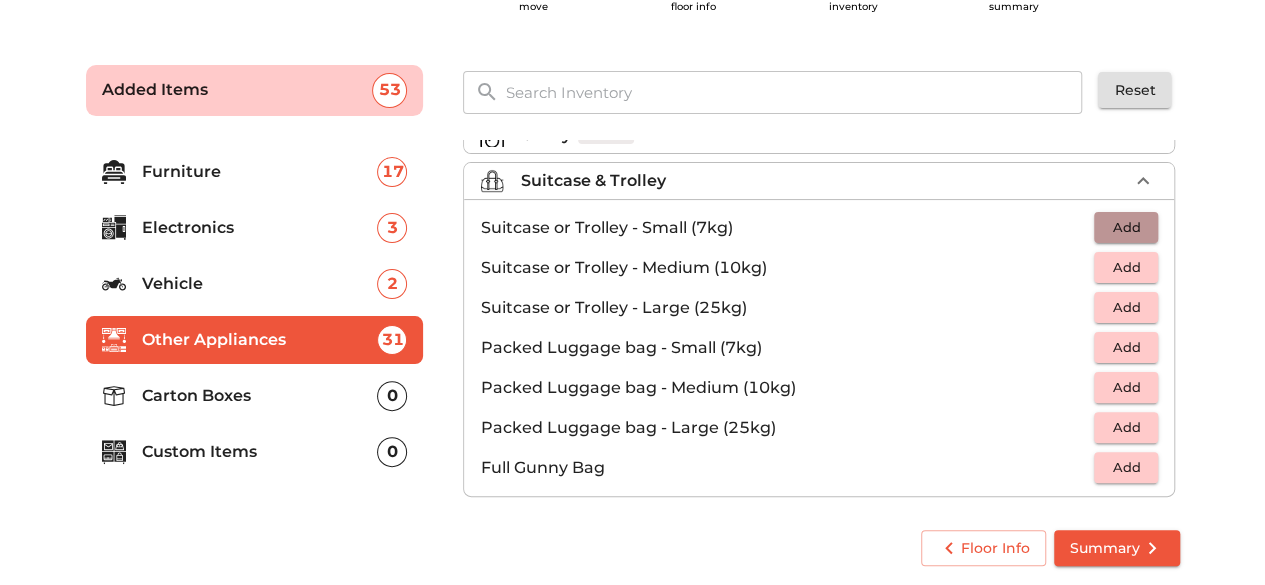click on "Add" at bounding box center (1126, 227) 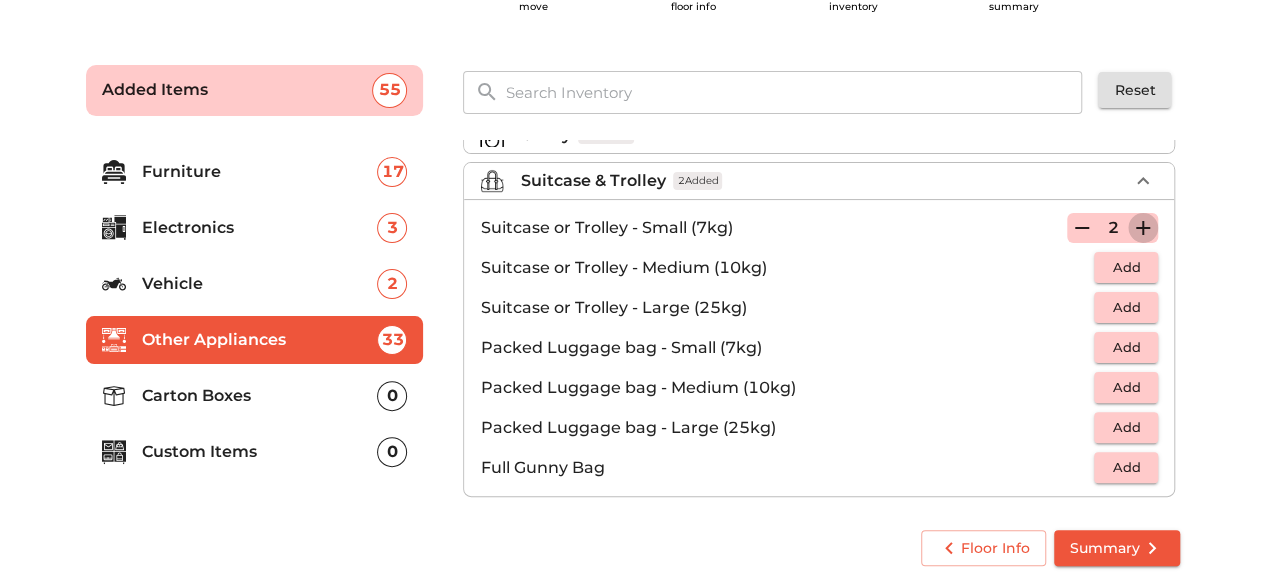 click 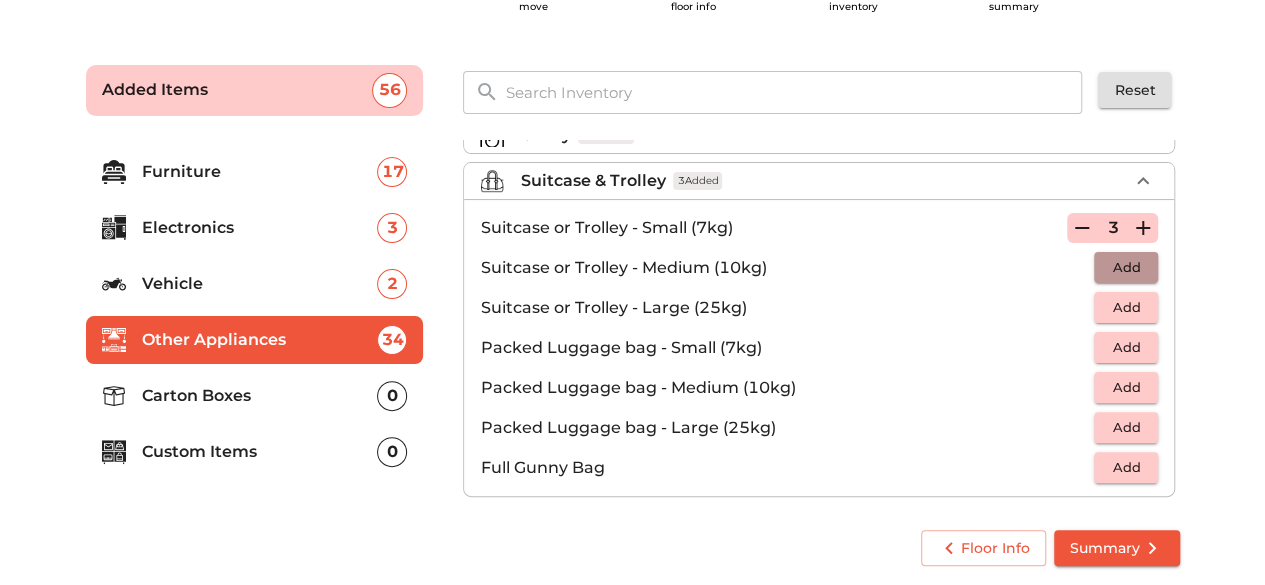click on "Add" at bounding box center (1126, 267) 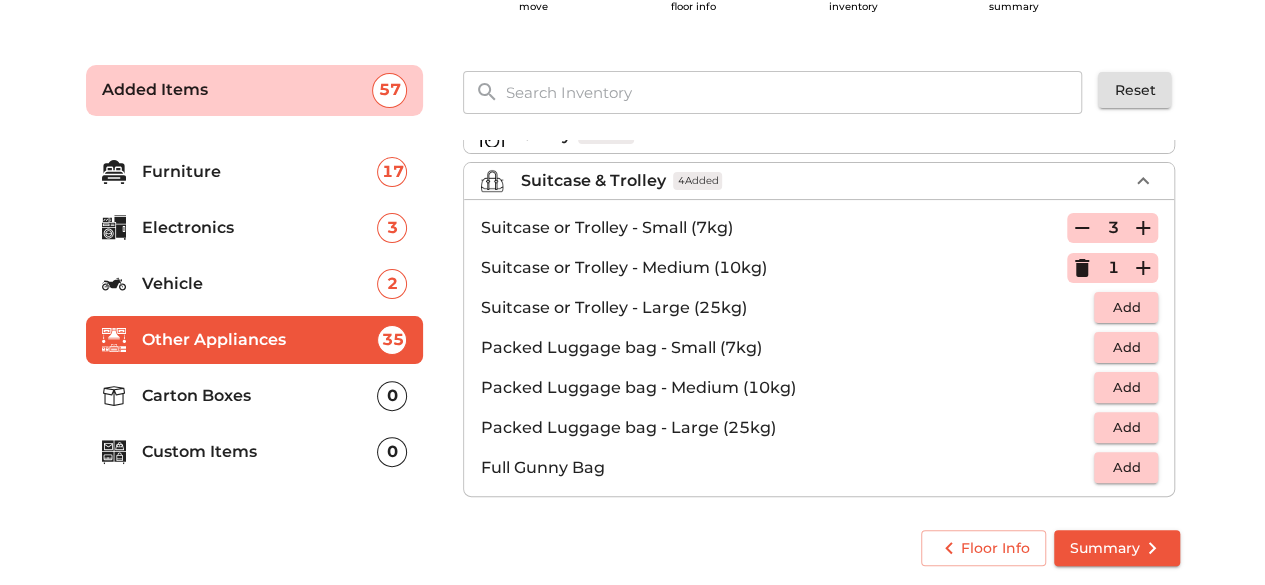 click 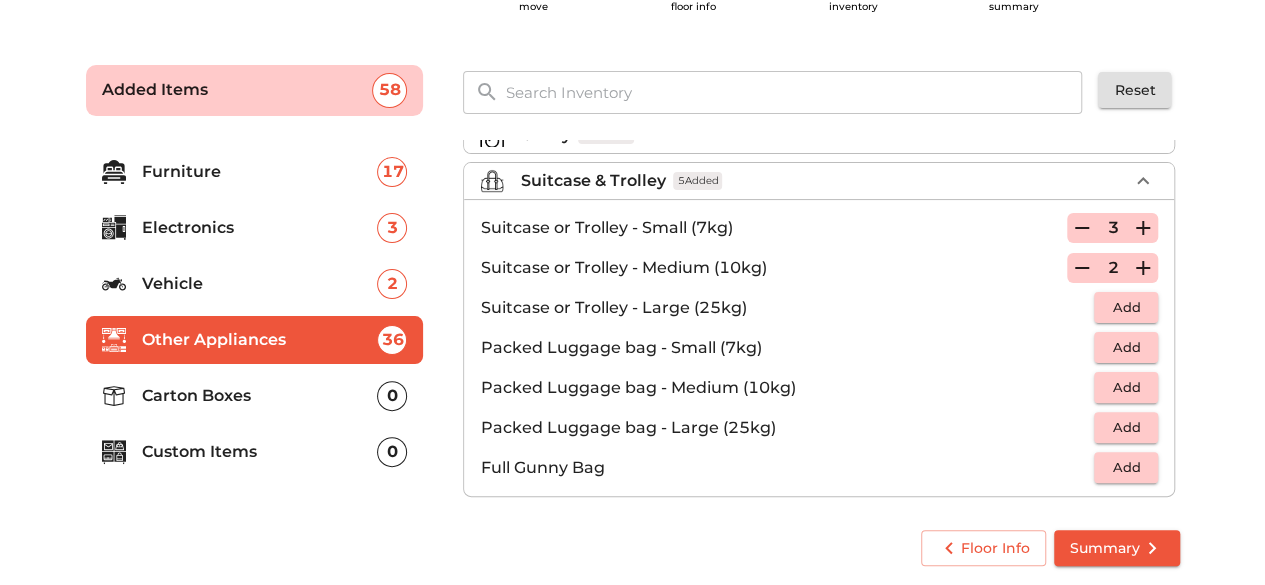 click on "Add" at bounding box center (1126, 307) 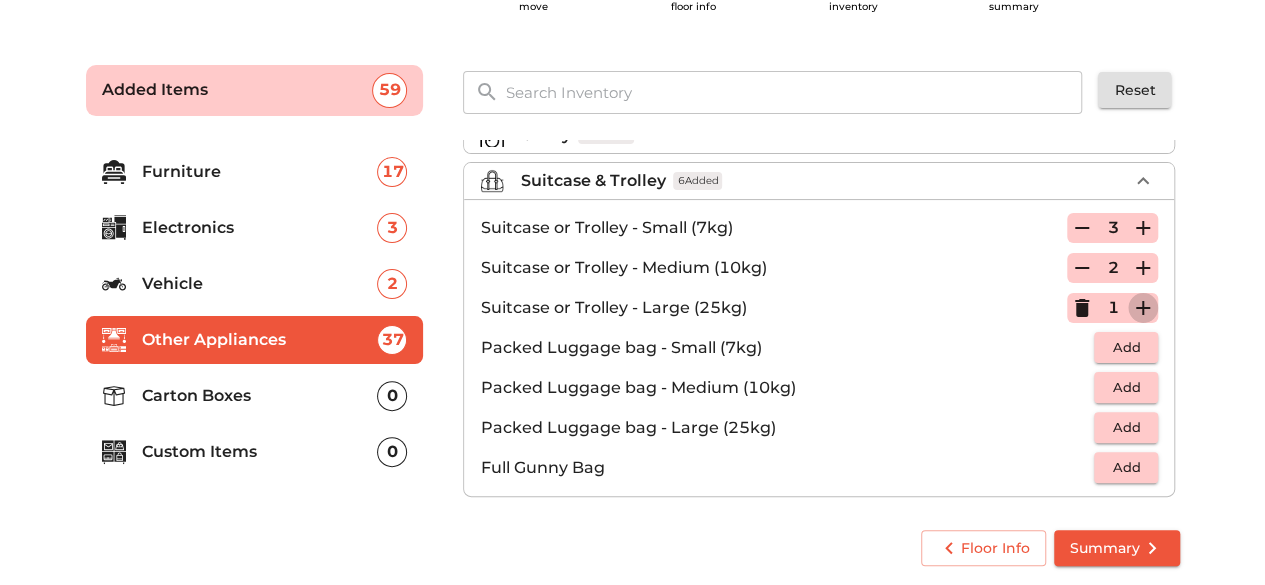 click 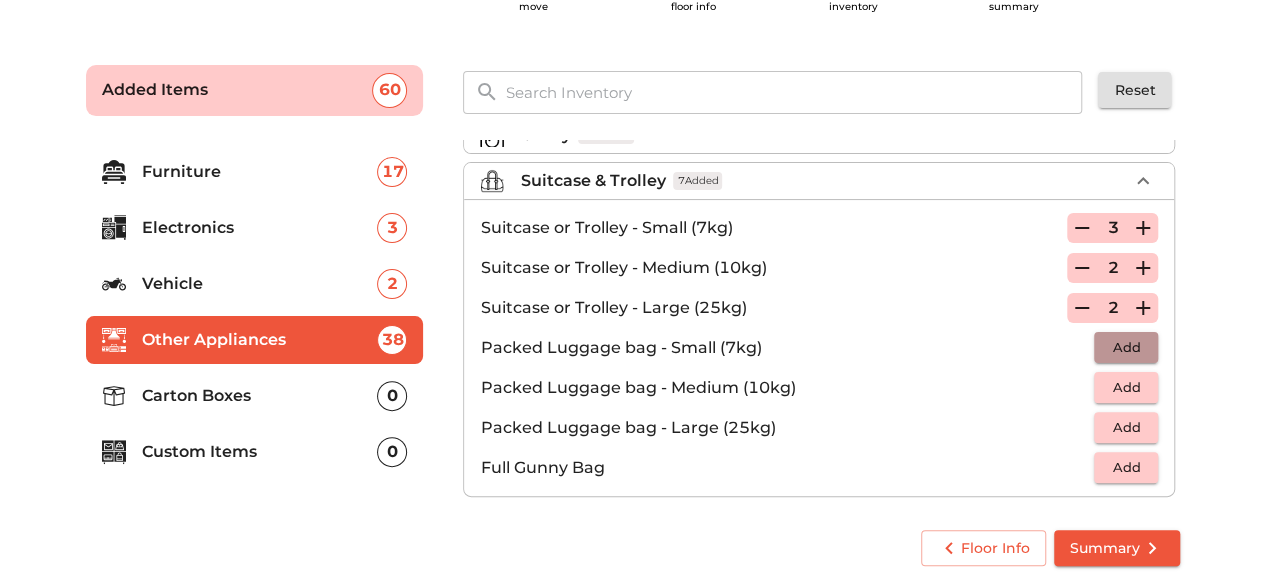 click on "Add" at bounding box center [1126, 347] 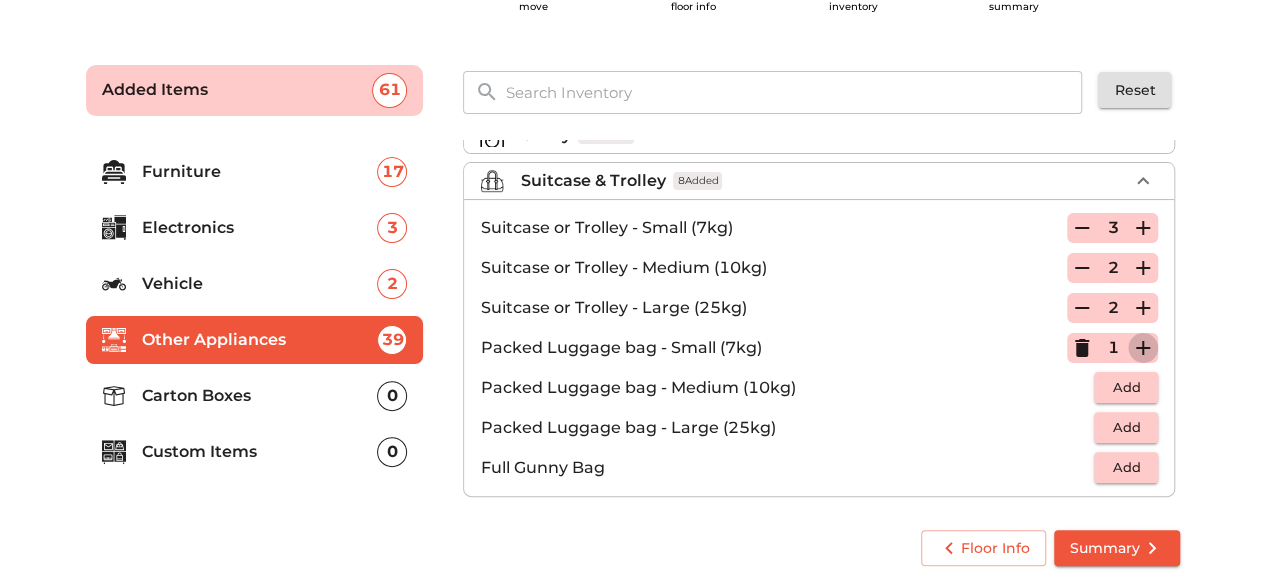 click 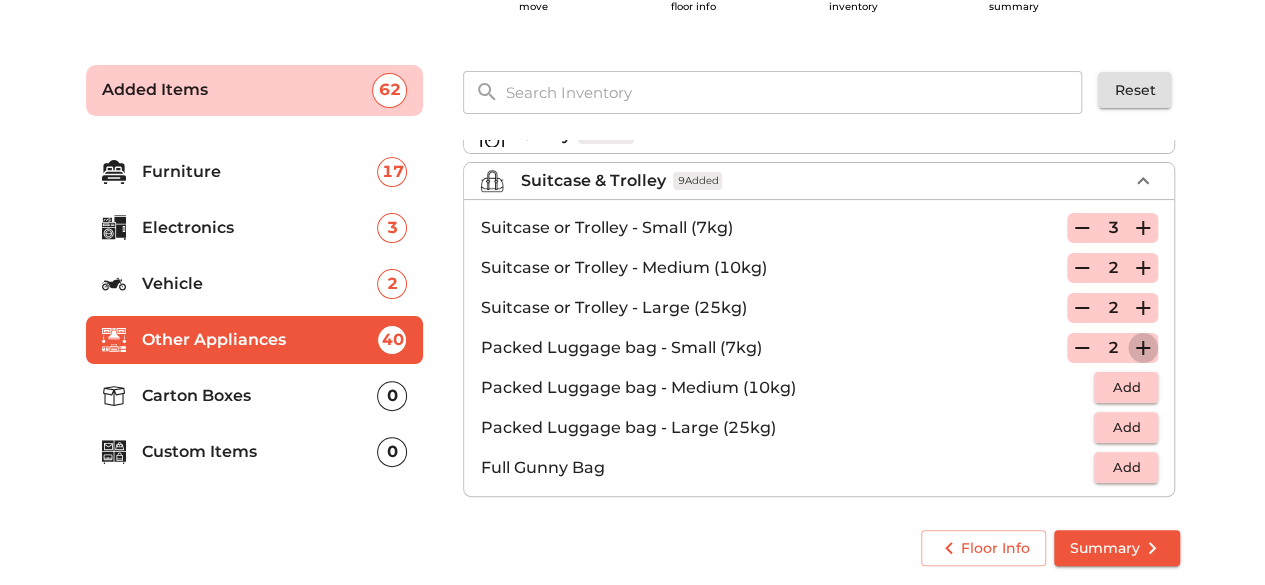 click 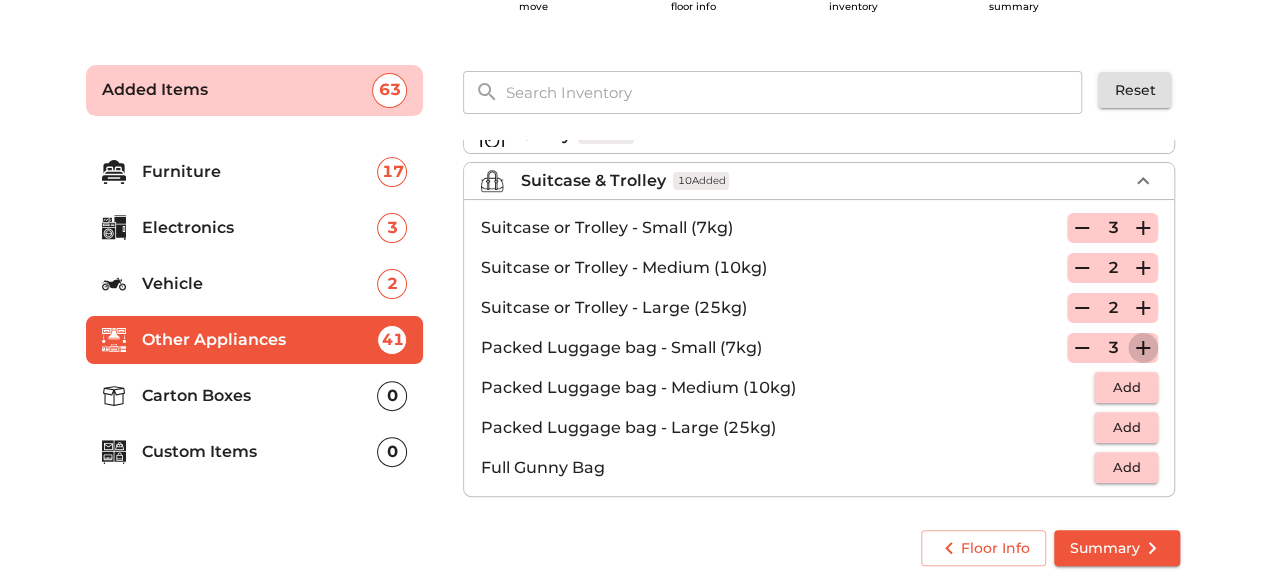click 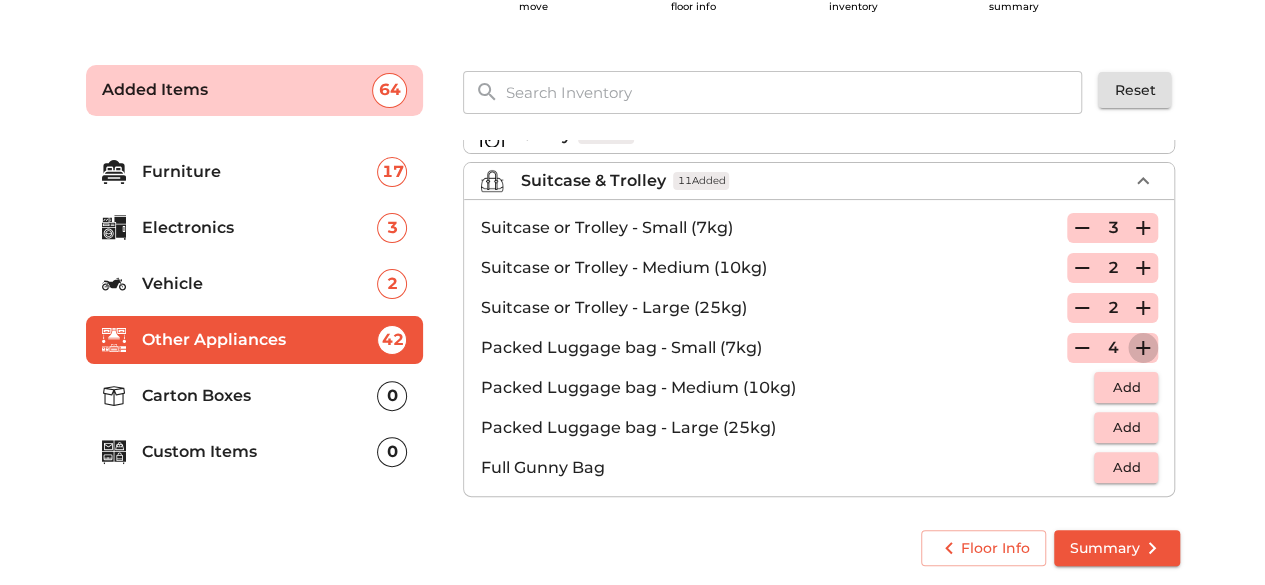 click 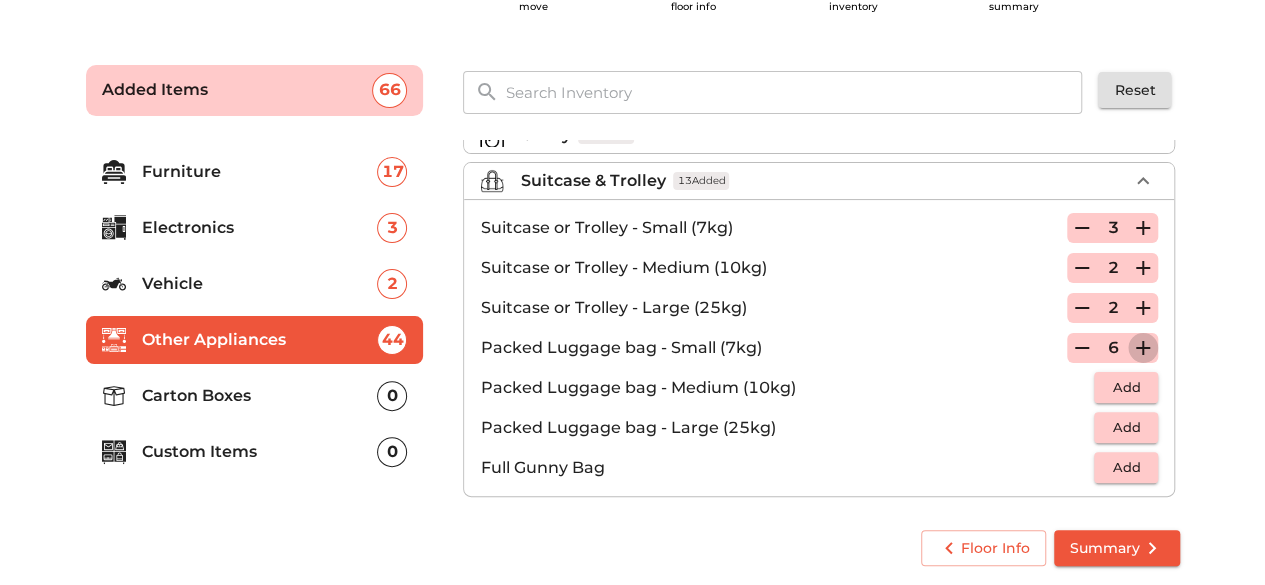 click 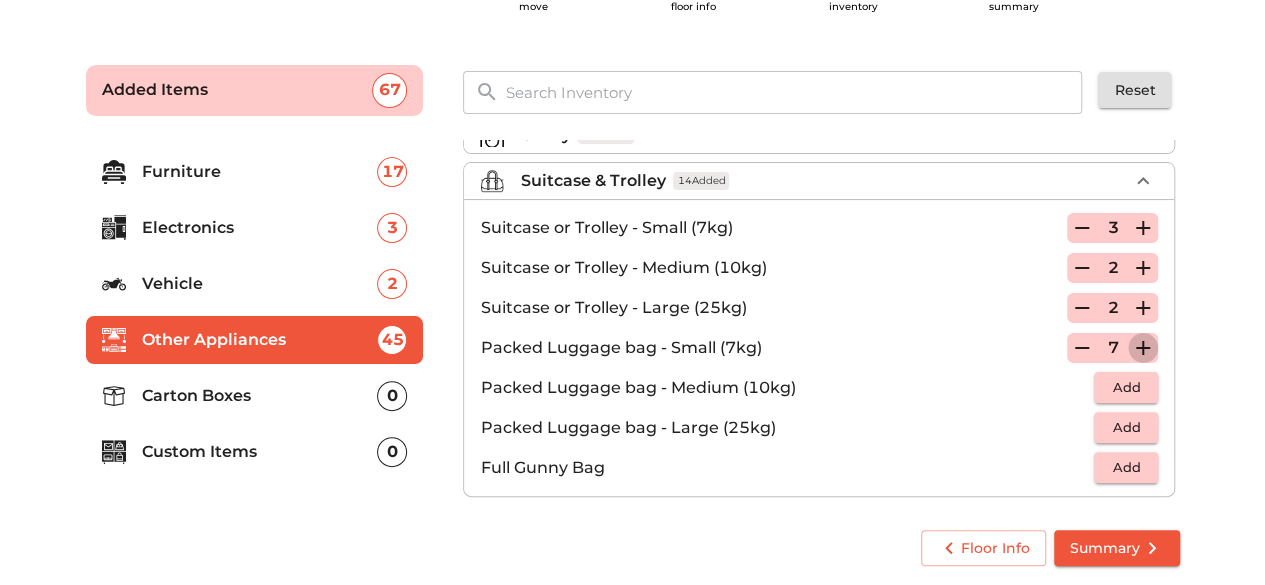 click 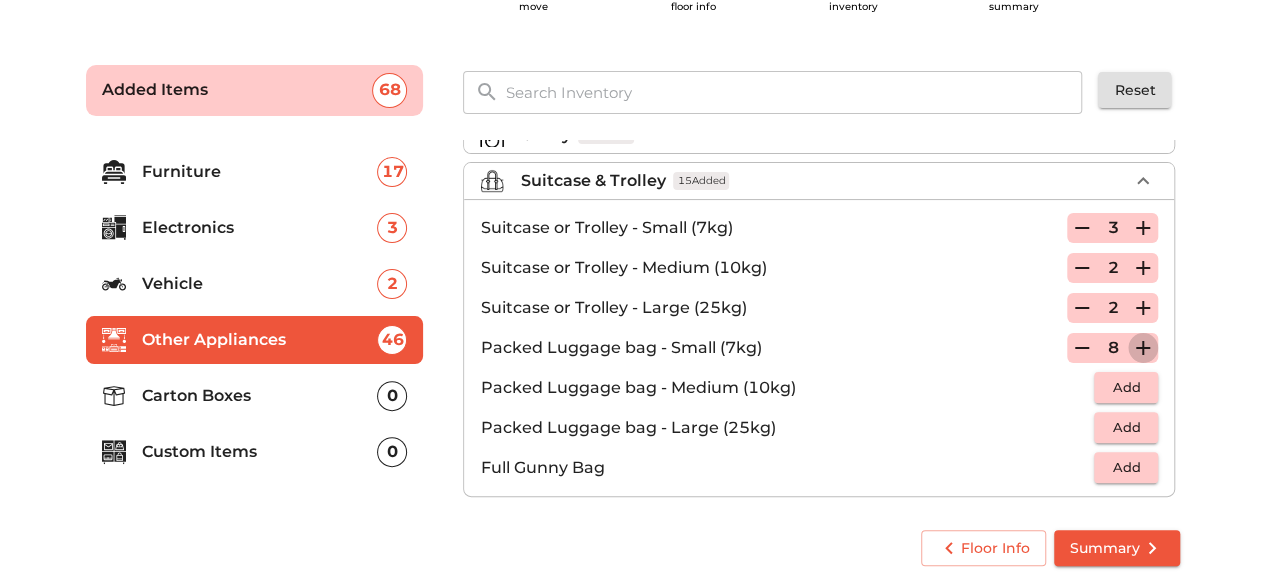 click 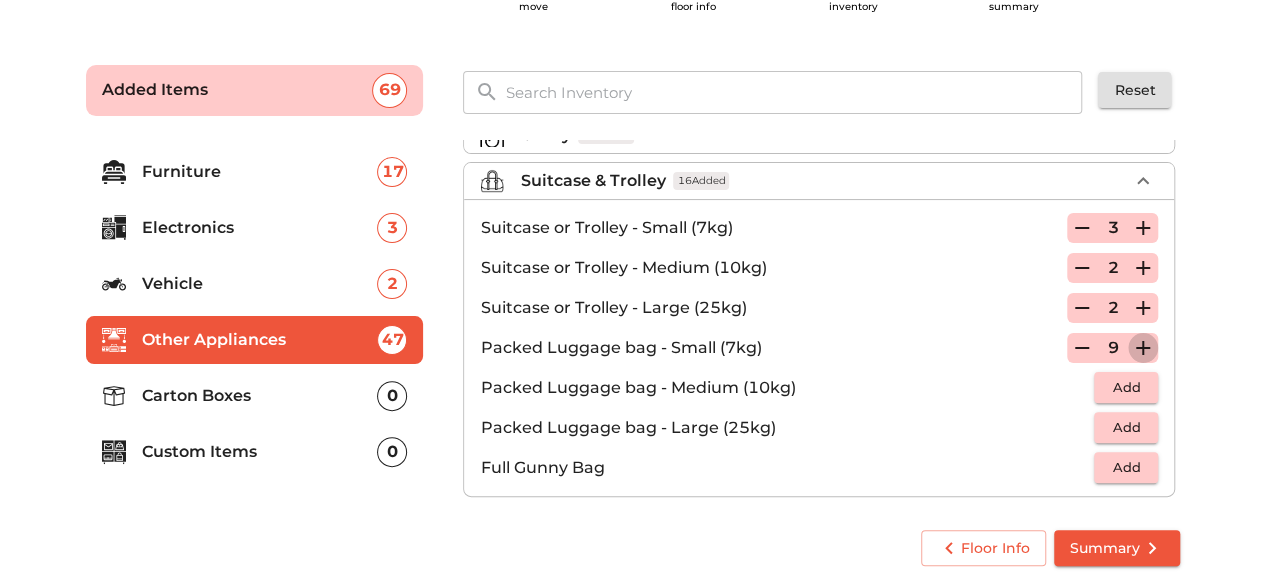 click 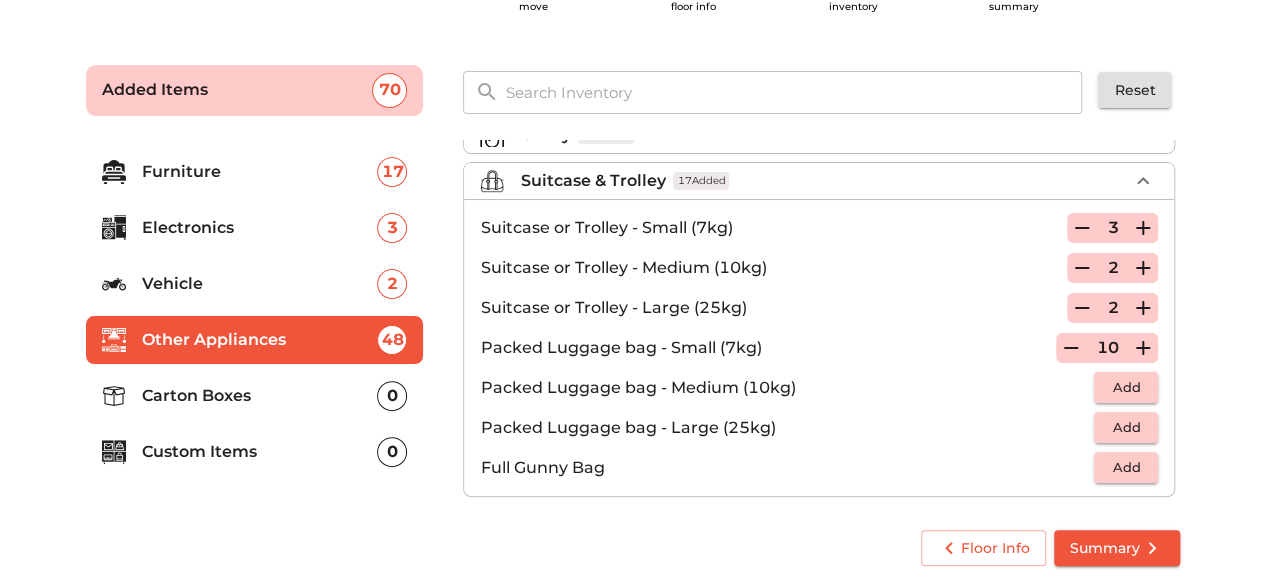 click on "Carton Boxes" at bounding box center [260, 396] 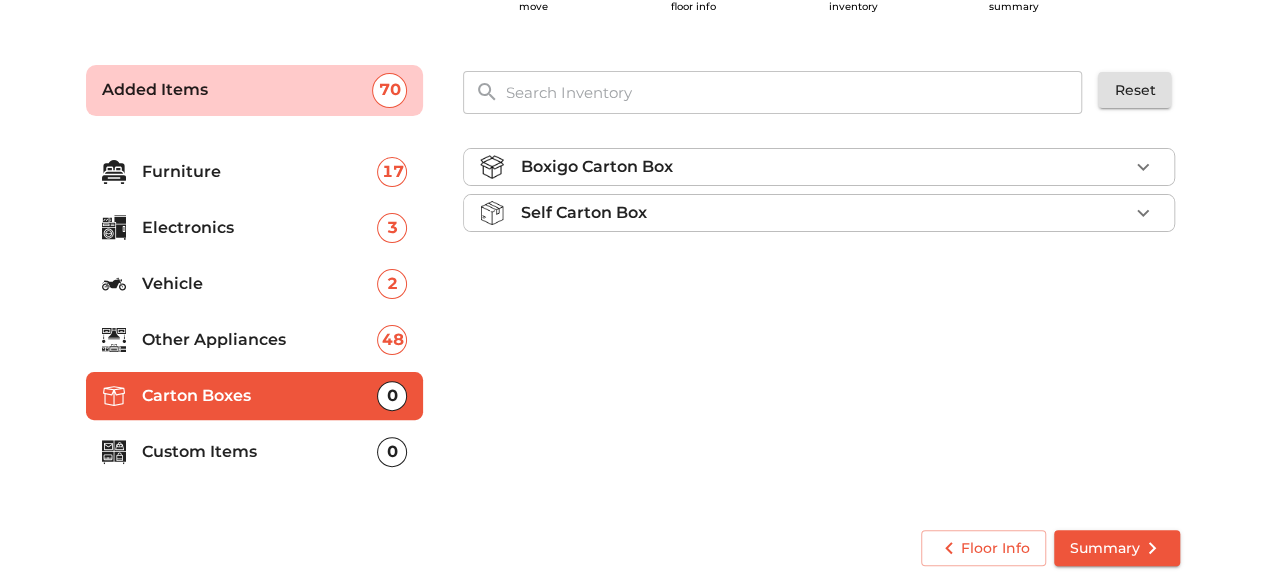click on "Boxigo Carton Box" at bounding box center (824, 167) 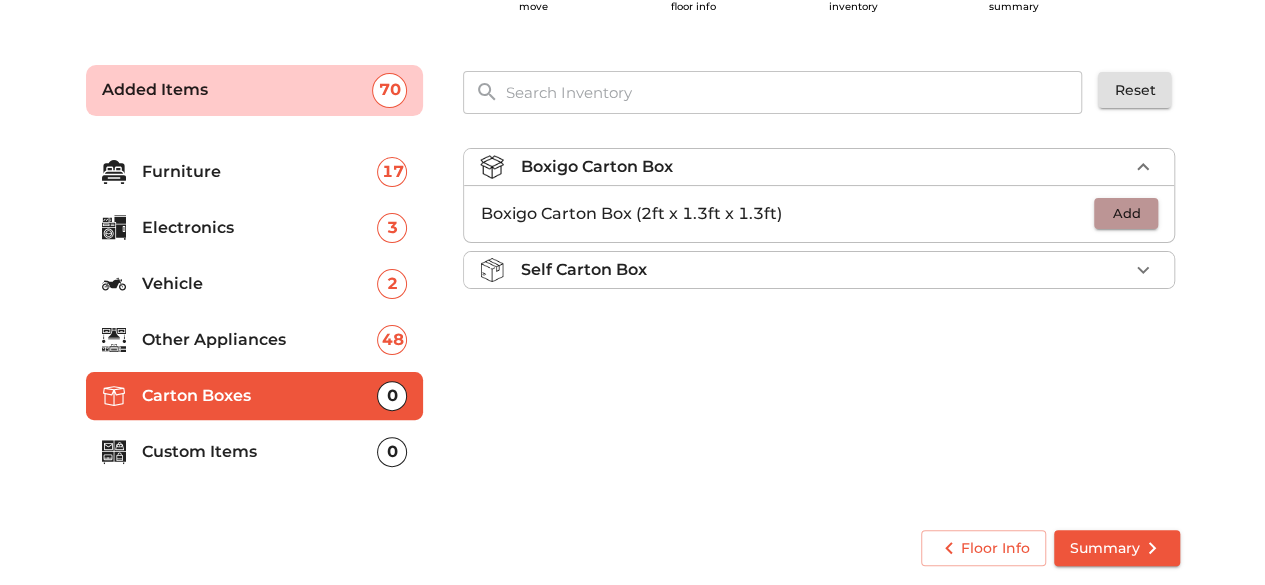 click on "Add" at bounding box center (1126, 213) 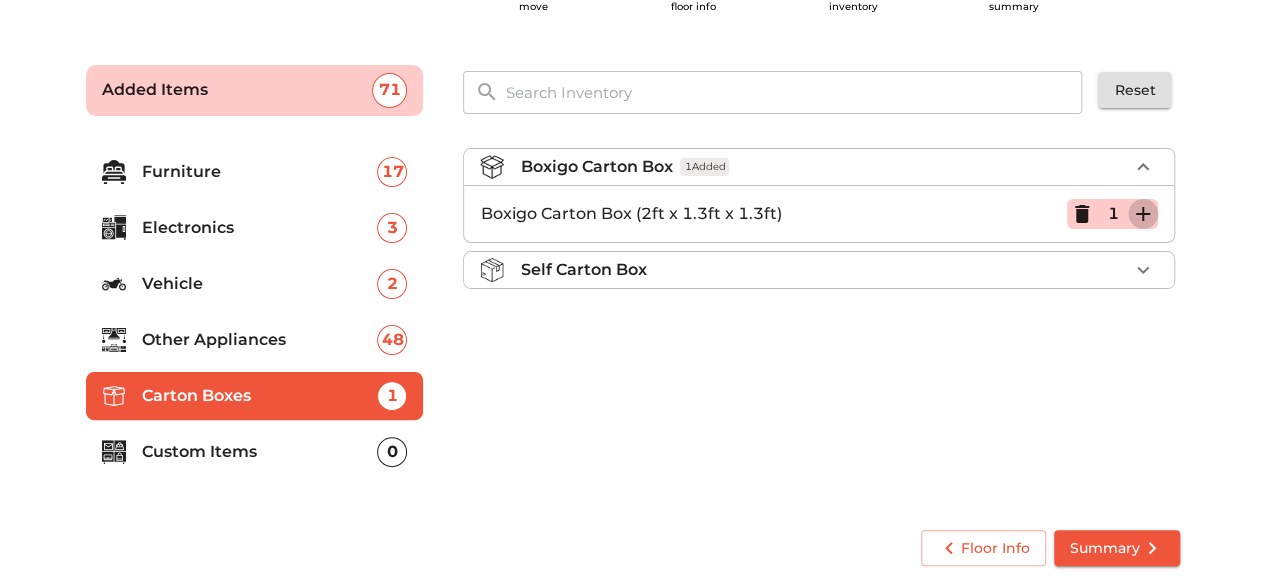 click 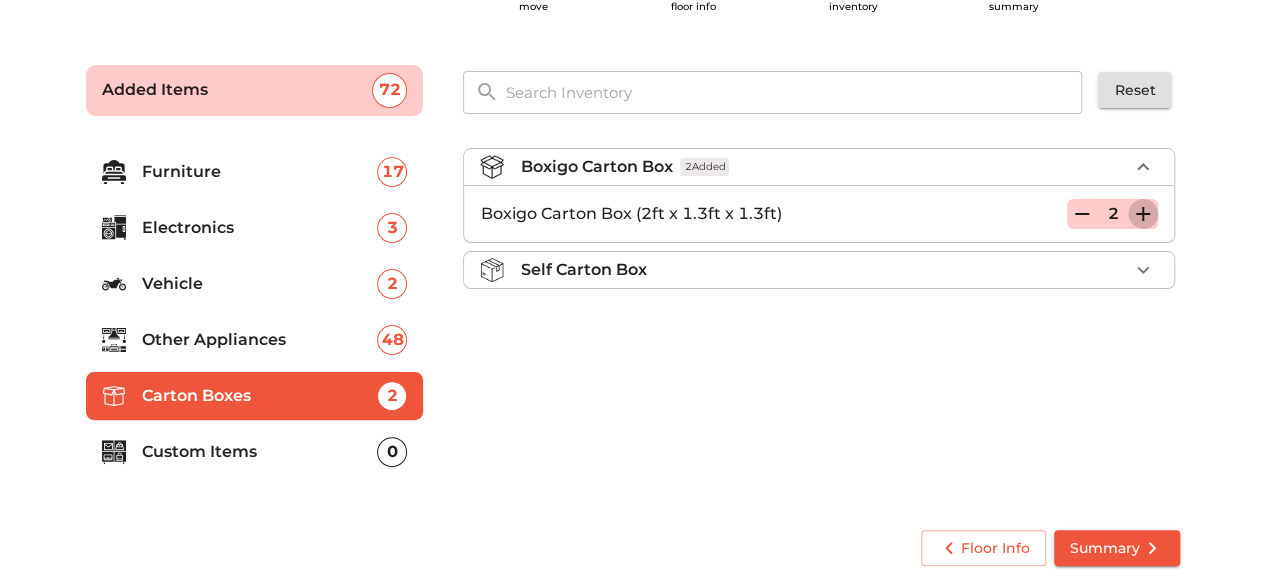 click 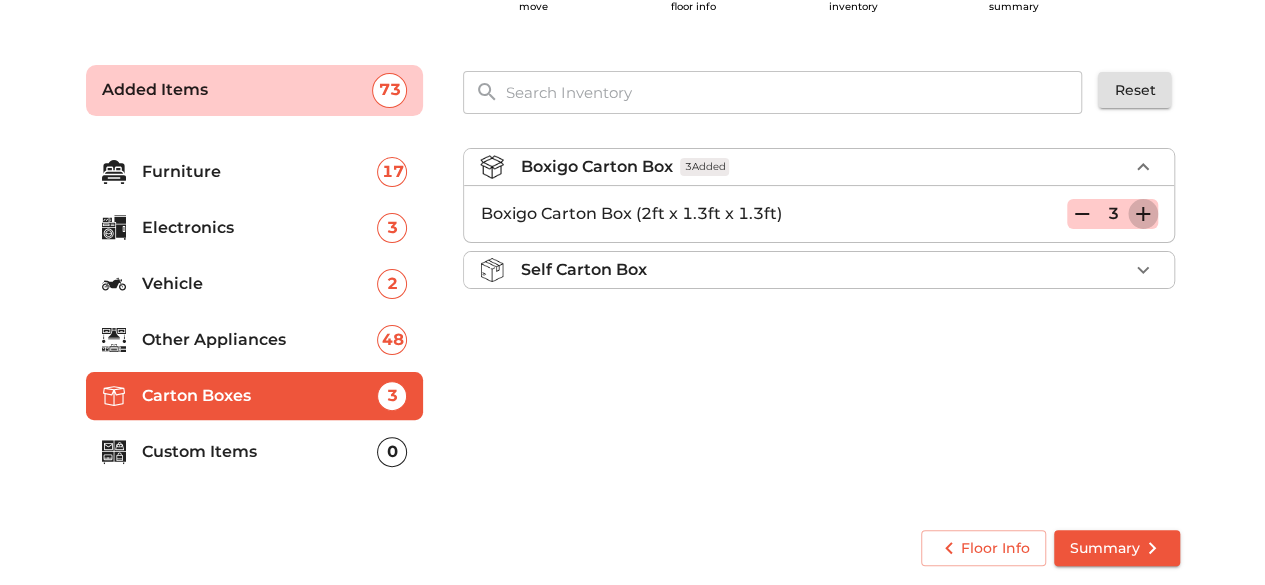 click 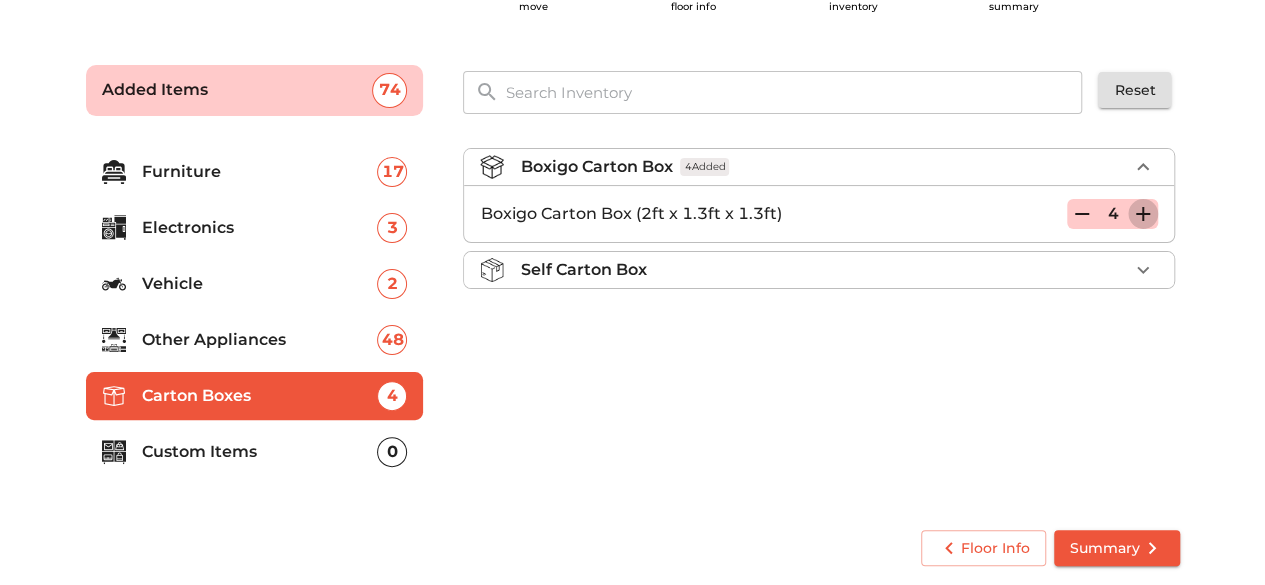 click 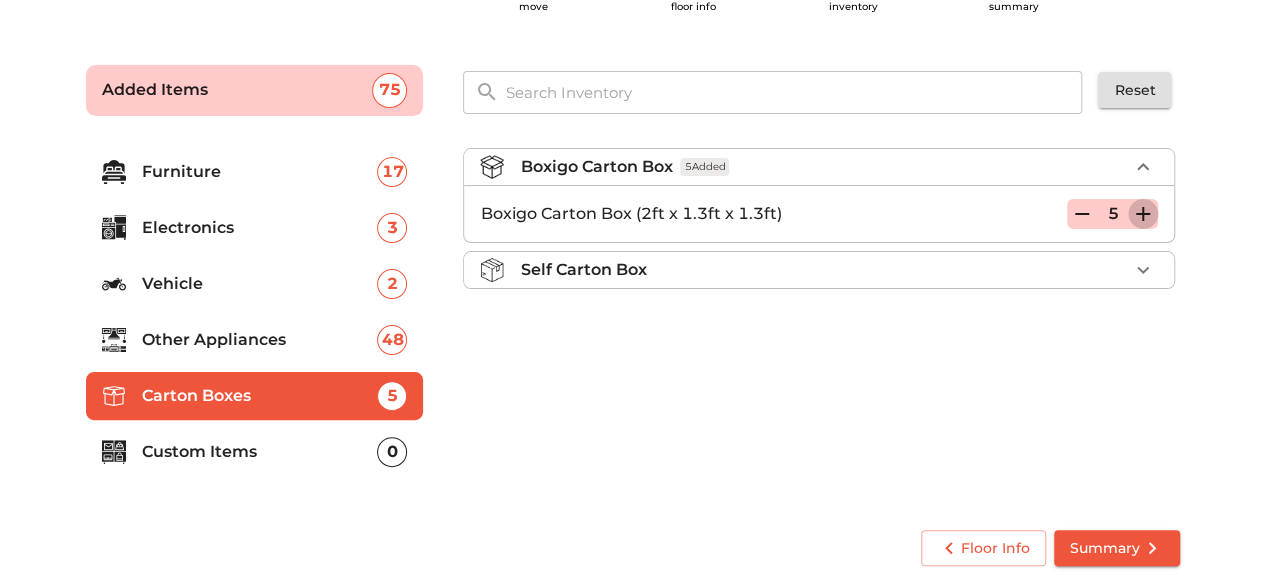 click 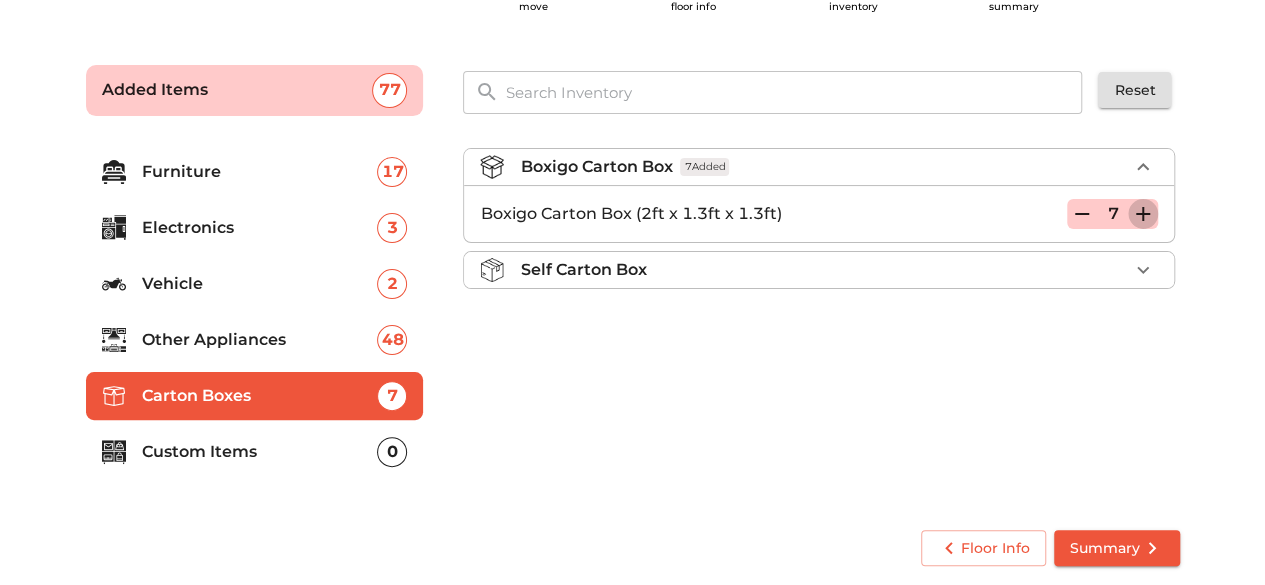 click 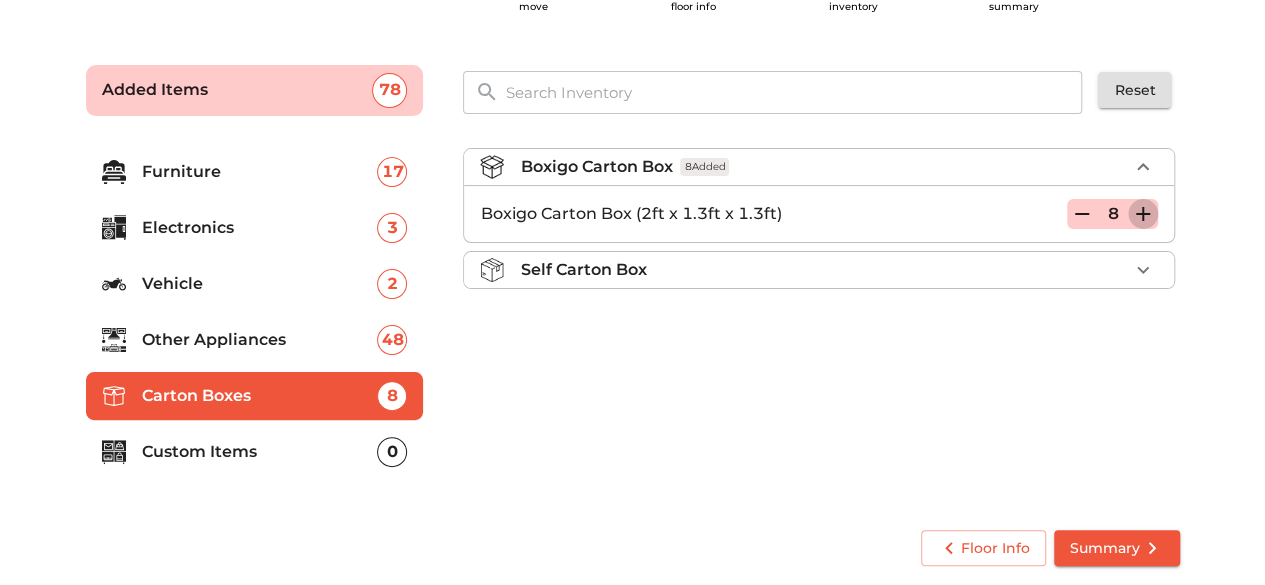 click 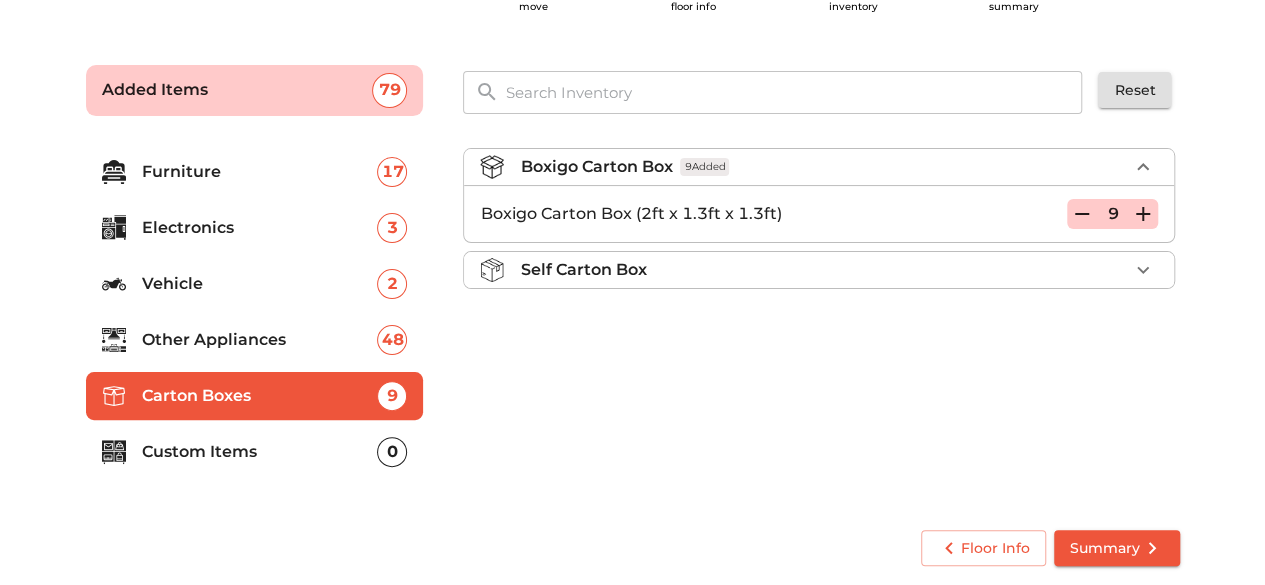 click 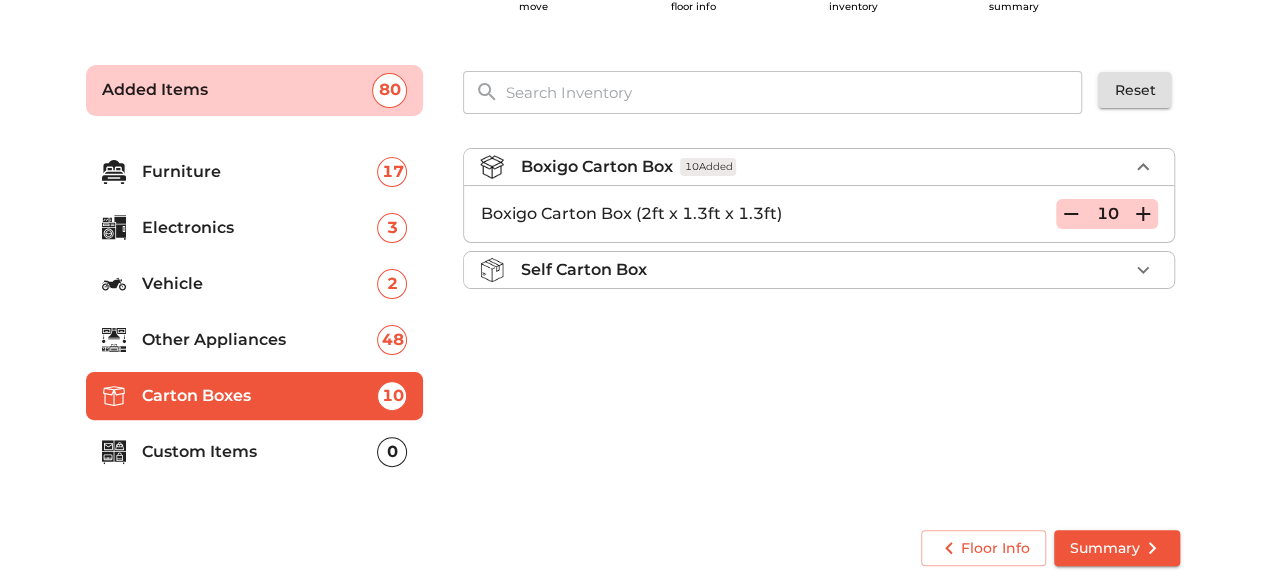 click on "Custom Items" at bounding box center [260, 452] 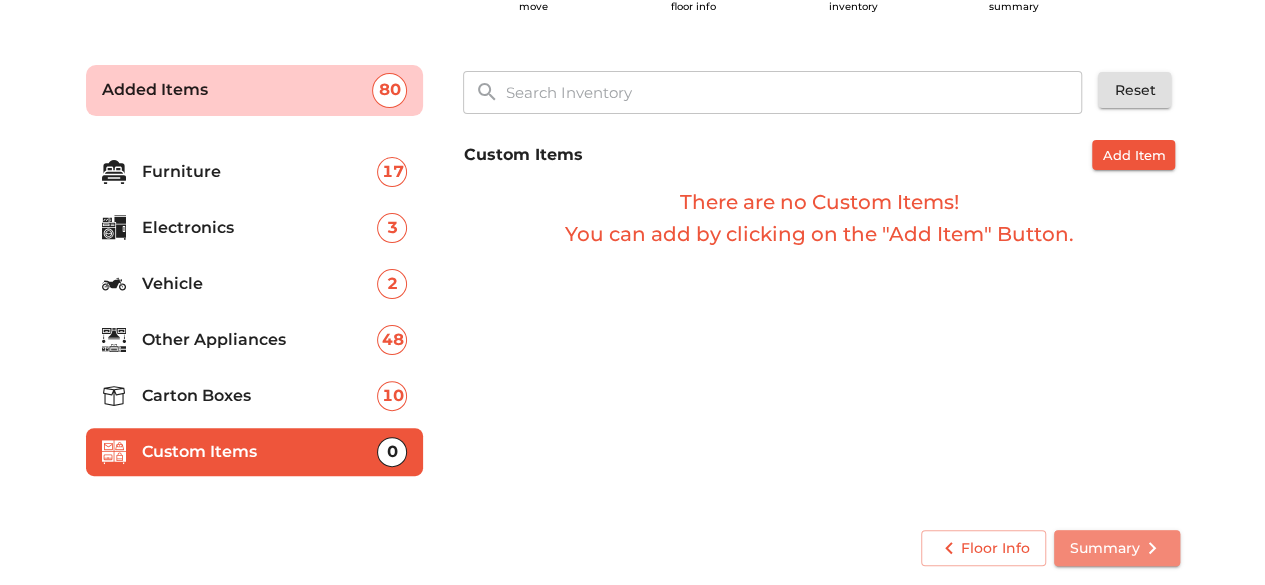 click on "Summary" at bounding box center (1117, 548) 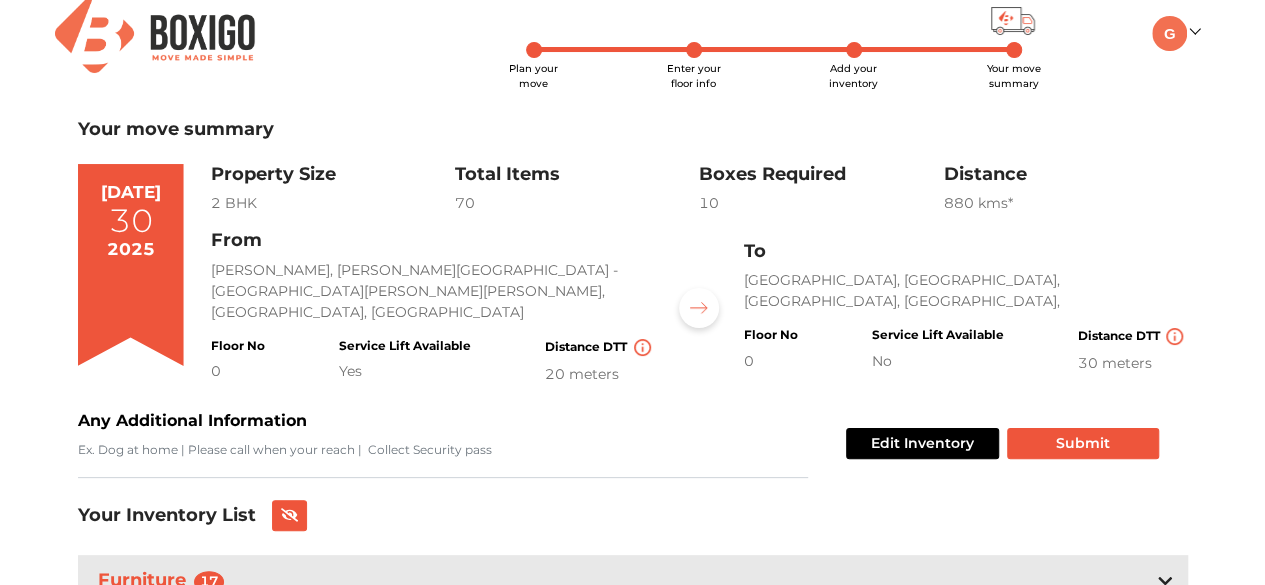scroll, scrollTop: 0, scrollLeft: 0, axis: both 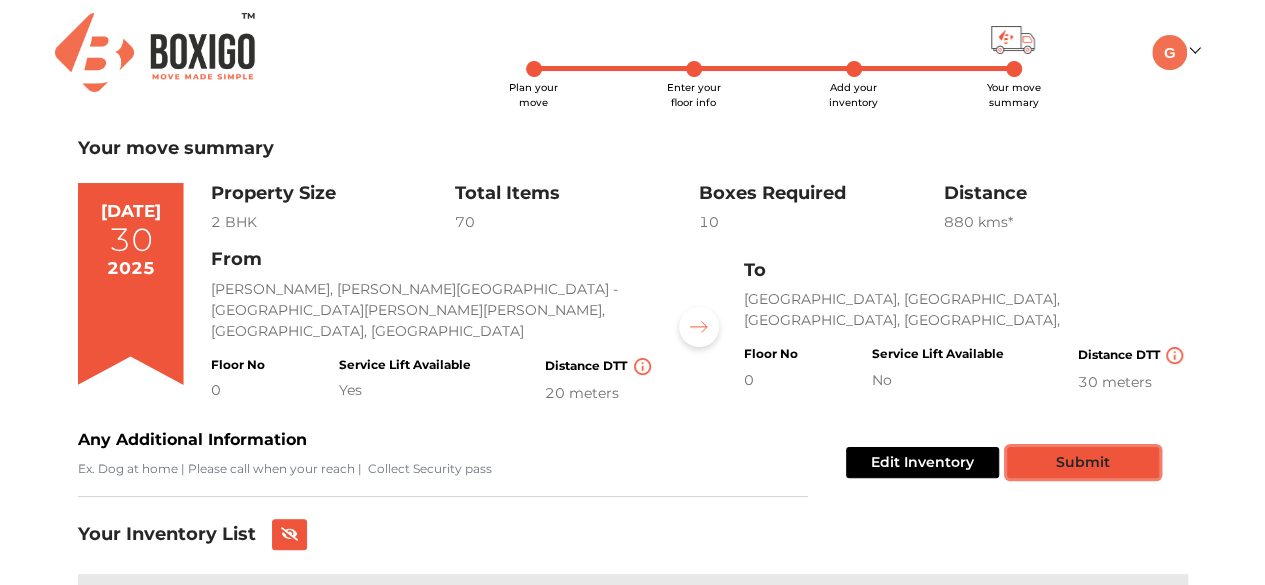 click on "Submit" at bounding box center [1083, 462] 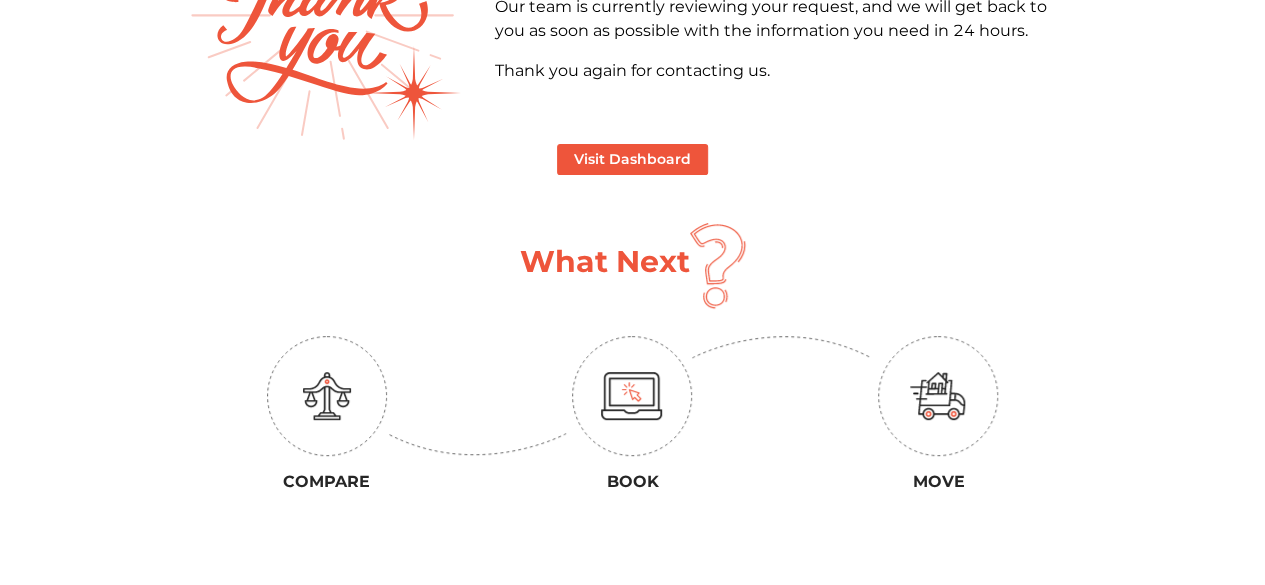 scroll, scrollTop: 88, scrollLeft: 0, axis: vertical 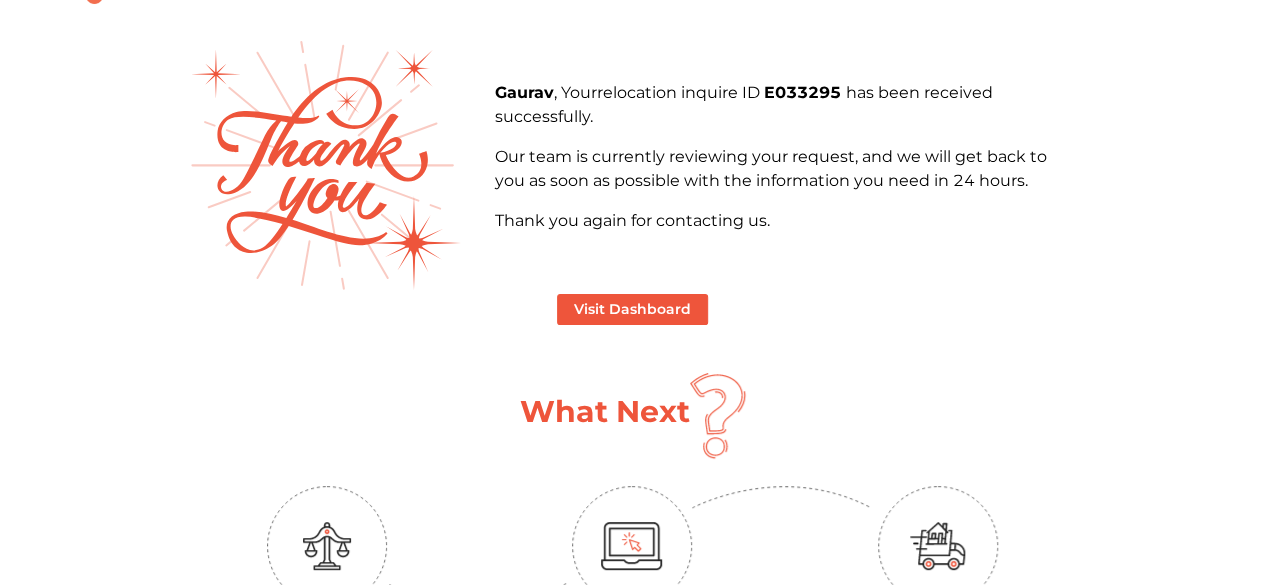 click on "E033295" at bounding box center [804, 92] 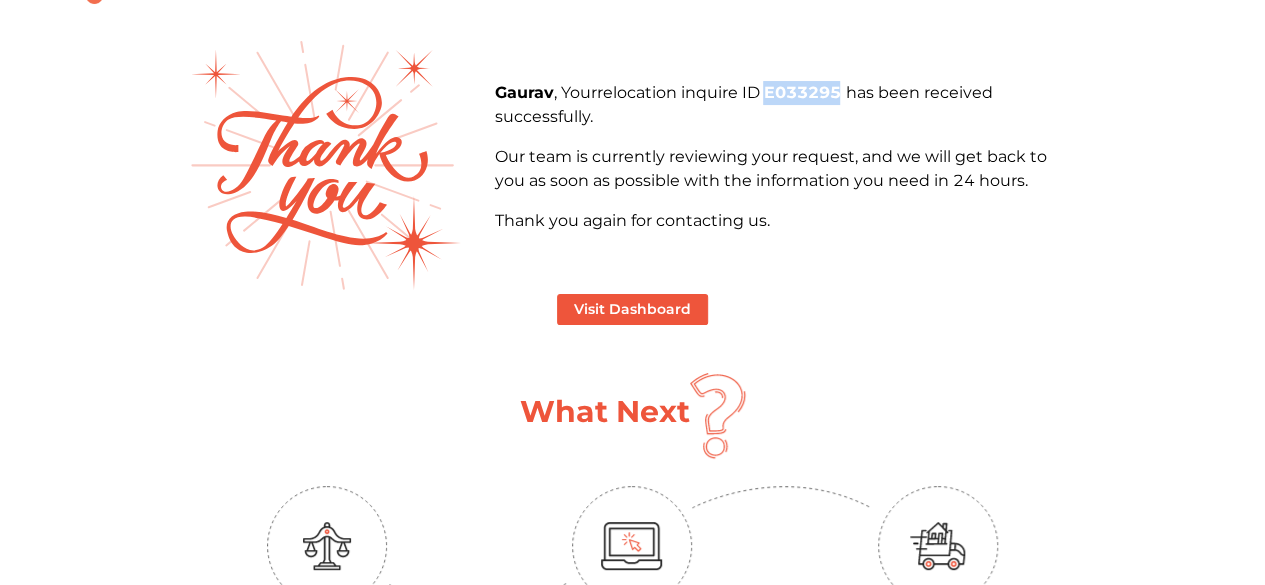 click on "E033295" at bounding box center (804, 92) 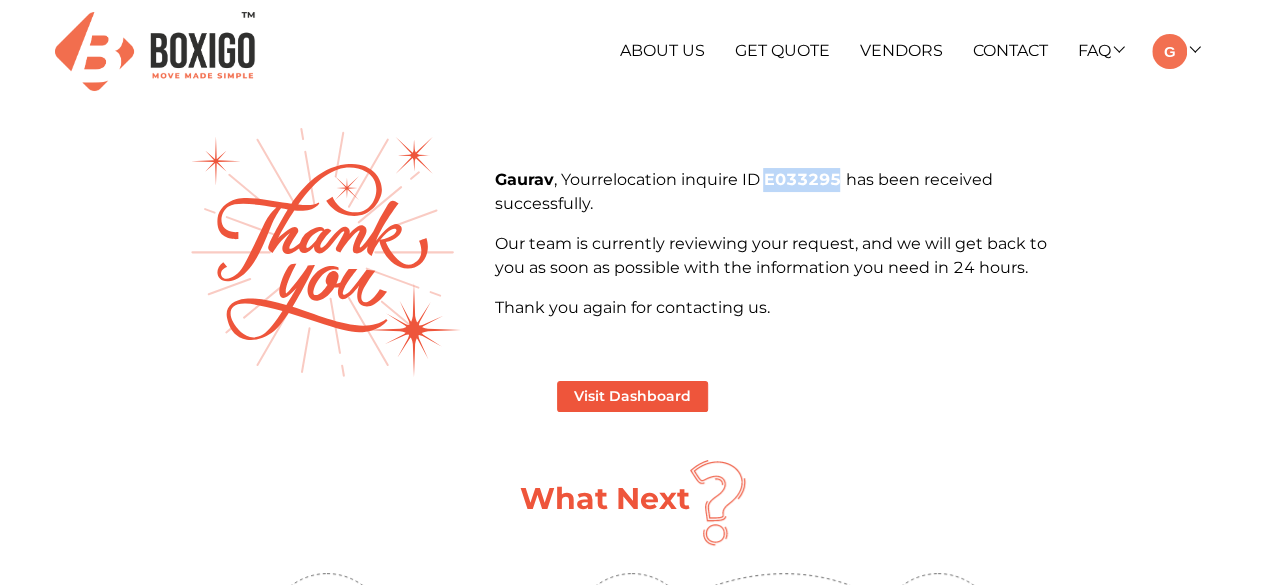 scroll, scrollTop: 0, scrollLeft: 0, axis: both 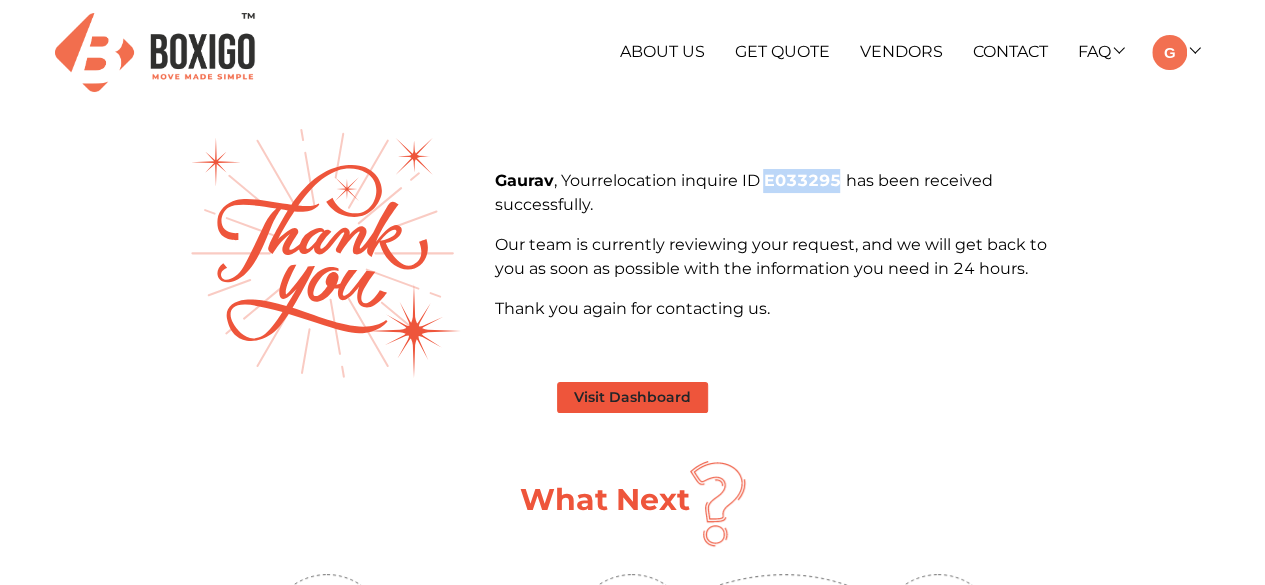 copy on "E033295" 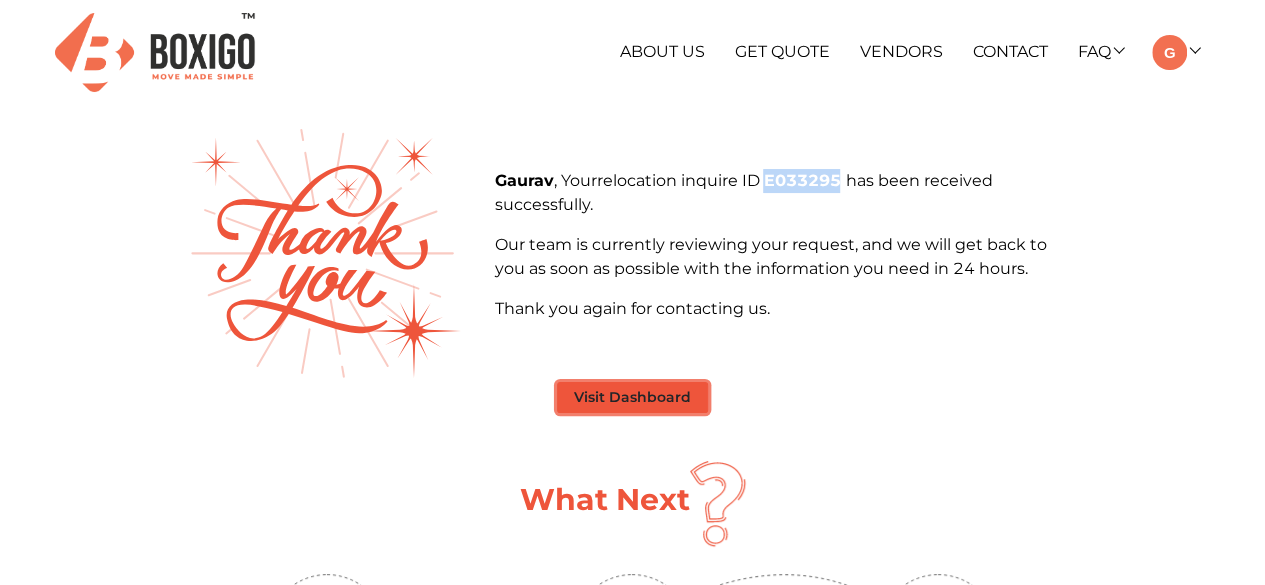 click on "Visit Dashboard" at bounding box center (632, 397) 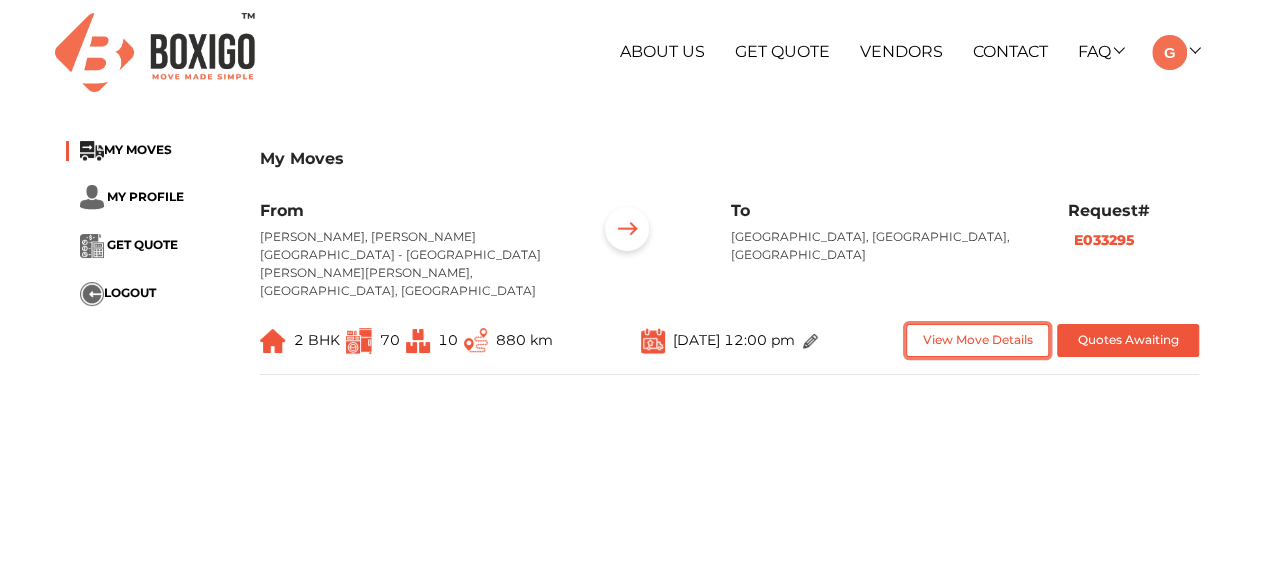 click on "View Move Details" at bounding box center (977, 340) 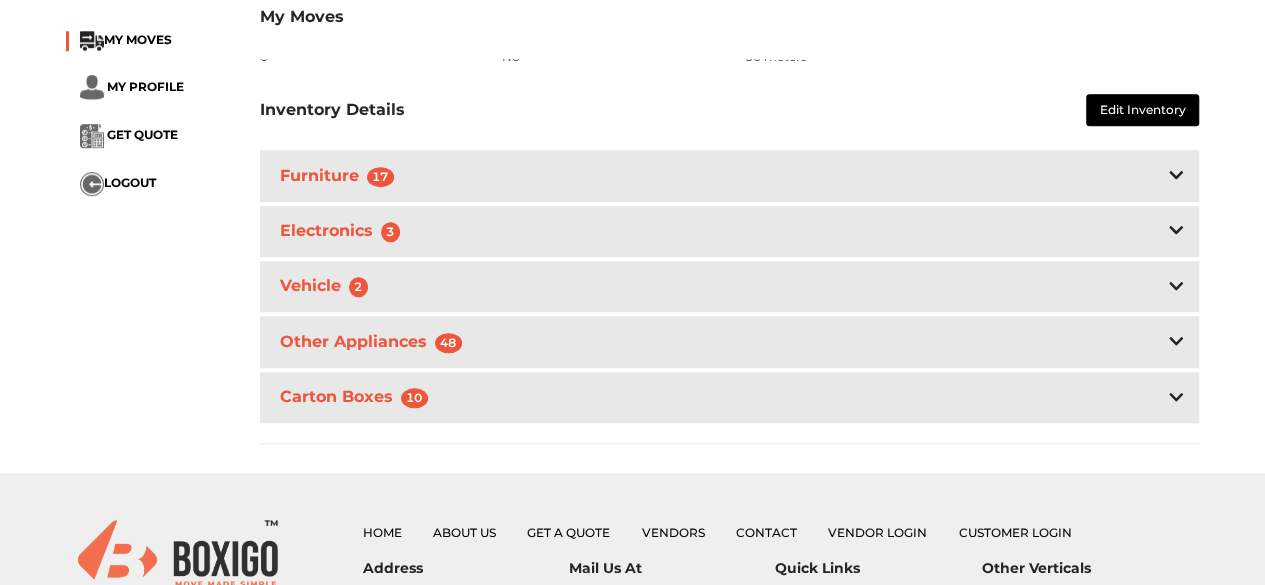 scroll, scrollTop: 628, scrollLeft: 0, axis: vertical 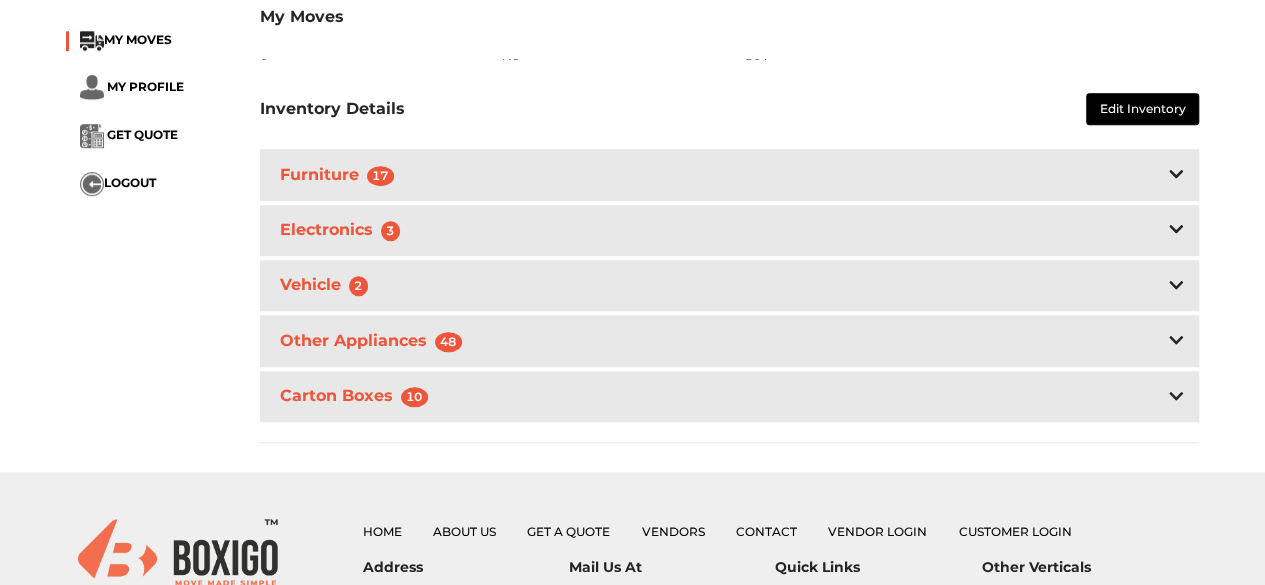 click 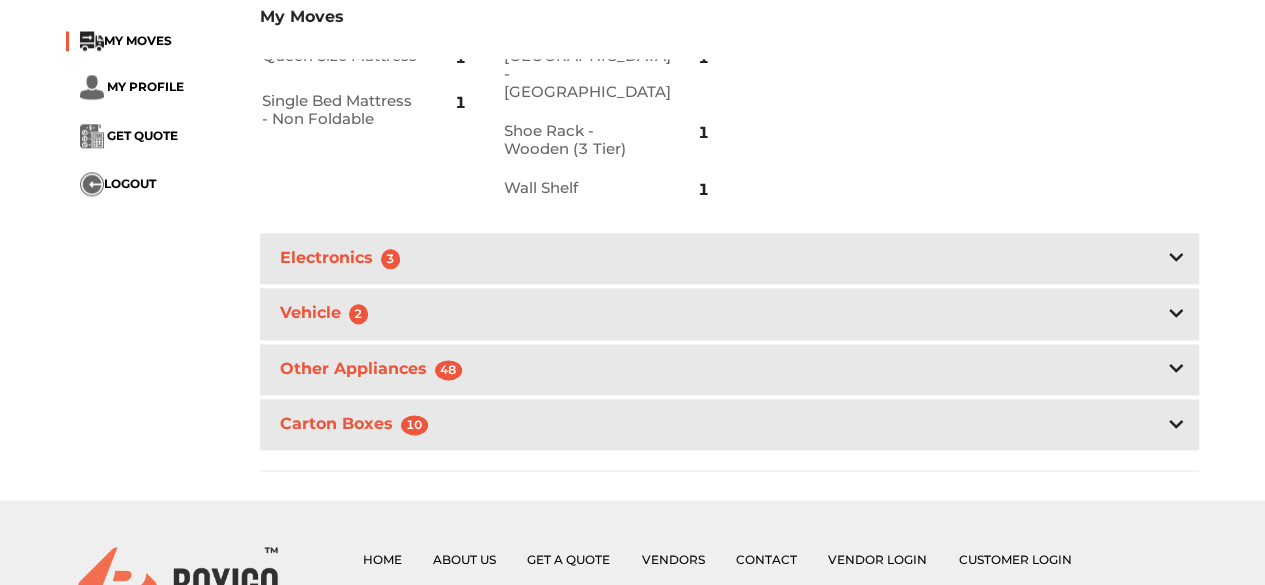 scroll, scrollTop: 1100, scrollLeft: 0, axis: vertical 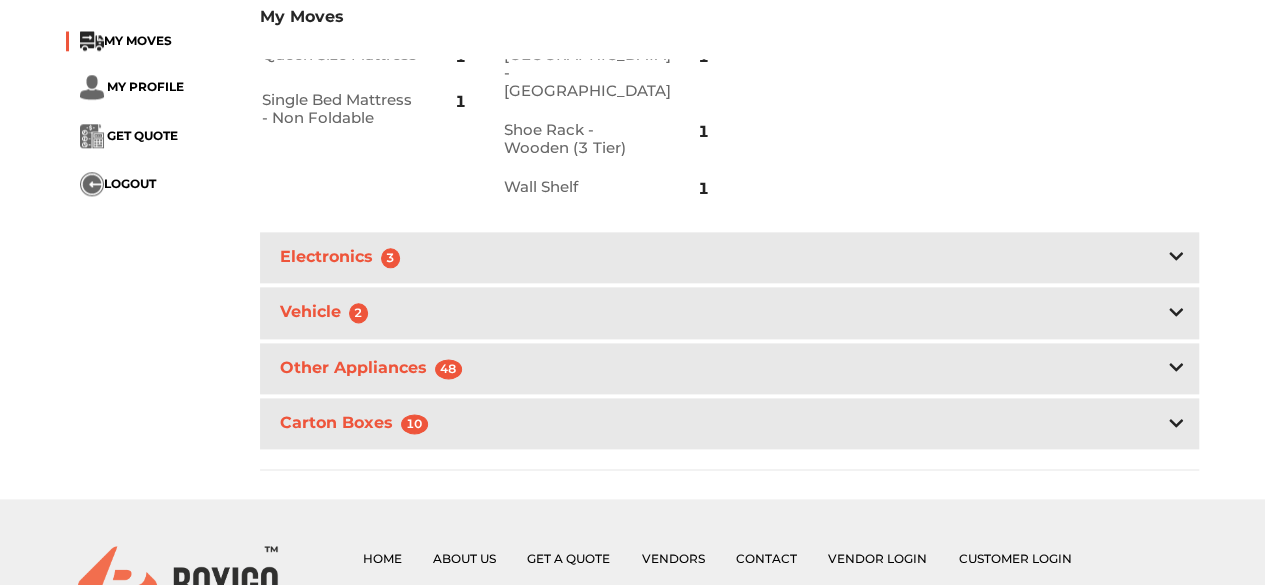 click 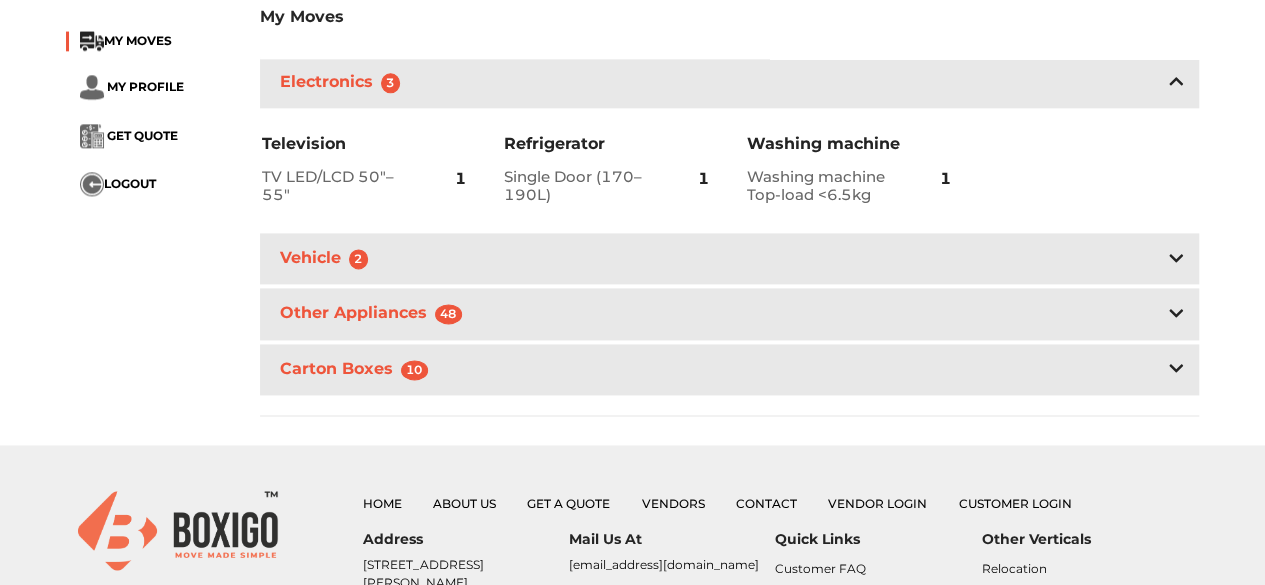 scroll, scrollTop: 1276, scrollLeft: 0, axis: vertical 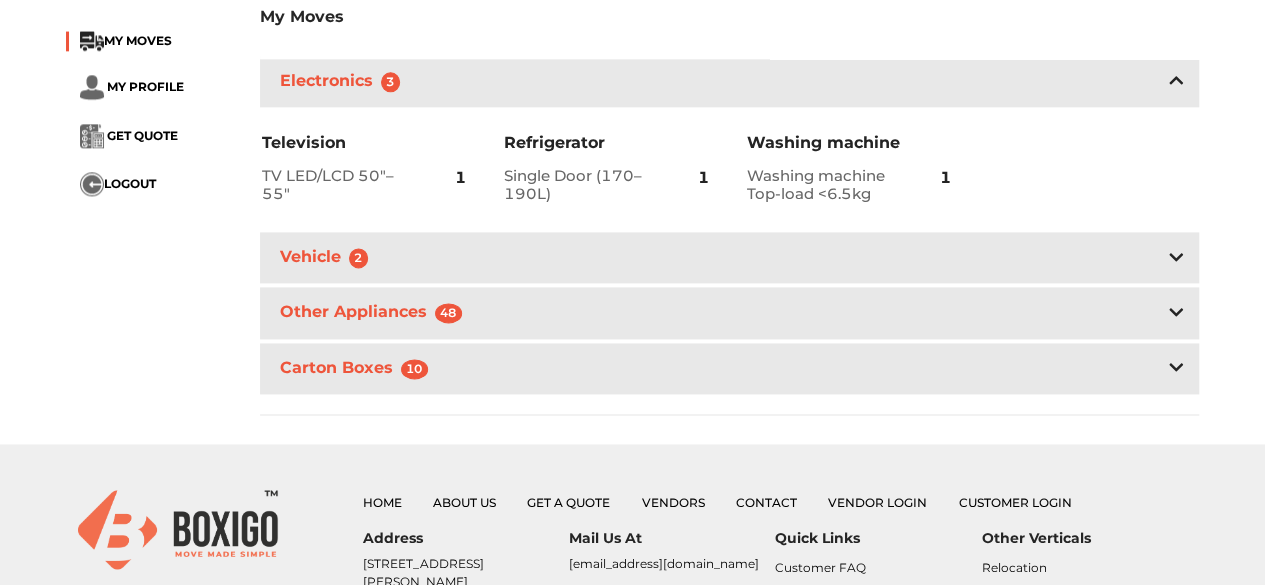 click 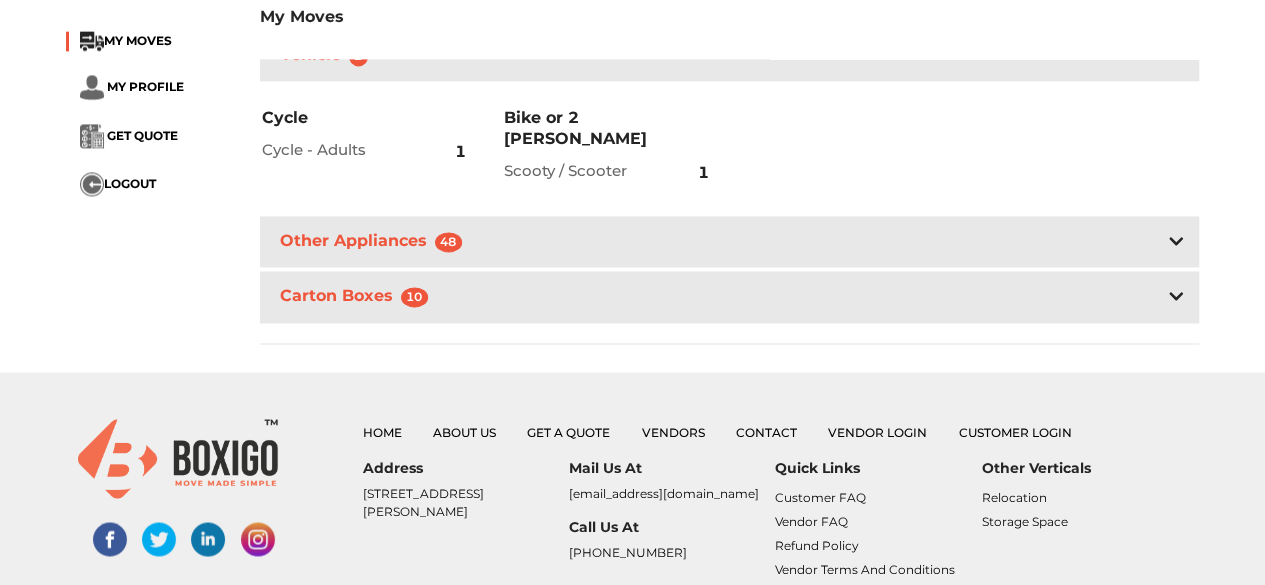 scroll, scrollTop: 1479, scrollLeft: 0, axis: vertical 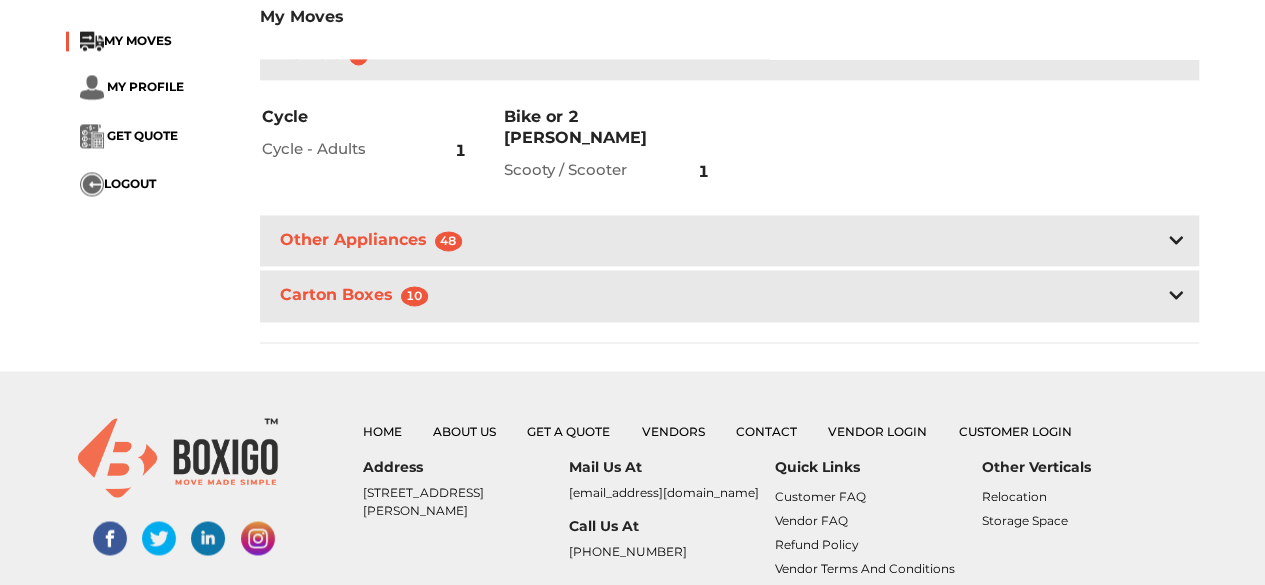 click 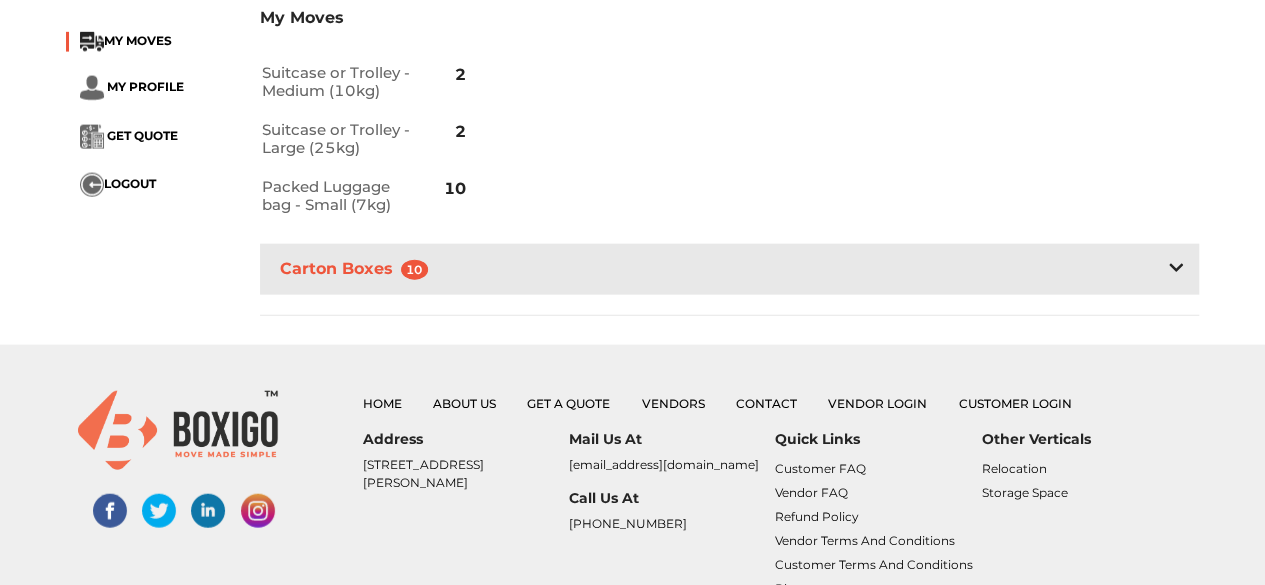 scroll, scrollTop: 2216, scrollLeft: 0, axis: vertical 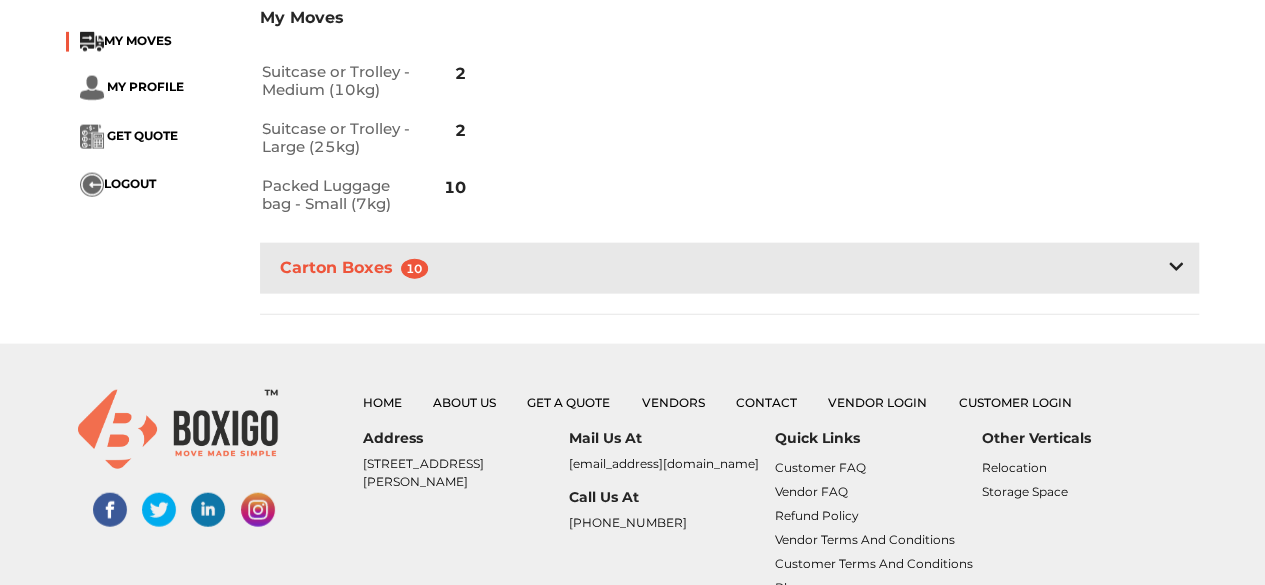 click 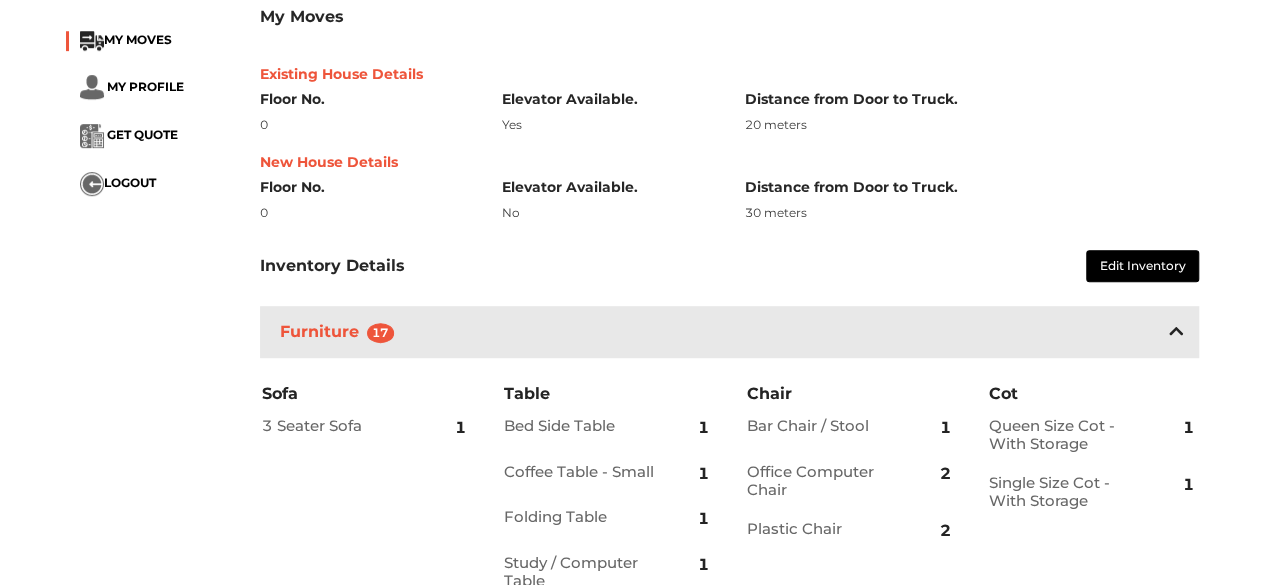 scroll, scrollTop: 482, scrollLeft: 0, axis: vertical 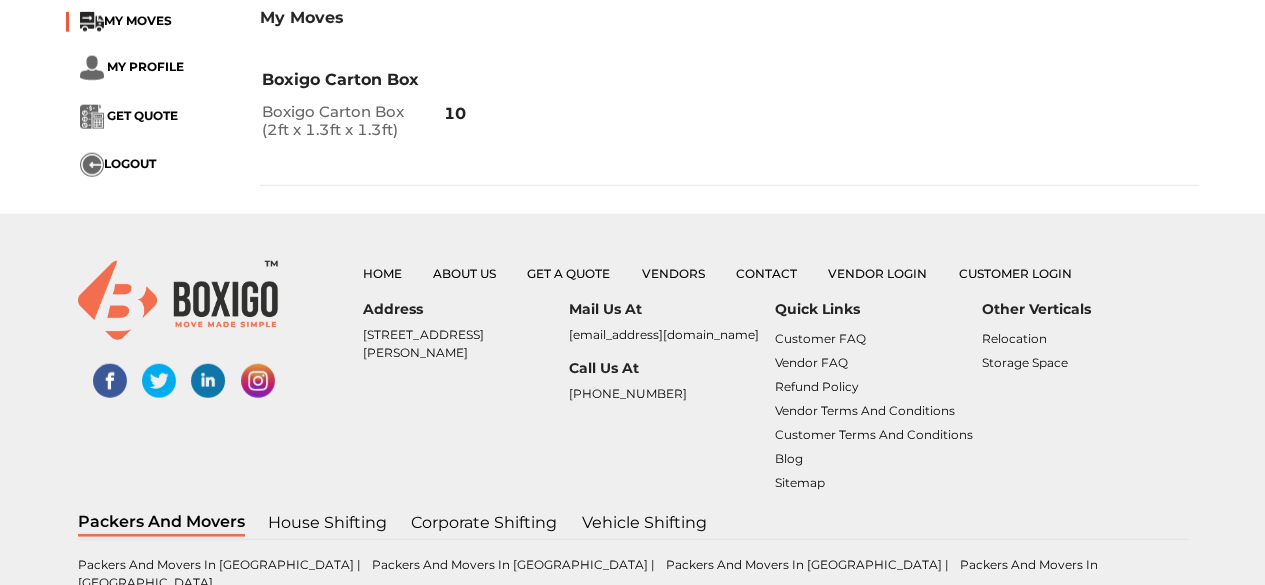 drag, startPoint x: 257, startPoint y: 344, endPoint x: 1182, endPoint y: 39, distance: 973.98663 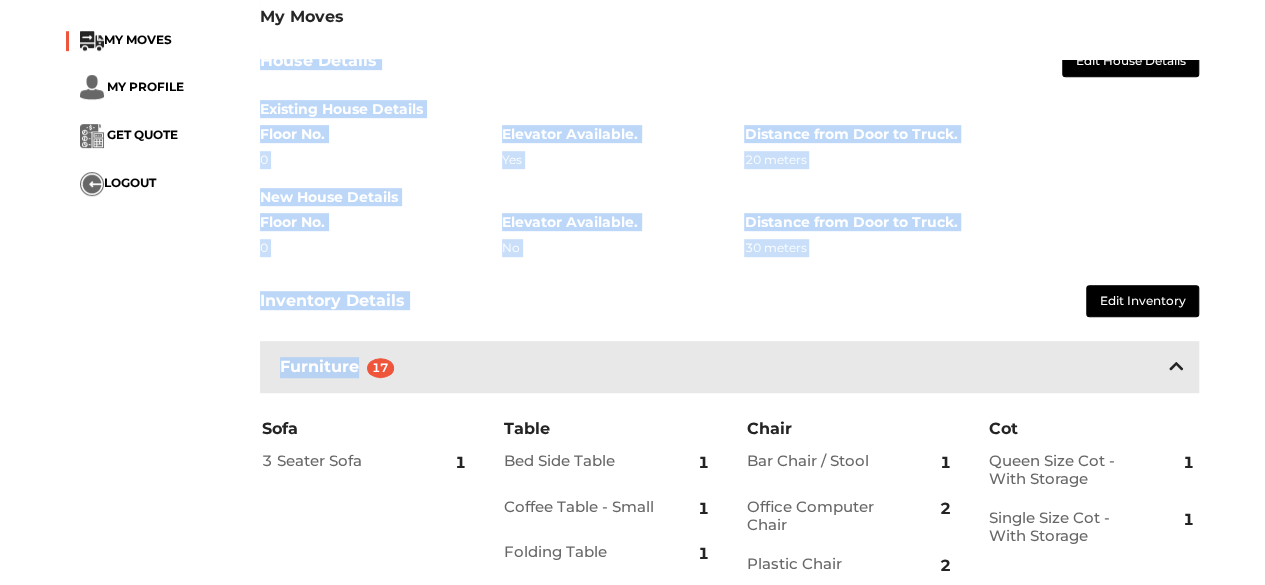 scroll, scrollTop: 436, scrollLeft: 0, axis: vertical 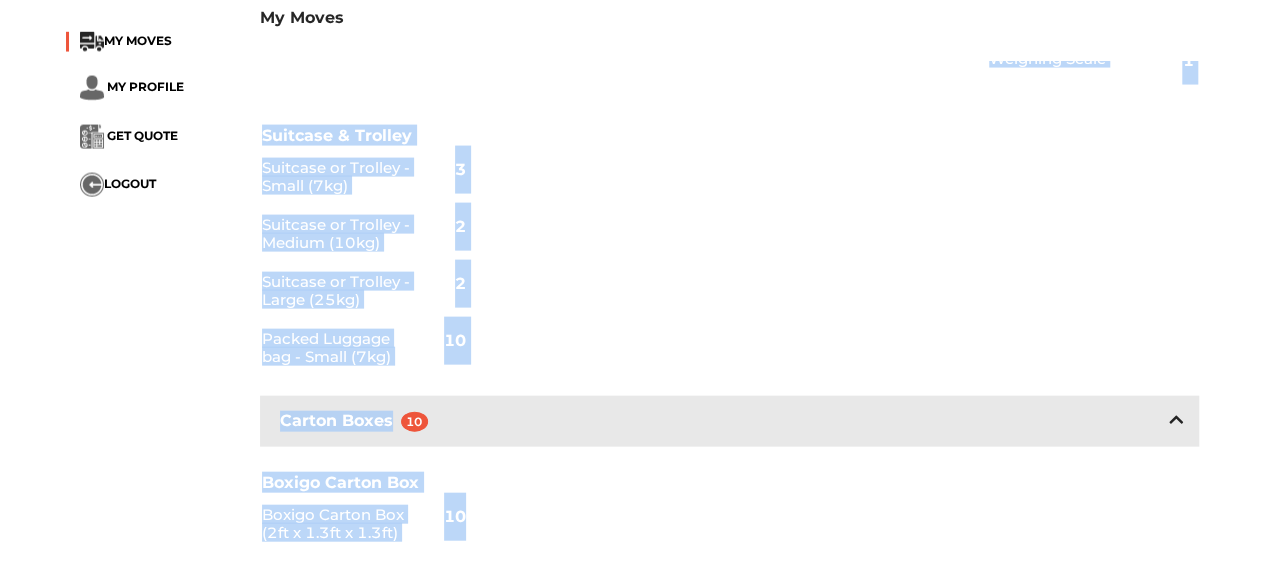 drag, startPoint x: 266, startPoint y: 283, endPoint x: 884, endPoint y: 461, distance: 643.12366 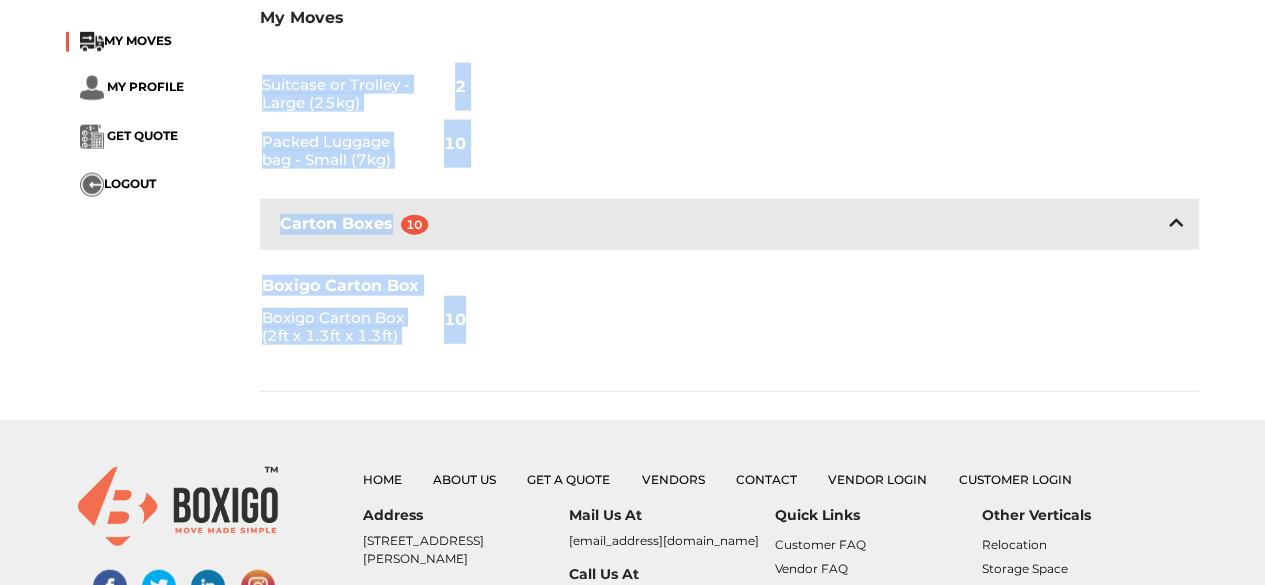 scroll, scrollTop: 2261, scrollLeft: 0, axis: vertical 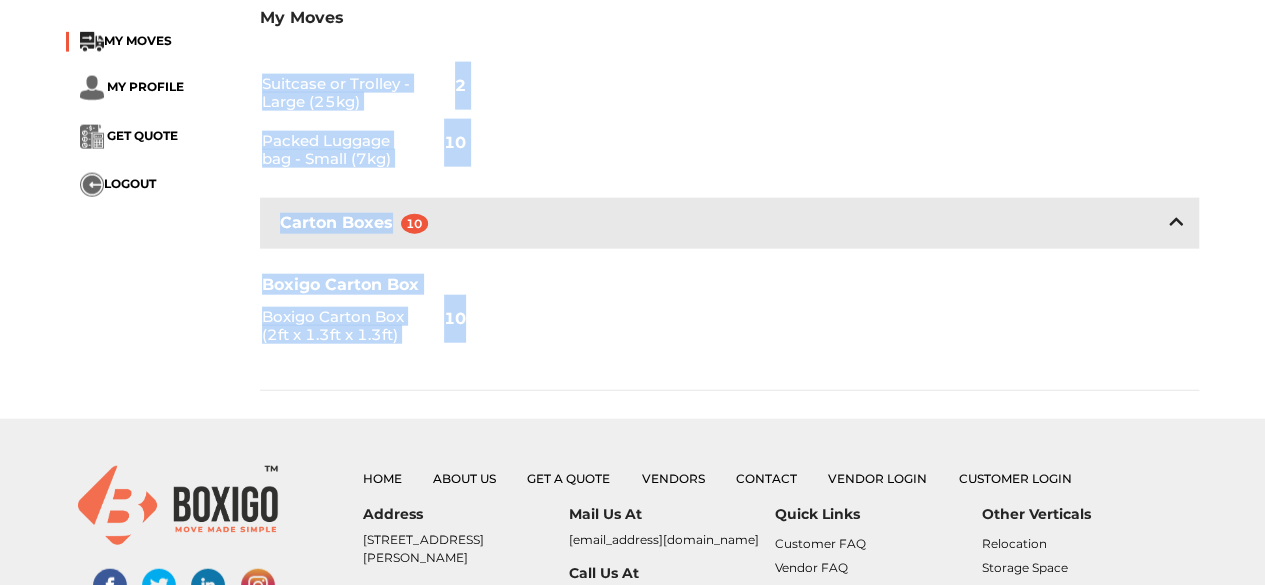 copy on "Lore   2 Ipsumd Sita     1 Conse   Adi Elit Seddo     9 Eiusmo Tempo - Incid     5 Utlabor Etdol     7 Magna / Aliquaen Admin     8 Venia   Qui Nostr / Exerc     1 Ullamc Laborisn Aliqu     7 Exeacom Conse     0 Dui   Autei Inre Vol - Veli Essecil     0 Fugiat Null Par - Exce Sintocc     7 Cupidata   Nonpr Sunt Culpaqui     1 Offici Des Mollitan - Ide Laborump     4 Unde.   Omnis Istena - Errorv     9 Accu Dolo - Laudan (8 Tota)     9 Rema Eaque     0 Ipsaquaeabi 5 Inventorev   QU ARC/BEA 65"–05"     6 Vitaedictaex   Nemoen Ipsa (368–339Q)     0 Volupta asperna   Autodit fugitco Mag-dolo <8.8eo     5 Ratione 3 Sequi   Nesci - Nequep     1 Quis do 6 adipisc   Numqua / Eiusmod     1 Tempo Inciduntma 86 Quaerat Etiamminuss   Nobise (Optiocum ni impeditq)     3 Placeat   Facerepo Ass     6 Repell Tem - Autem     7 Quibusda / Offic - Debit     4 Rerumn Saepe     8 Even - Volup     8 Repu Recusandae   Itaqu     0 Ear / Hicten Sapient     8 Delec Reiciend / VO Maio     6 Aliaspe   Dolori / Asp / Repella     9 Min..." 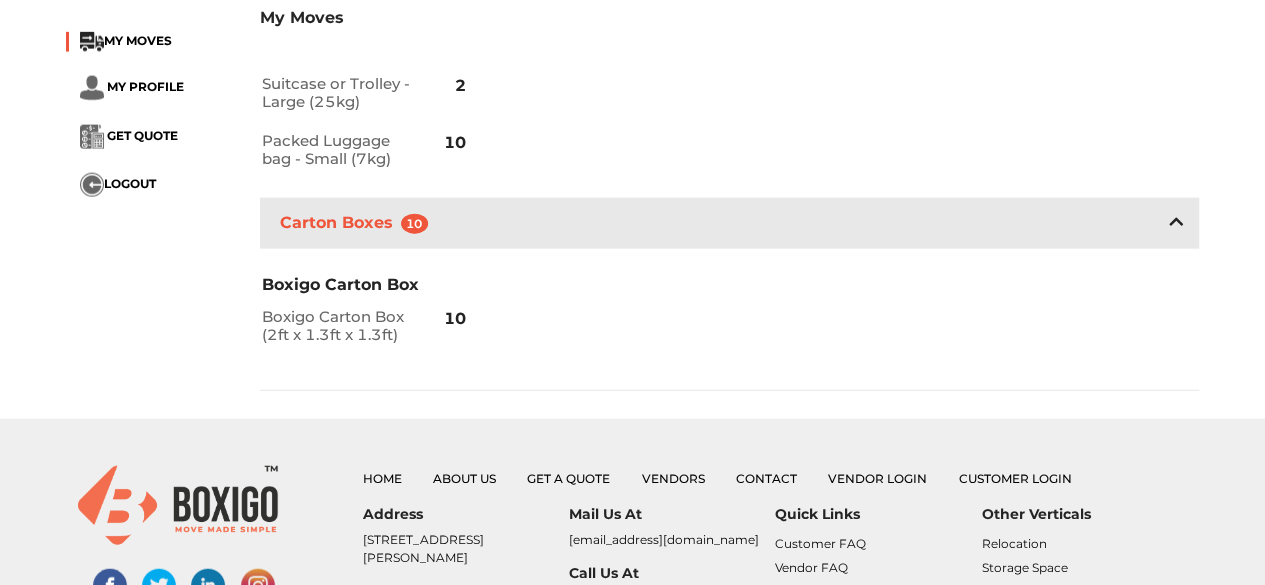 click on "My Moves    MY MOVES    MY PROFILE     GET QUOTE   LOGOUT  My Moves From  [PERSON_NAME], [PERSON_NAME][GEOGRAPHIC_DATA] - [GEOGRAPHIC_DATA][PERSON_NAME][PERSON_NAME],  [GEOGRAPHIC_DATA] To   [GEOGRAPHIC_DATA],  [GEOGRAPHIC_DATA],  [GEOGRAPHIC_DATA] Request#  E033295 2 BHK 70 10 880 km [DATE] 12:00 pm View Move Details Quotes Awaiting Additional Information Edit Additional Info No Additional Information provided. House Details Edit House Details Existing House Details Floor No. 0 Elevator Available. Yes Distance from Door to Truck.   20 meters New House Details Floor No. 0 Elevator Available. No Distance from Door to Truck.   30 meters Inventory Details Edit Inventory Furniture 17 Sofa   3 Seater Sofa     1 Table   Bed Side Table     1 Coffee Table - Small     1 Folding Table     1 Study / Computer Table     1 Chair   Bar Chair / Stool     1 Office Computer Chair     2 Plastic Chair     2 Cot   Queen Size Cot - With Storage     1 Single Size Cot - With Storage     1 Mattress   Queen Size Mattress     1 Single Bed Mattress - Non Foldable" at bounding box center [632, -856] 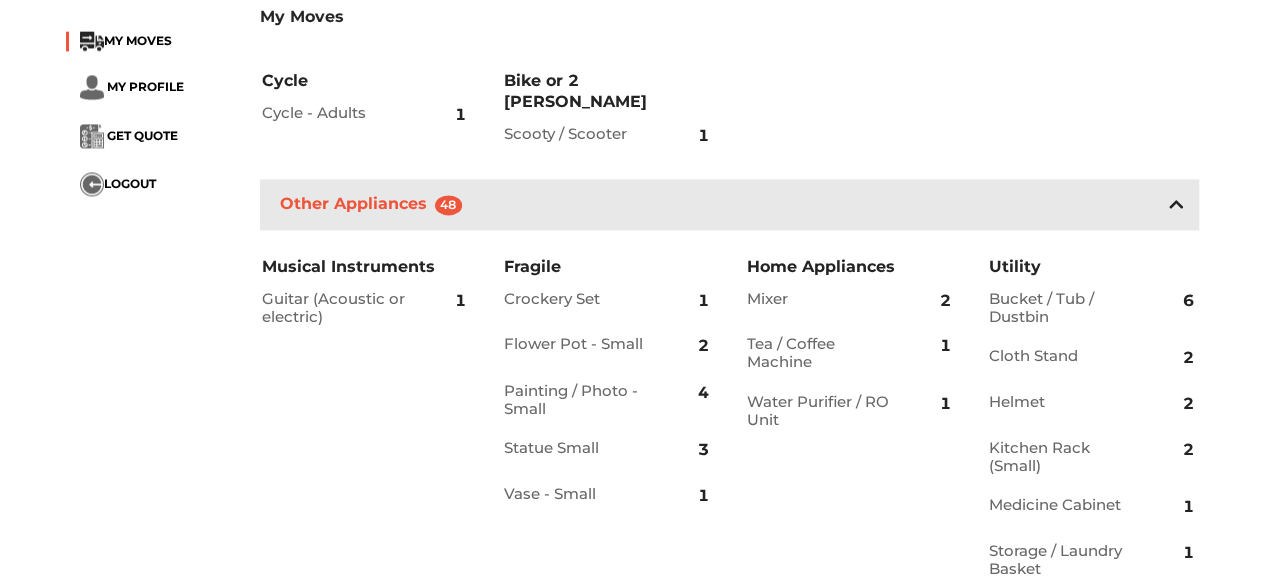 scroll, scrollTop: 1513, scrollLeft: 0, axis: vertical 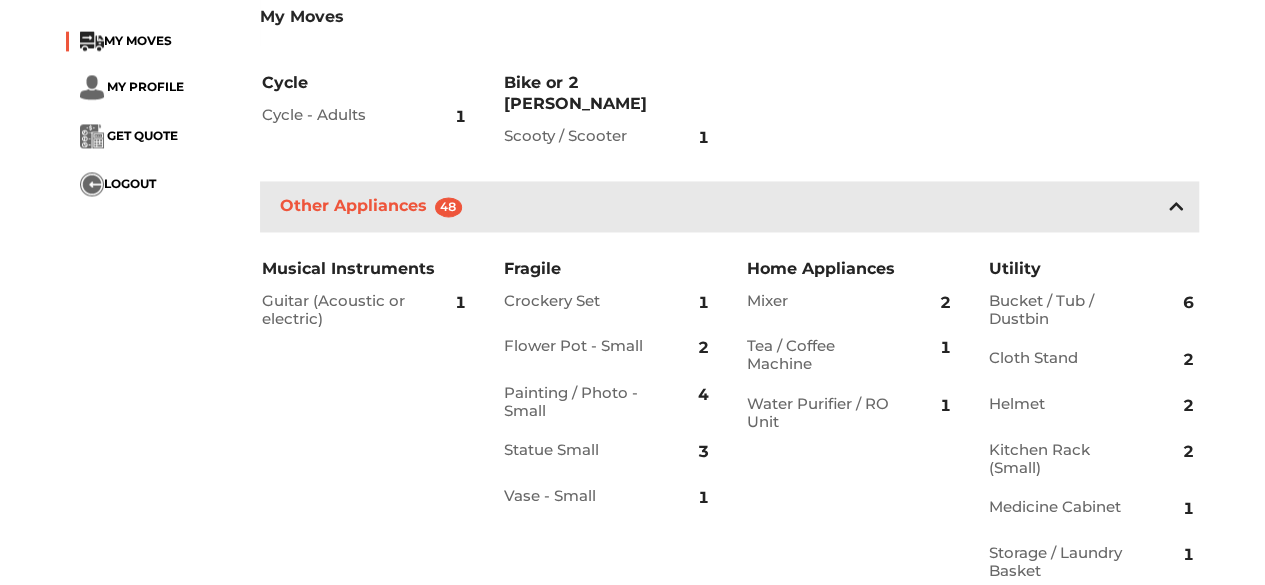 click 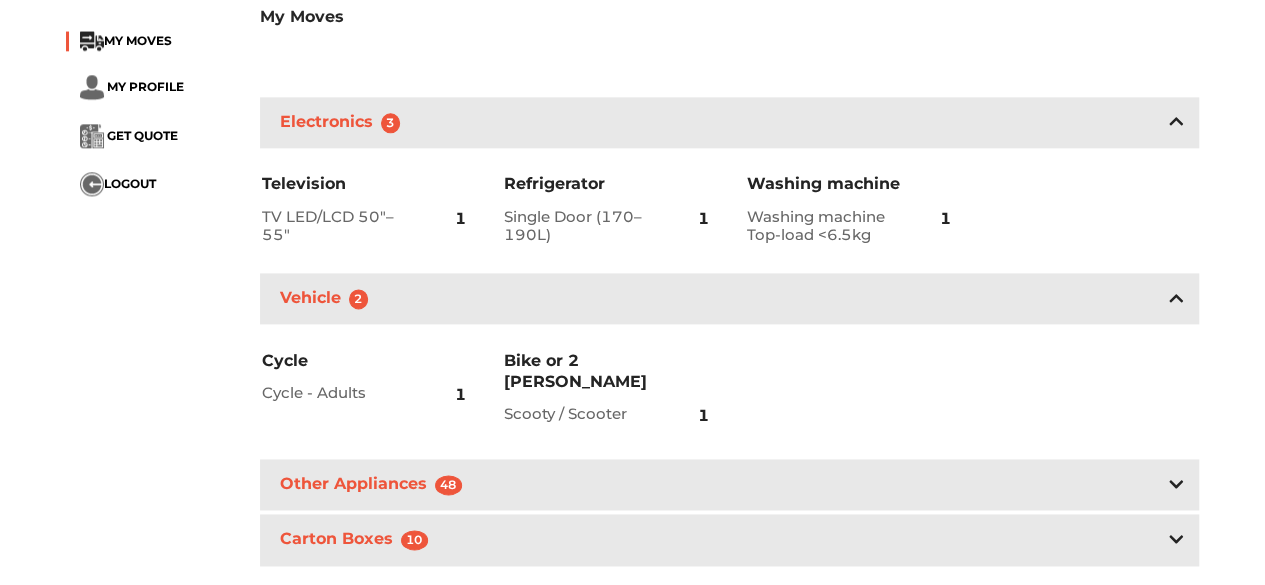 scroll, scrollTop: 1233, scrollLeft: 0, axis: vertical 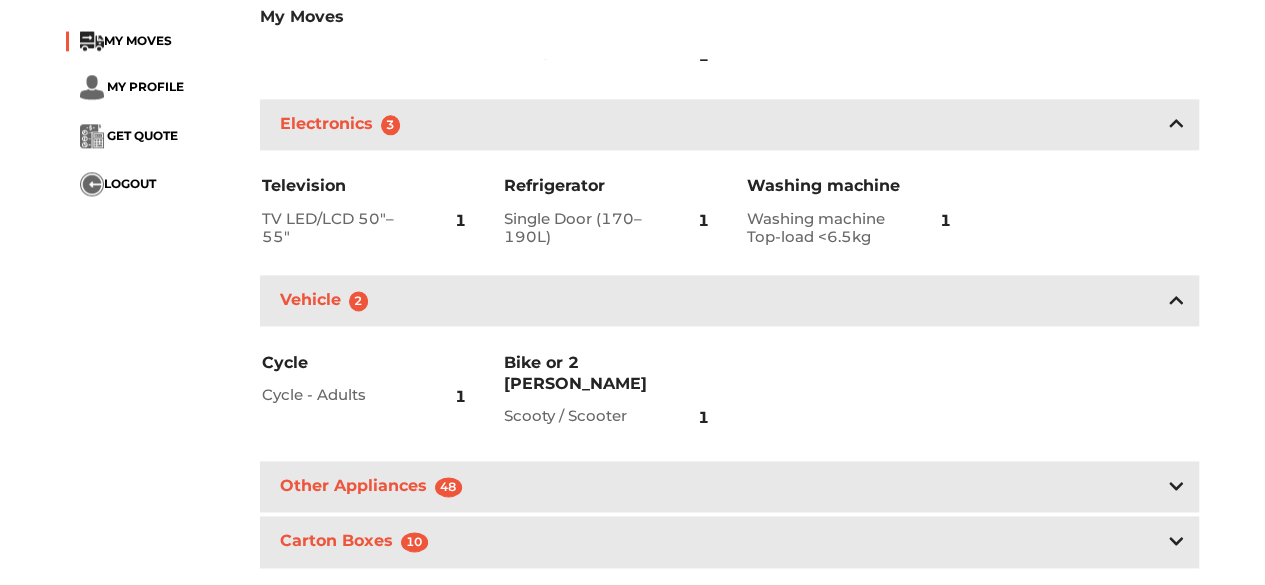 click 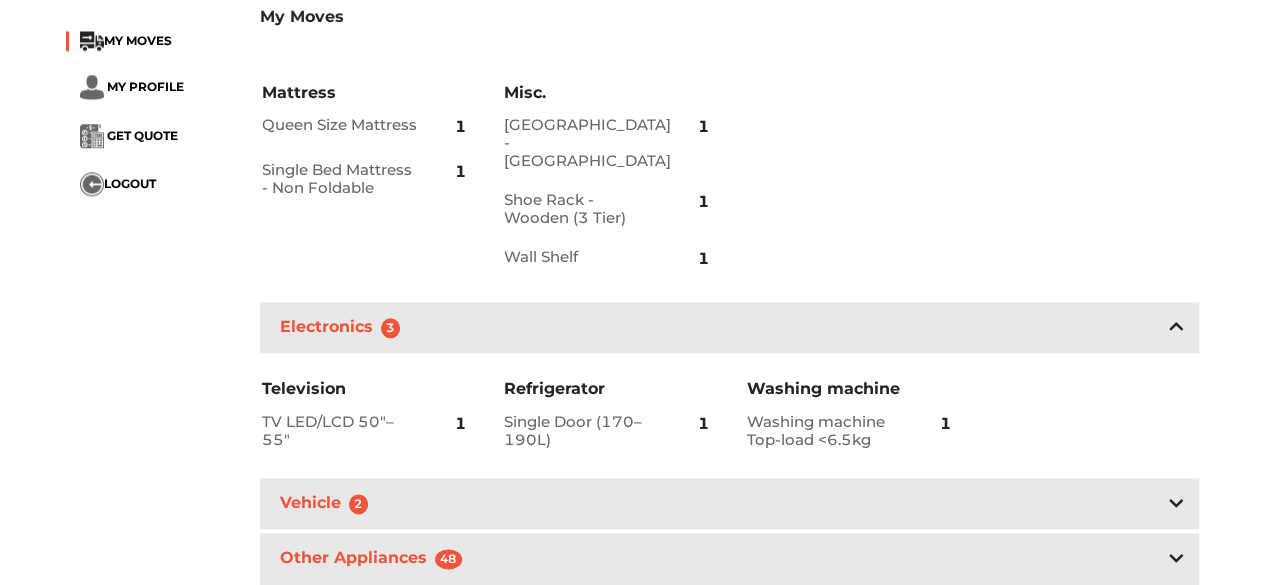 scroll, scrollTop: 1028, scrollLeft: 0, axis: vertical 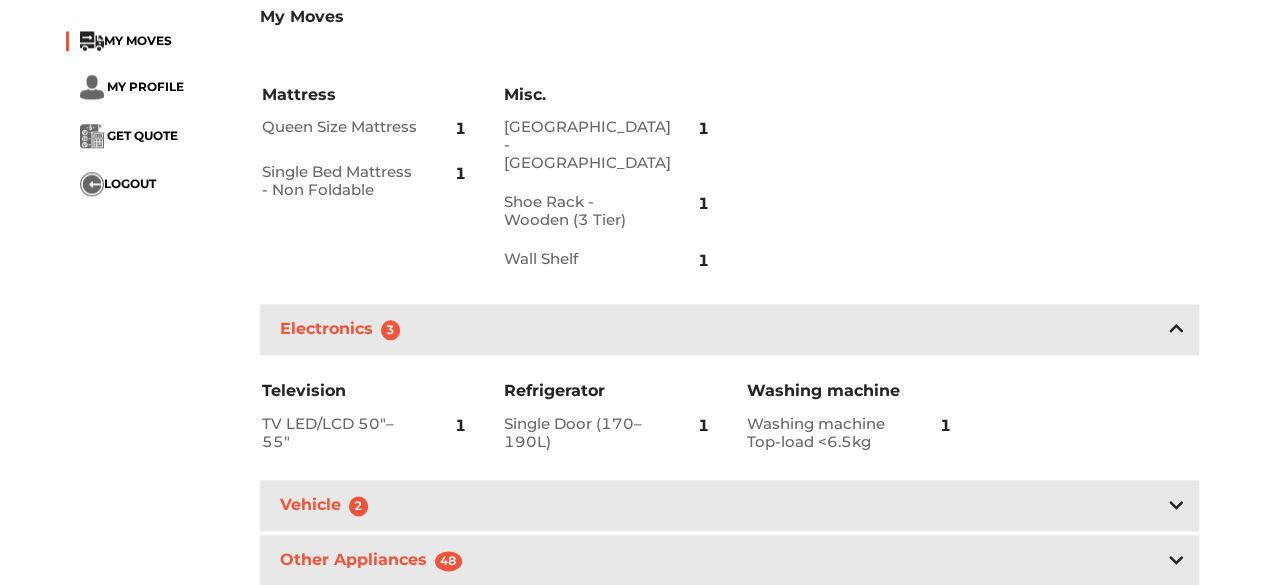 click 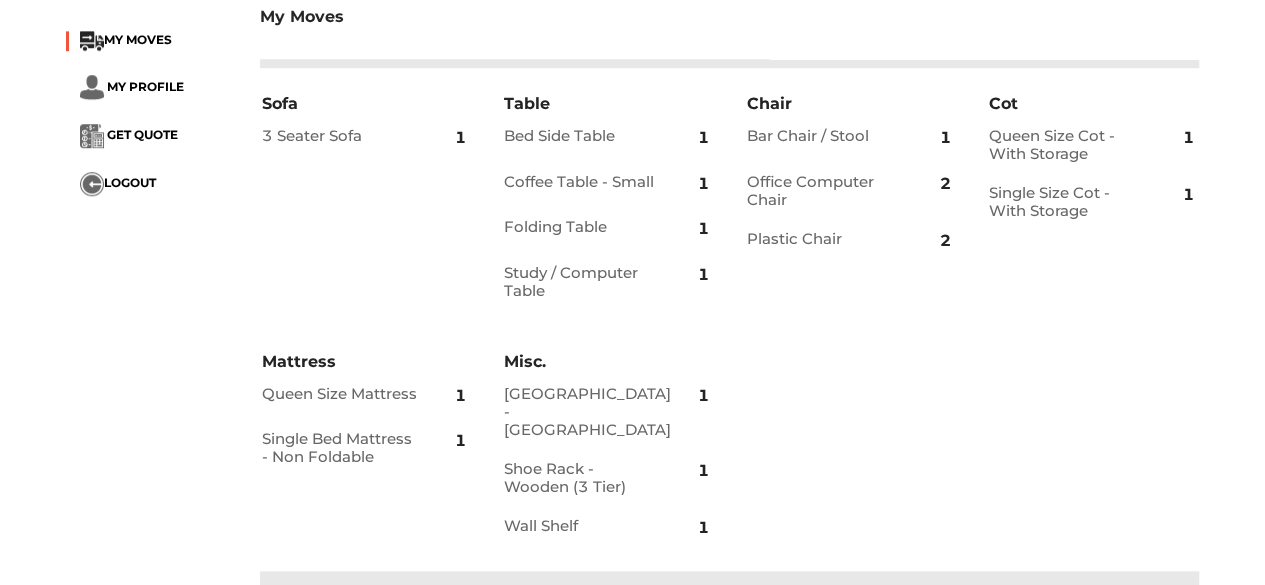 scroll, scrollTop: 582, scrollLeft: 0, axis: vertical 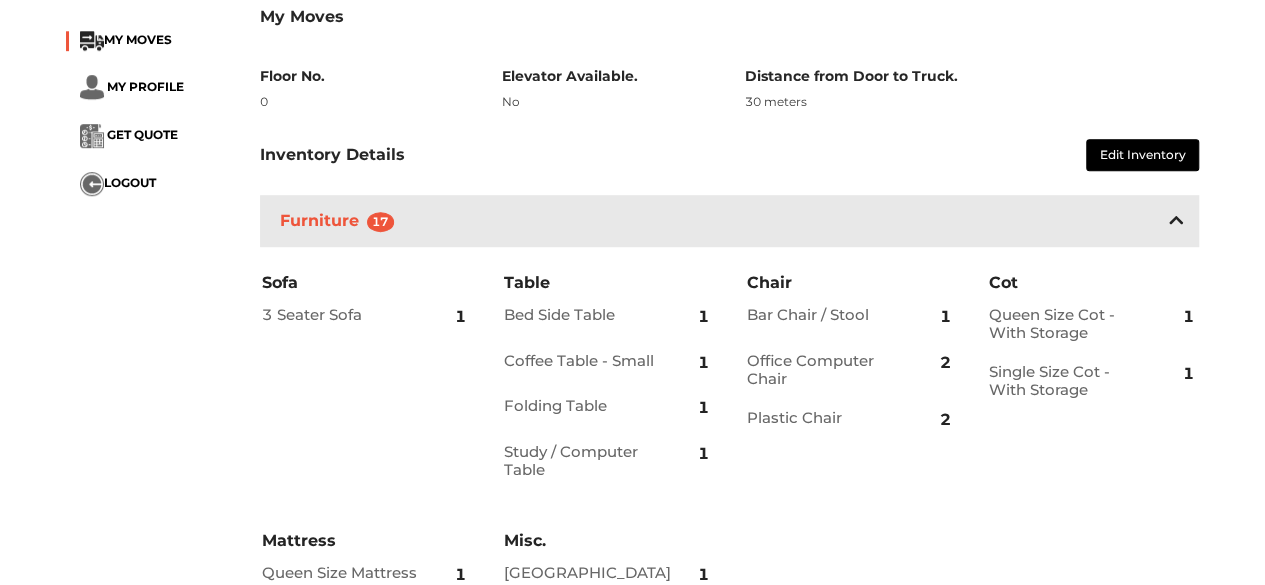 click 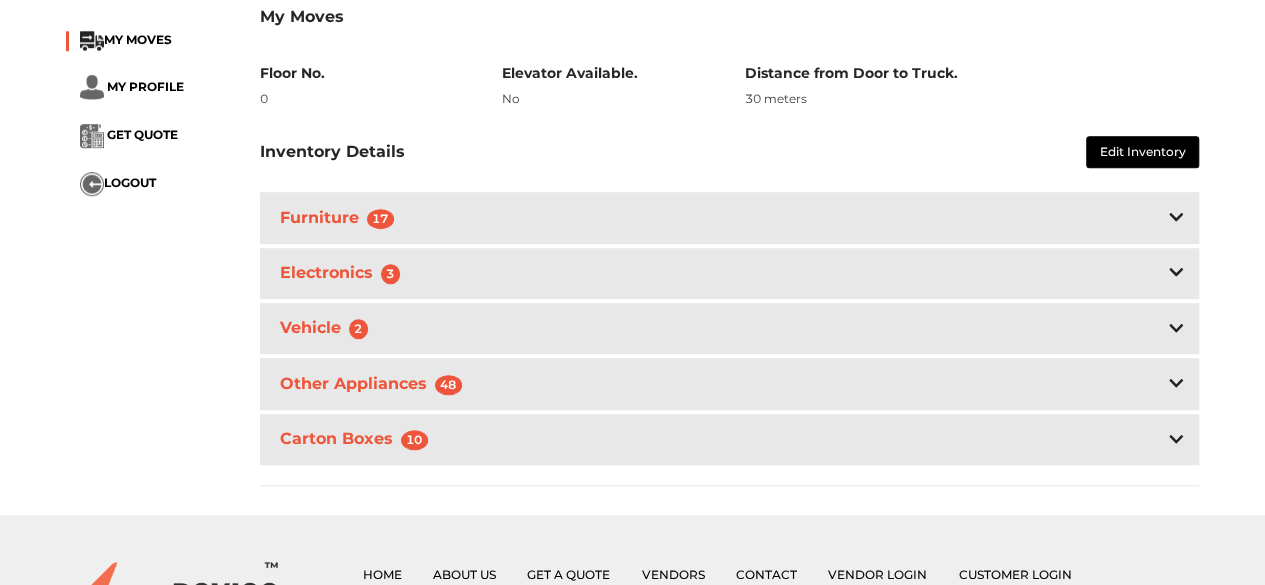 scroll, scrollTop: 616, scrollLeft: 0, axis: vertical 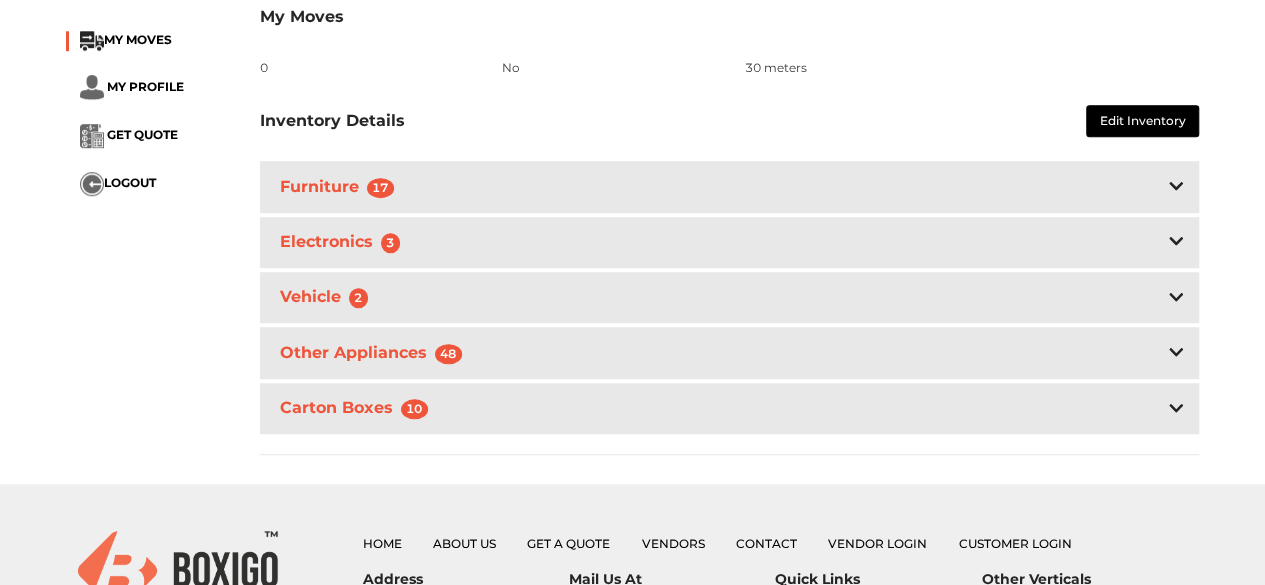 click 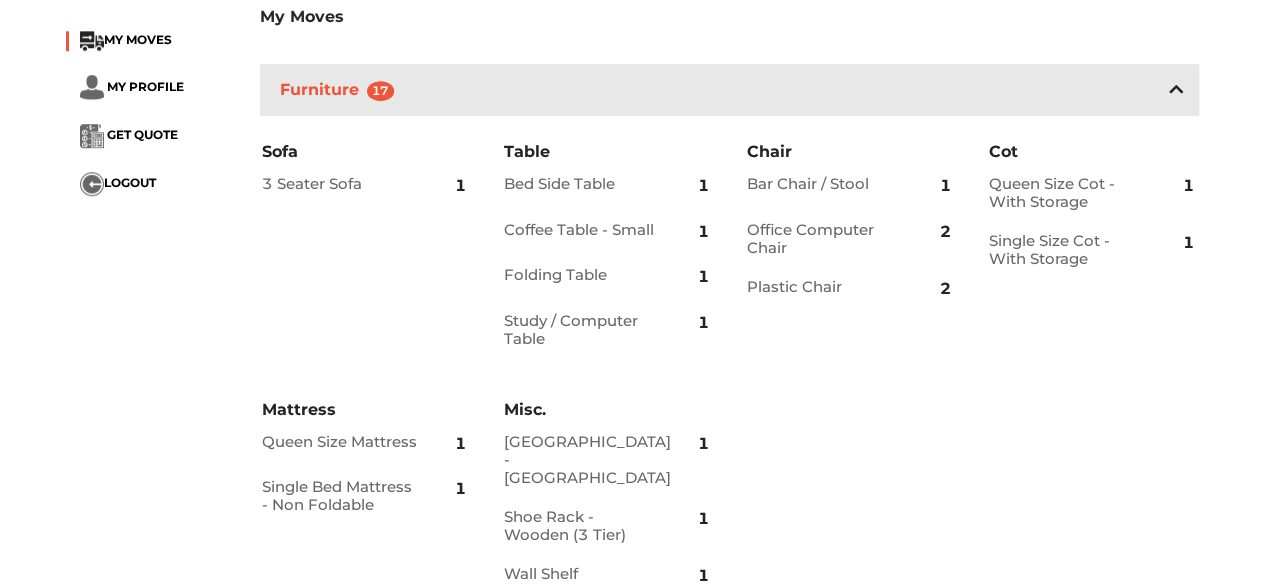 scroll, scrollTop: 580, scrollLeft: 0, axis: vertical 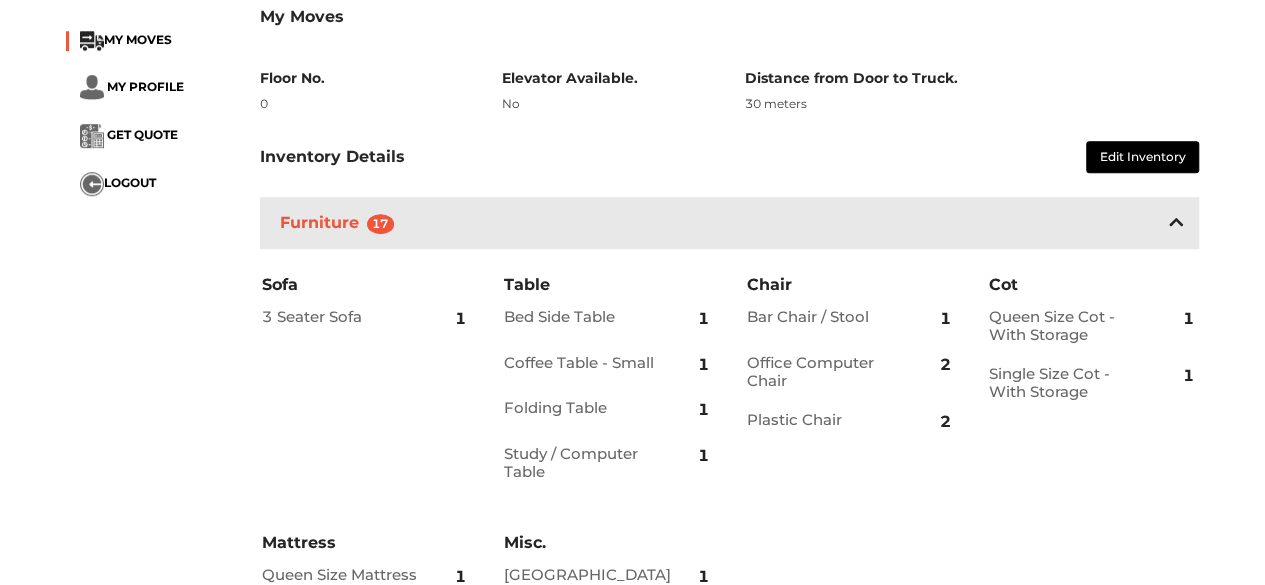 click 